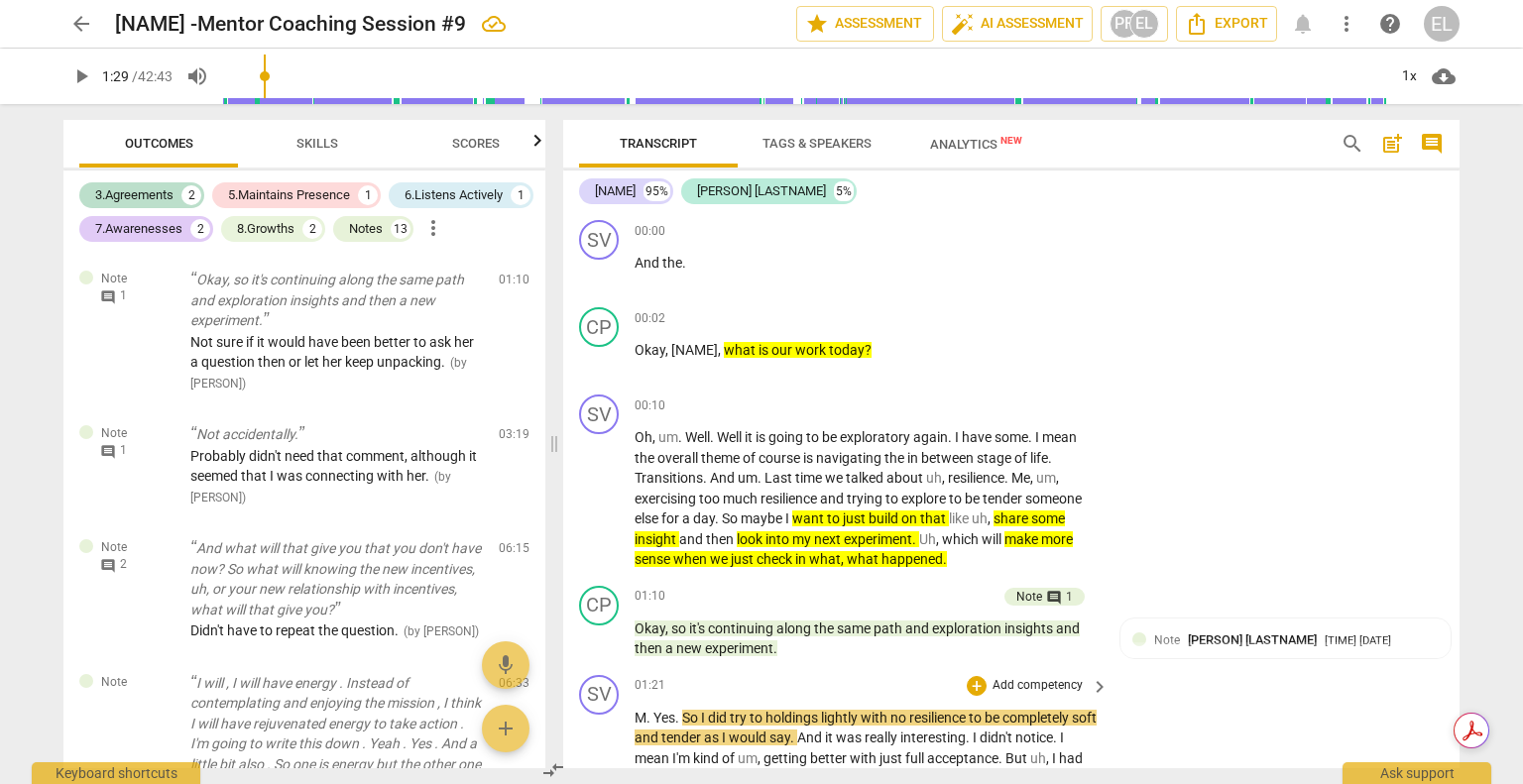 scroll, scrollTop: 0, scrollLeft: 0, axis: both 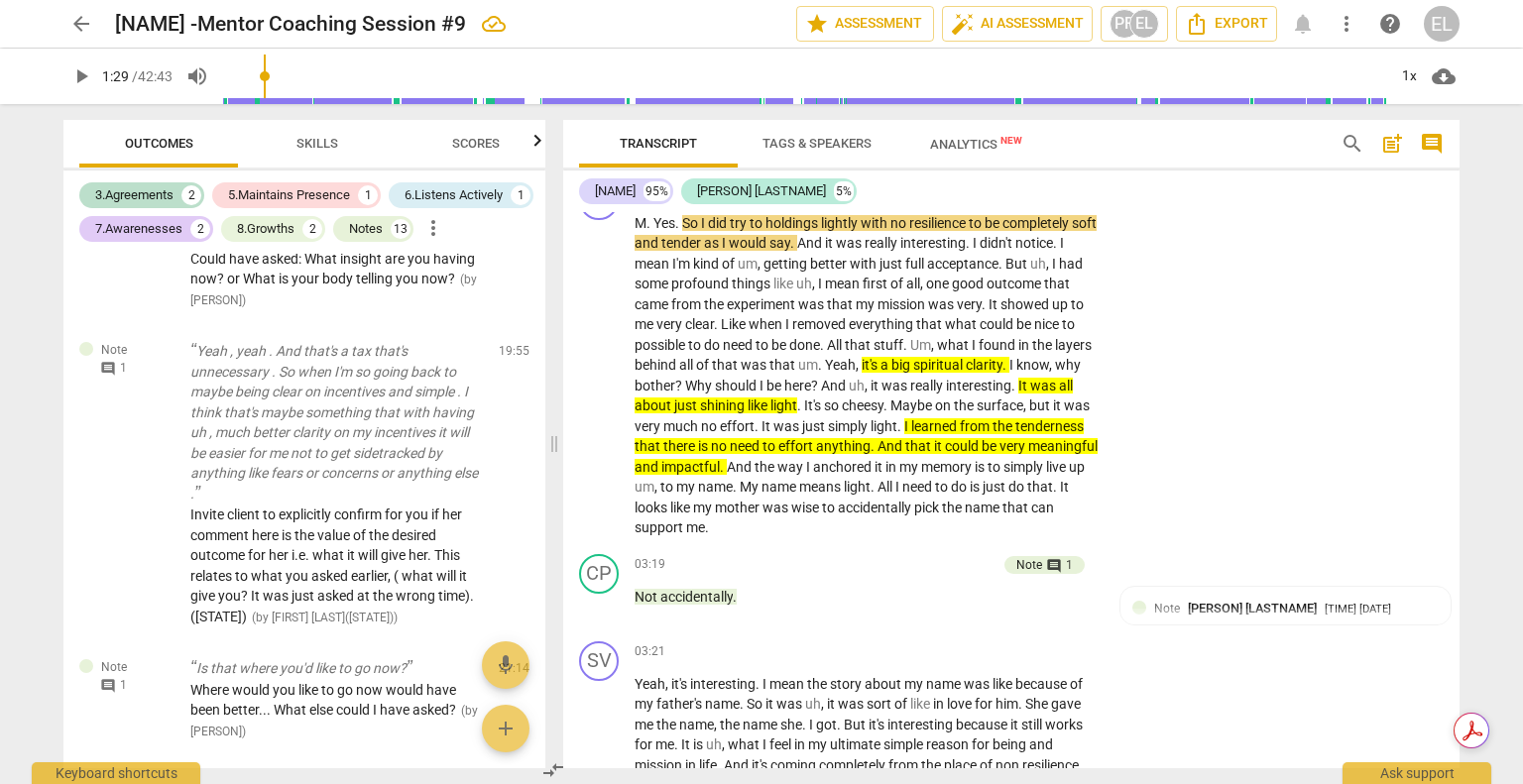 click on "Transcript Tags & Speakers Analytics New search post_add comment [PERSON] 95% Coach [PERSON] 5% SV play_arrow pause 00:00 + Add competency keyboard_arrow_right And the . CP play_arrow pause 00:02 + Add competency keyboard_arrow_right Okay , [PERSON] , what is our work today ? SV play_arrow pause 00:10 + Add competency keyboard_arrow_right Oh , um . Well . Well it is going to be exploratory again . I have some . I mean the overall theme of course is navigating the in between stage of life . Transitions . And um . Last time we talked about uh , resilience . Me , um , exercising too much resilience and trying to explore to be tender someone else for a day . So maybe I want to just build on that like uh , share some insight and then look into my next experiment . Uh , which will make more sense when we just check in what ," at bounding box center [1015, 444] 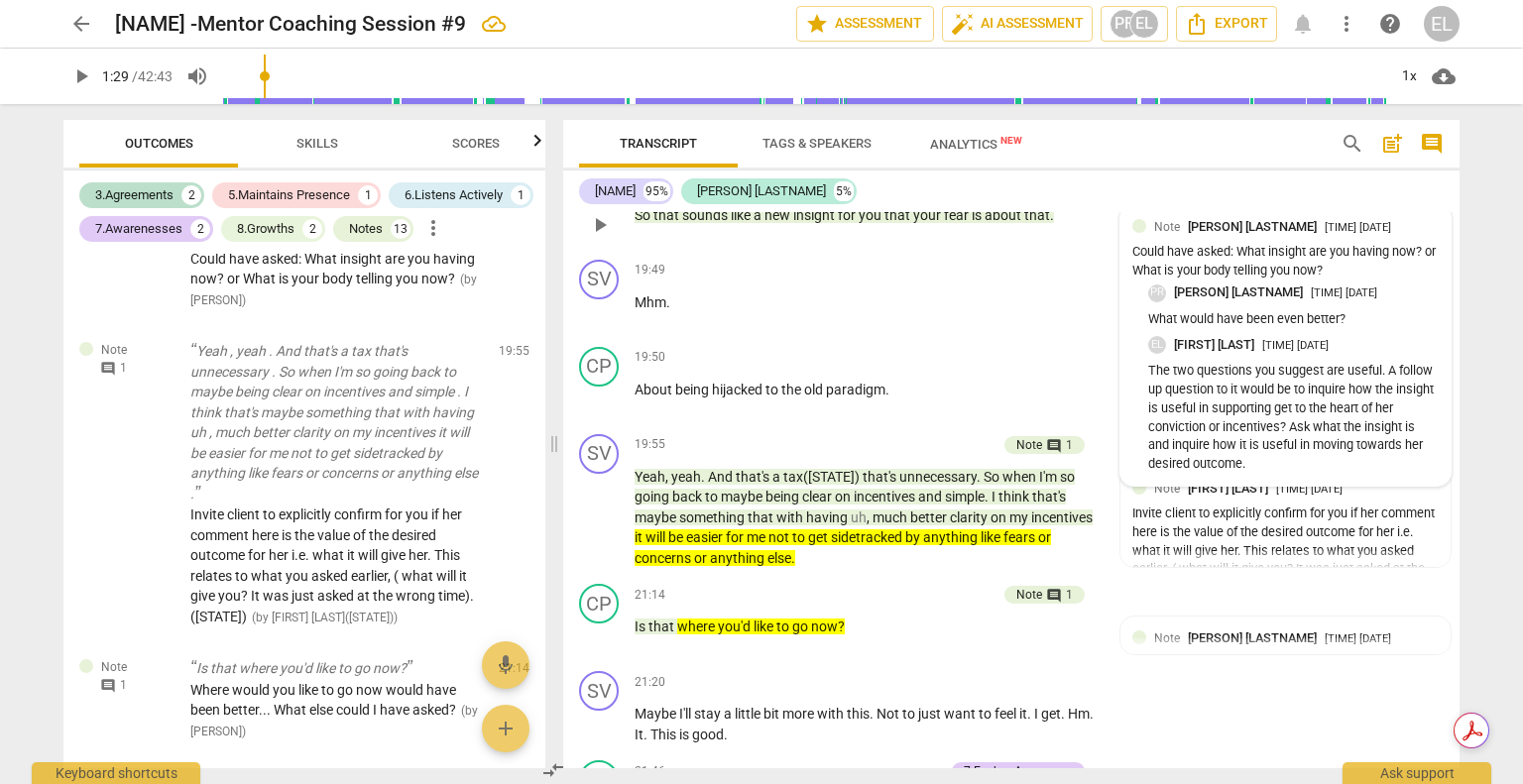 scroll, scrollTop: 3468, scrollLeft: 0, axis: vertical 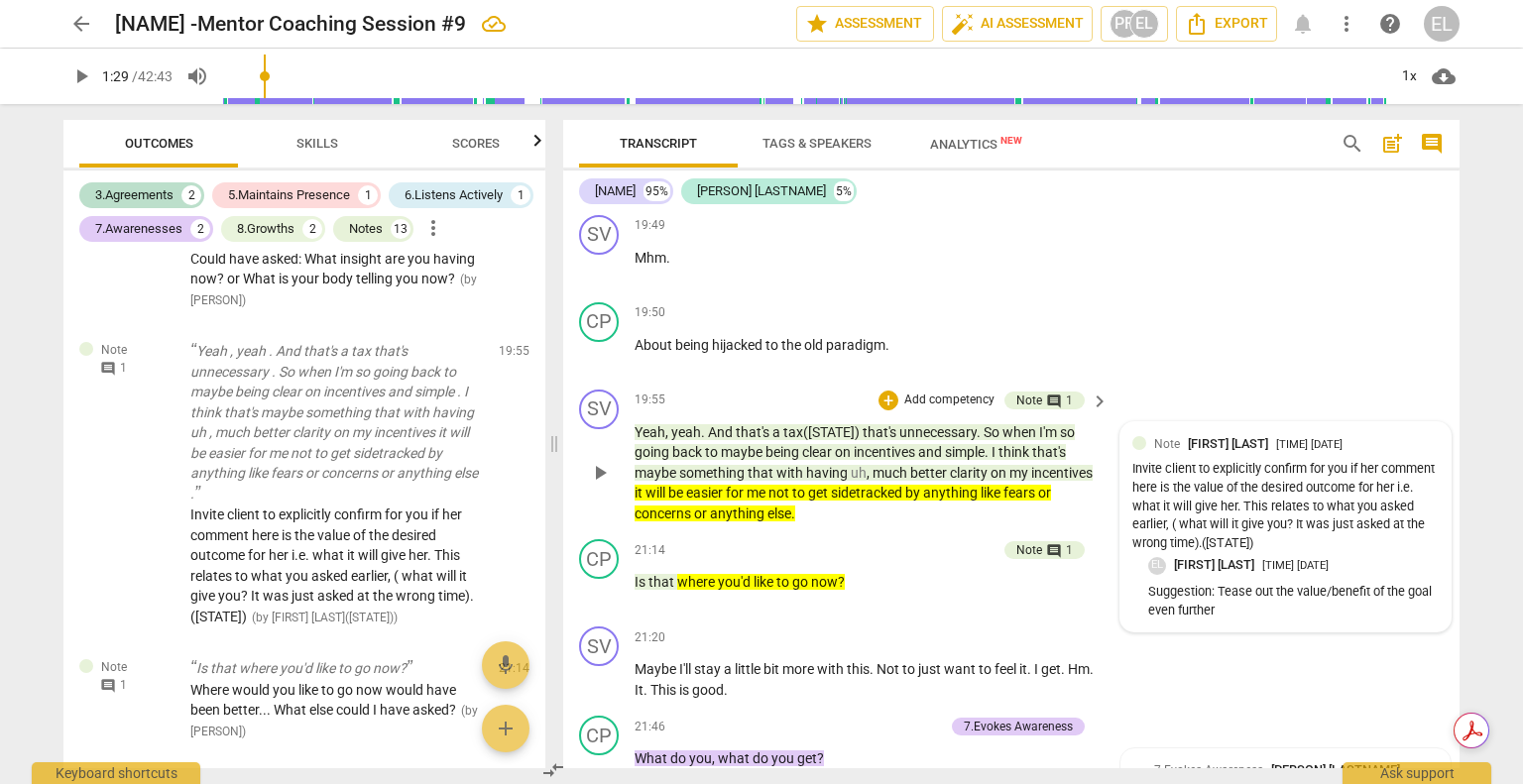 click on "Suggestion: Tease out the value/benefit of the goal even further" at bounding box center (1293, 602) 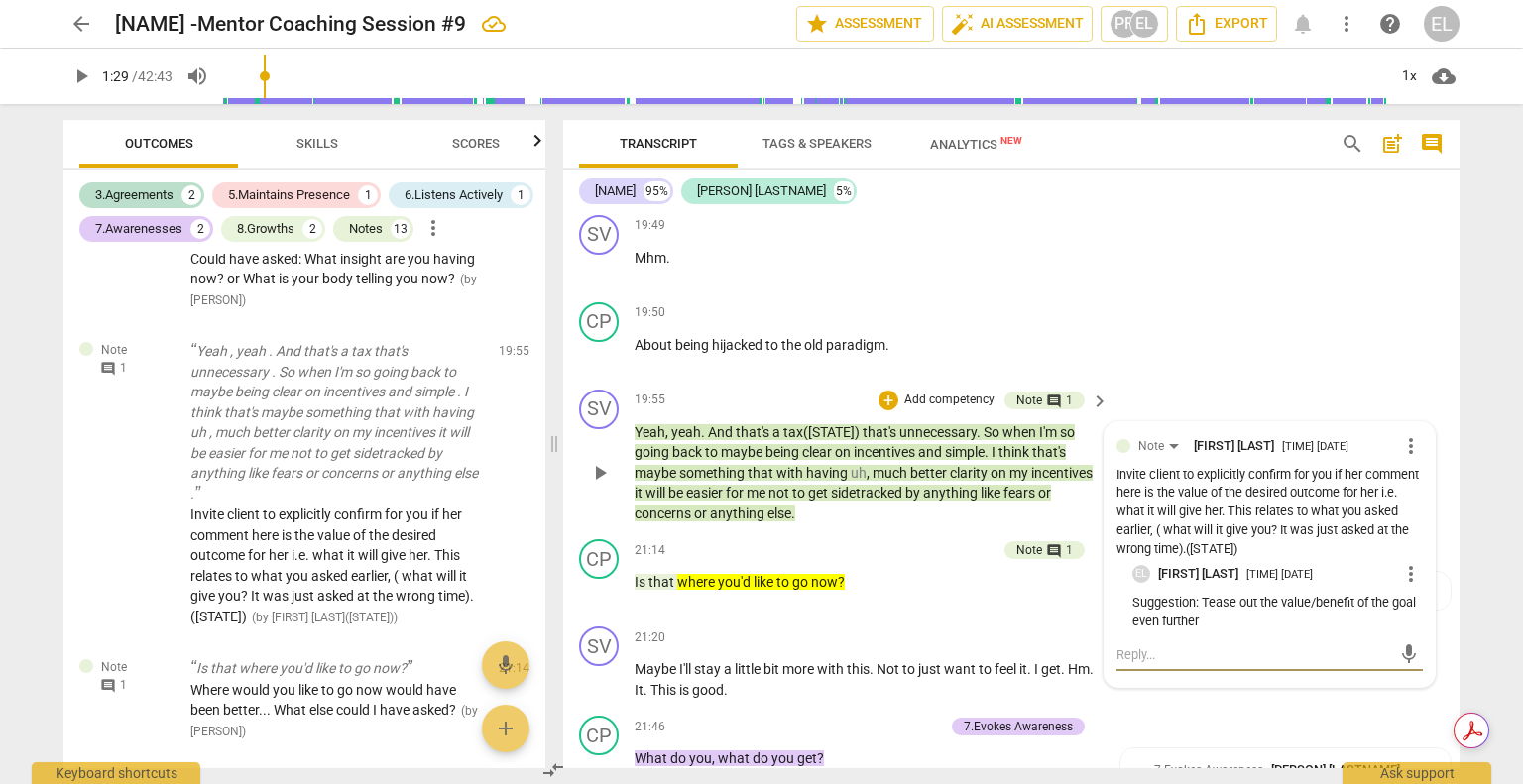click at bounding box center (1253, 654) 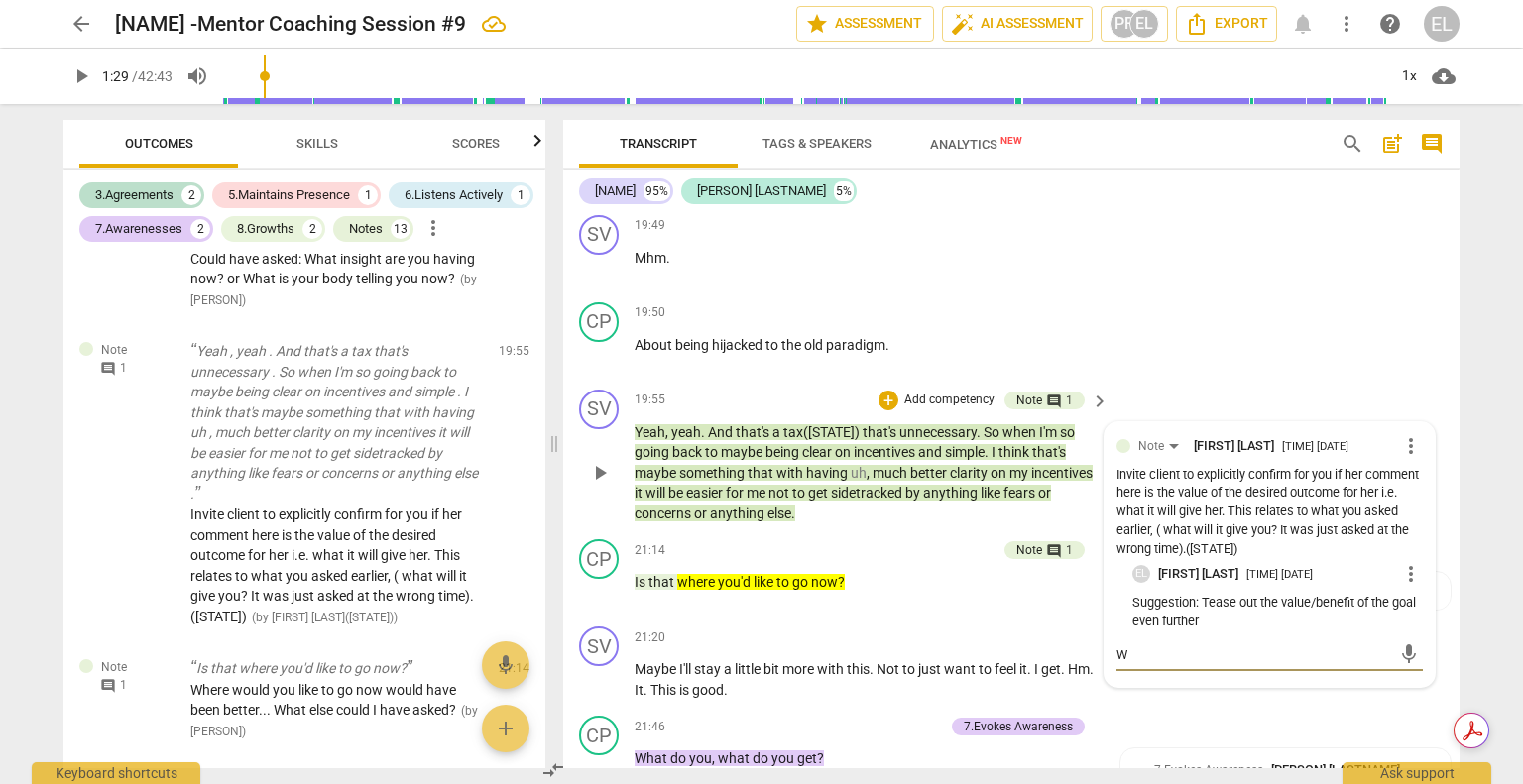 type on "Wh" 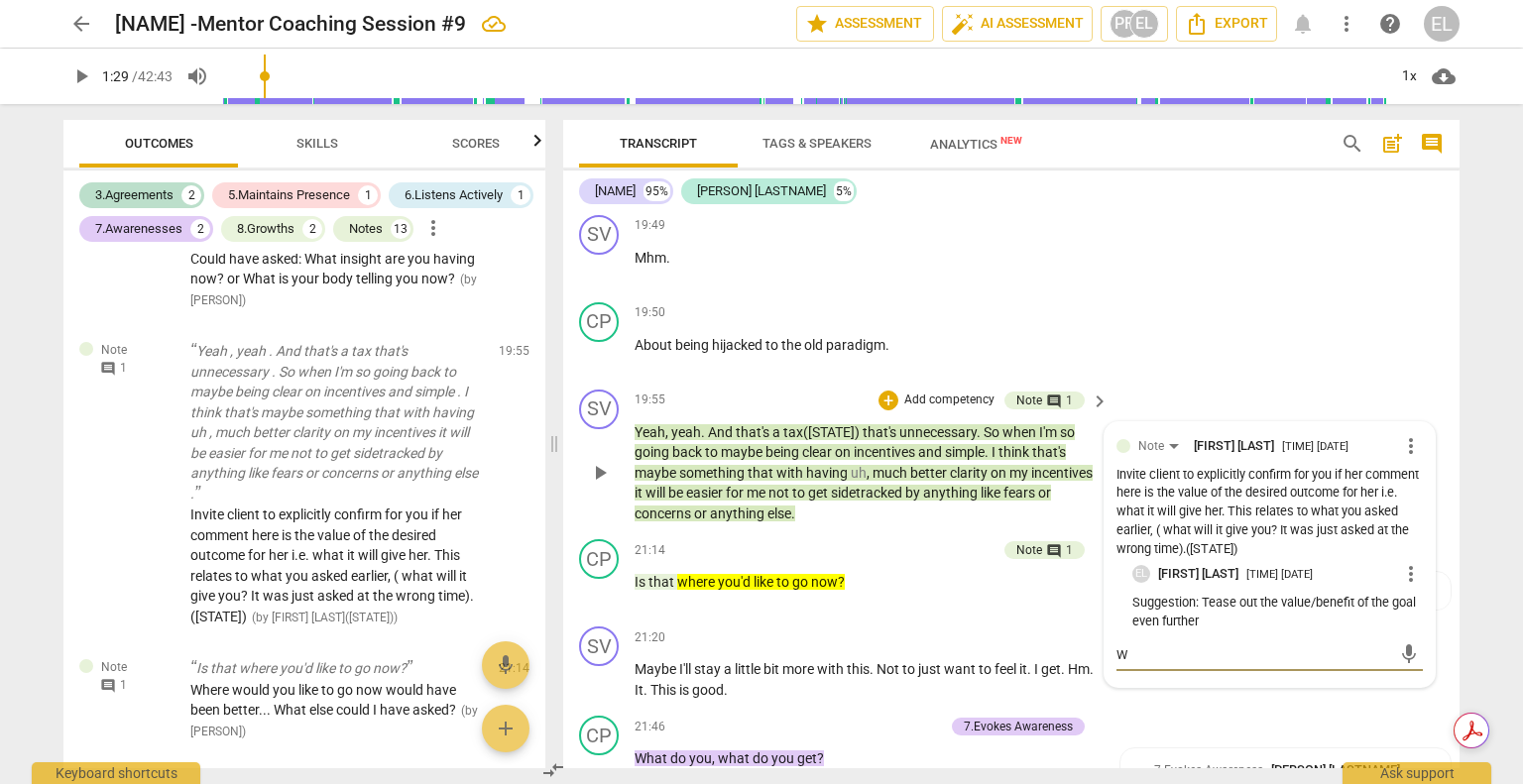 type on "Wh" 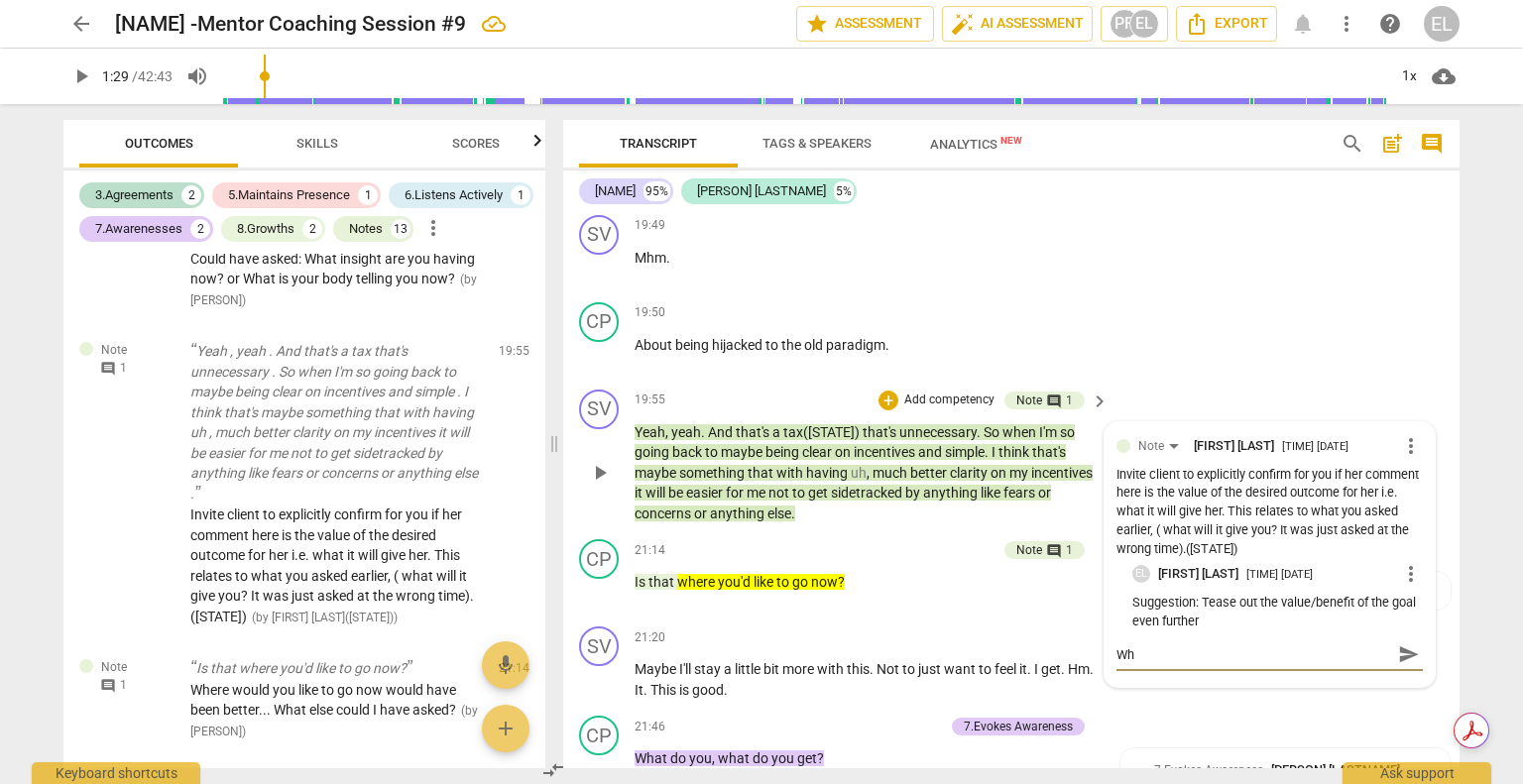 type on "Wha" 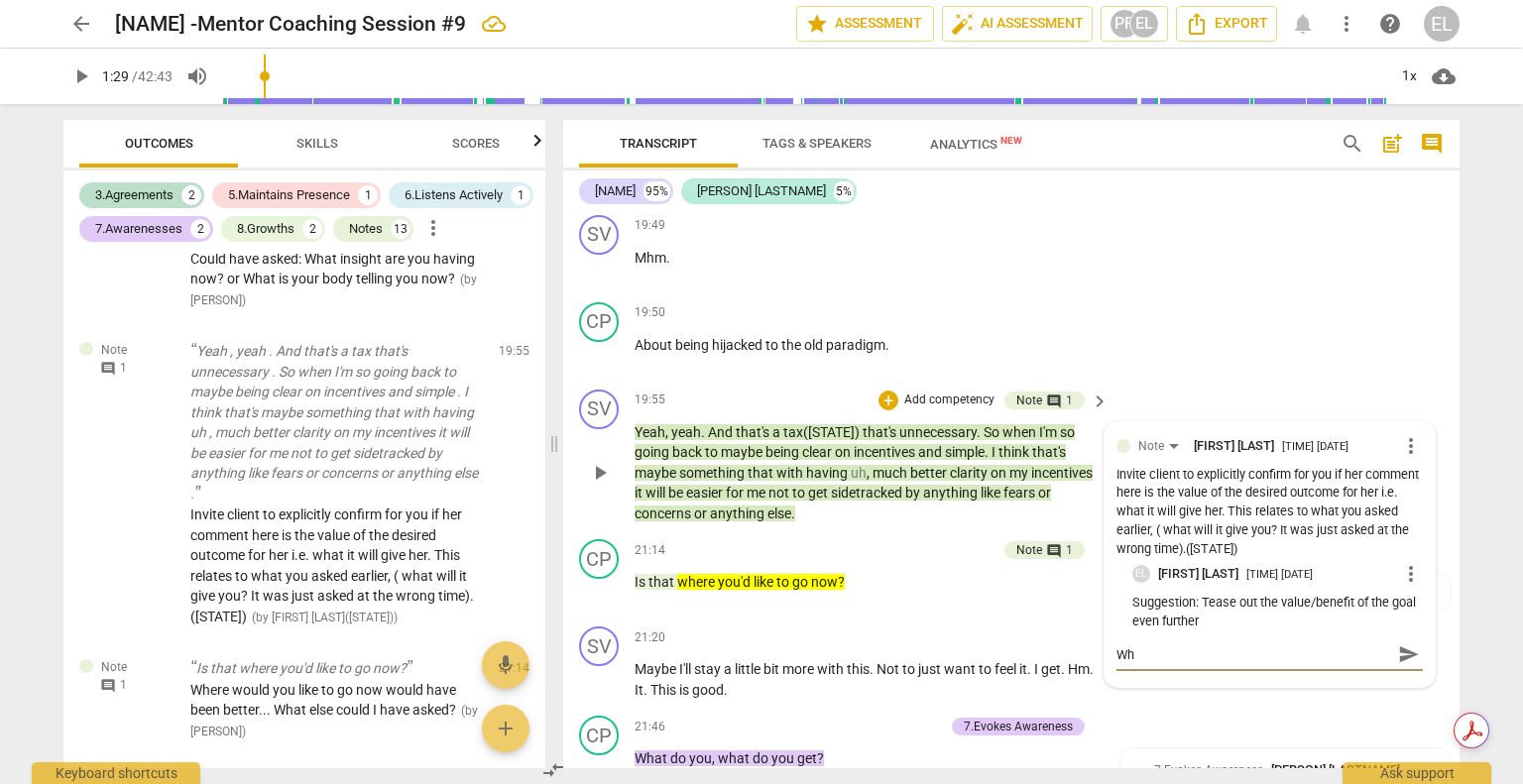 type on "Wha" 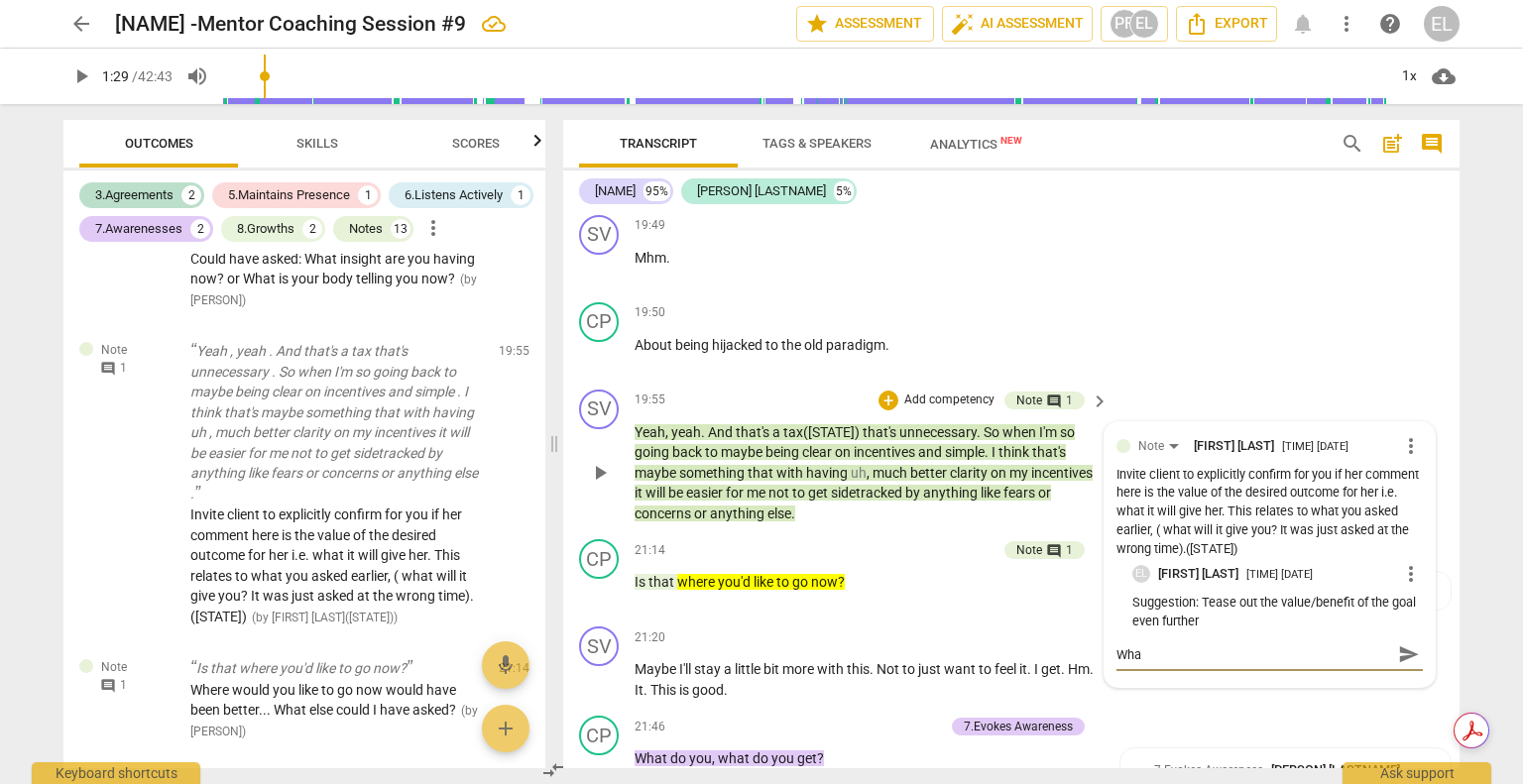 type on "What" 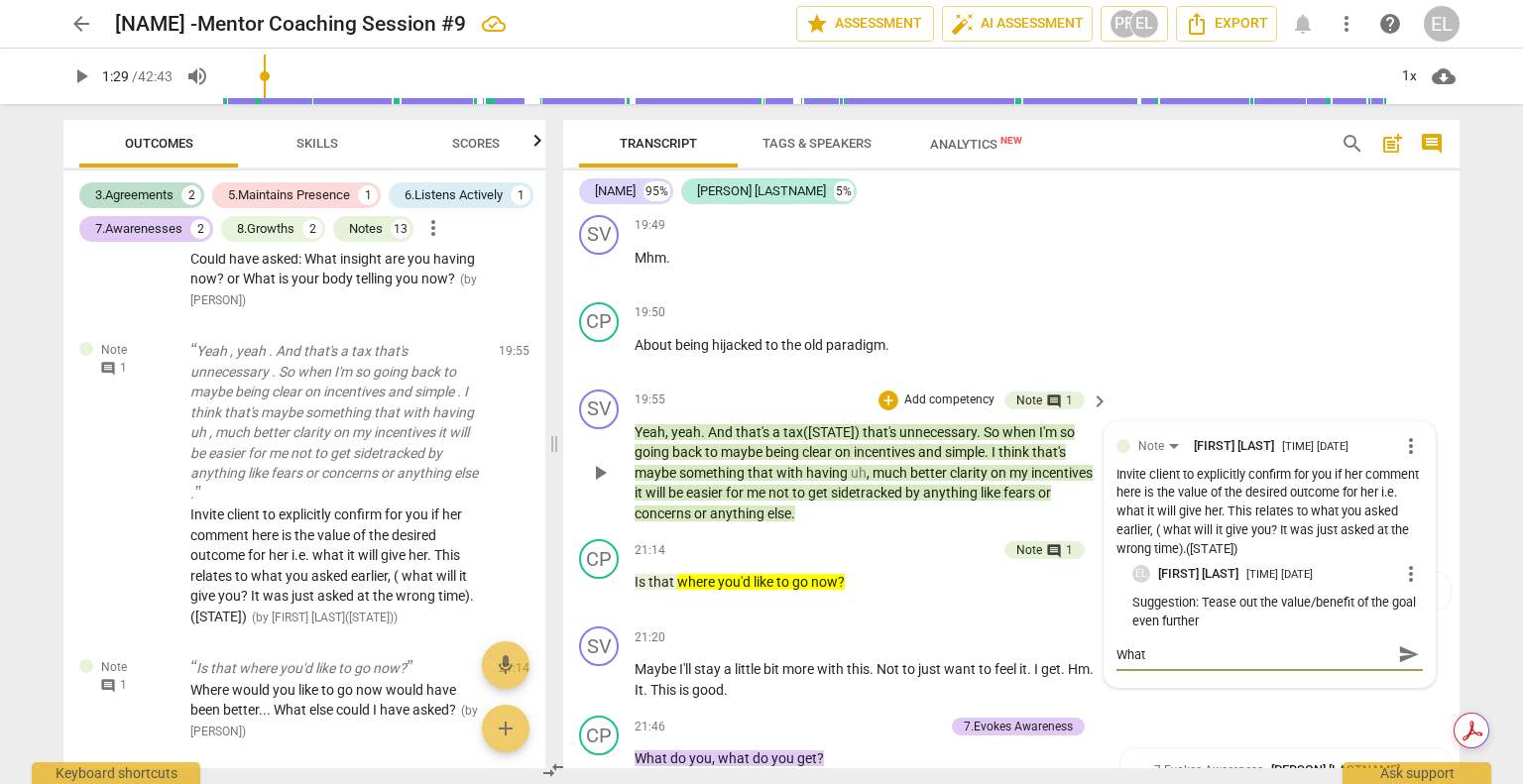 type on "What" 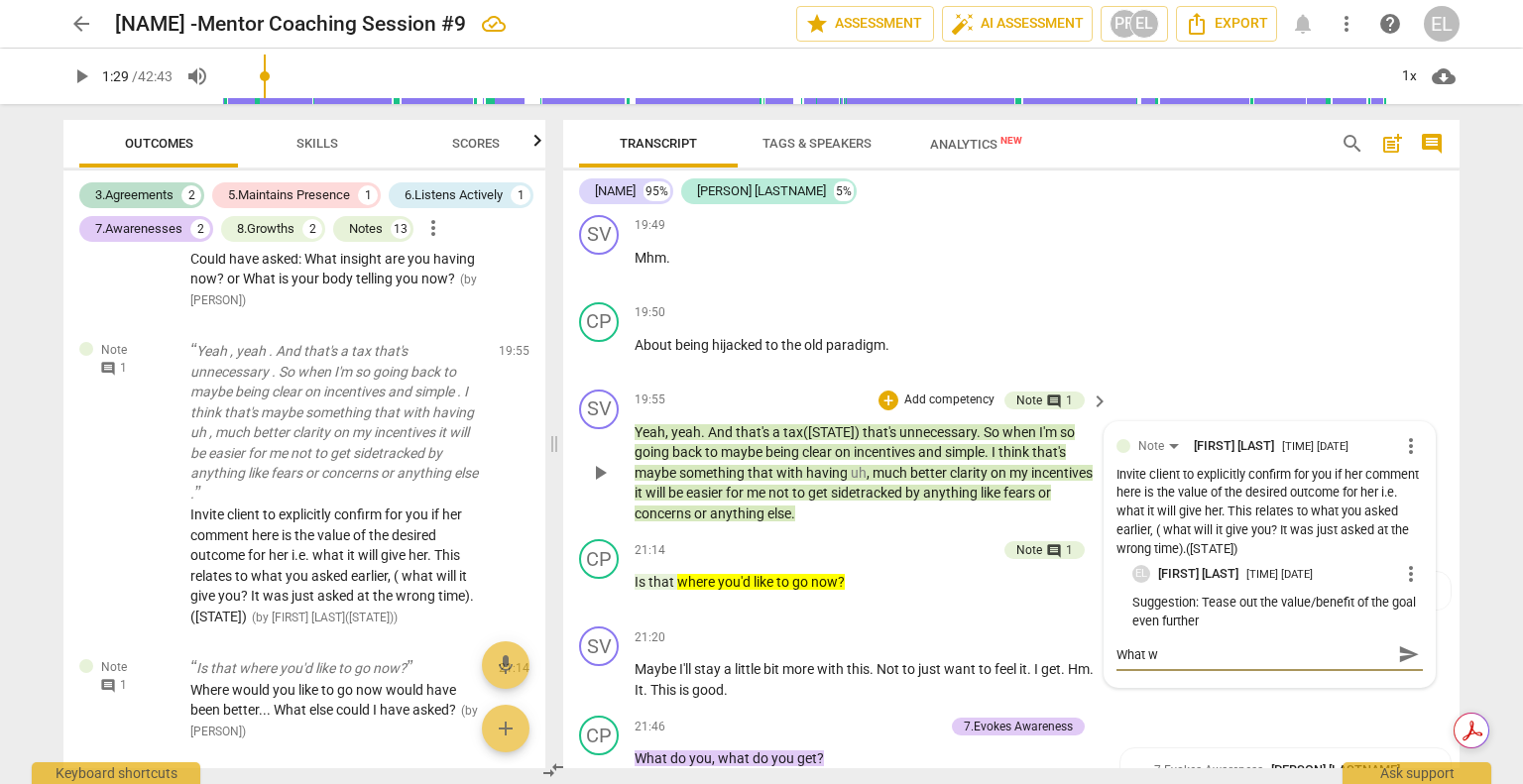 type on "What wi" 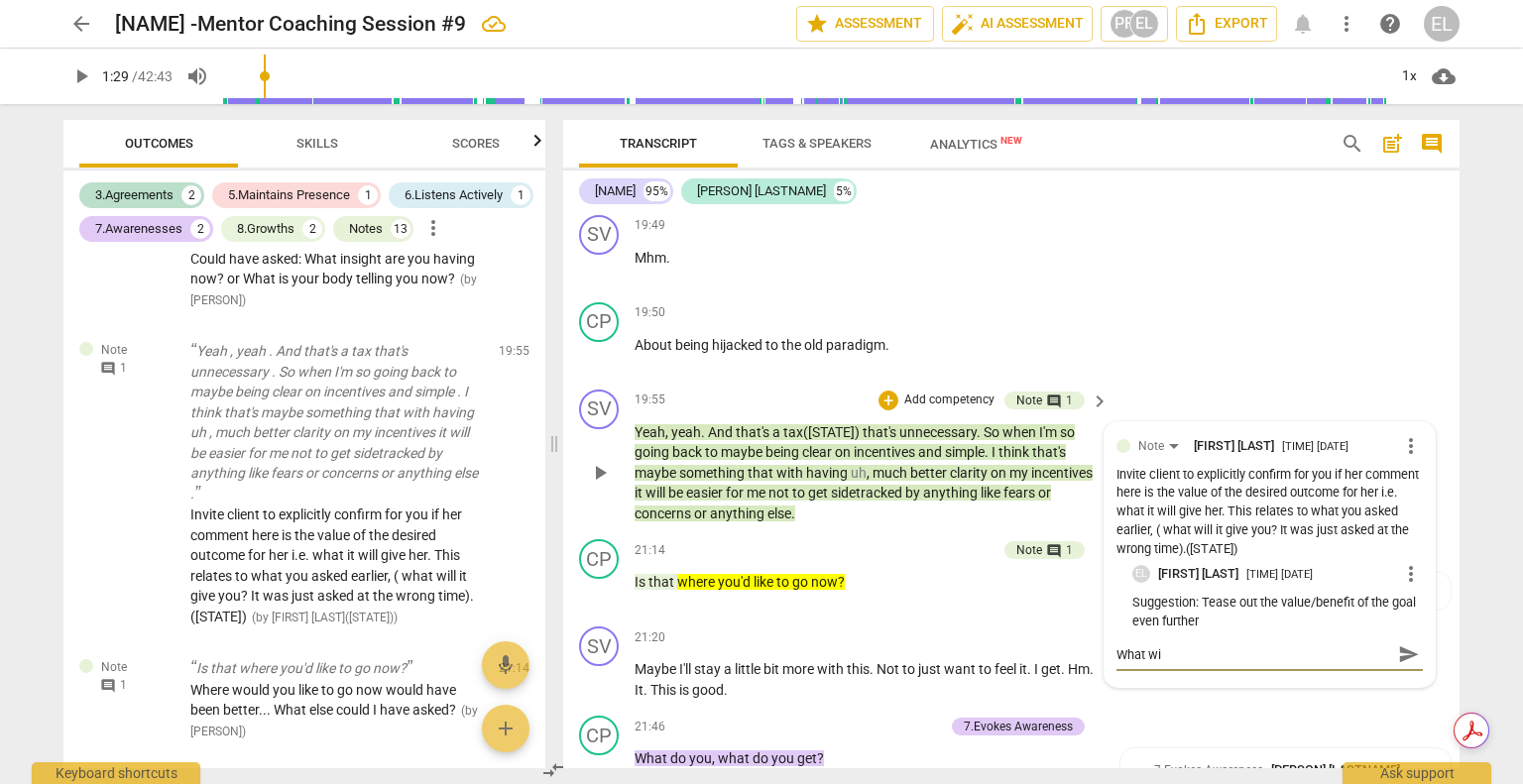 type on "What wil" 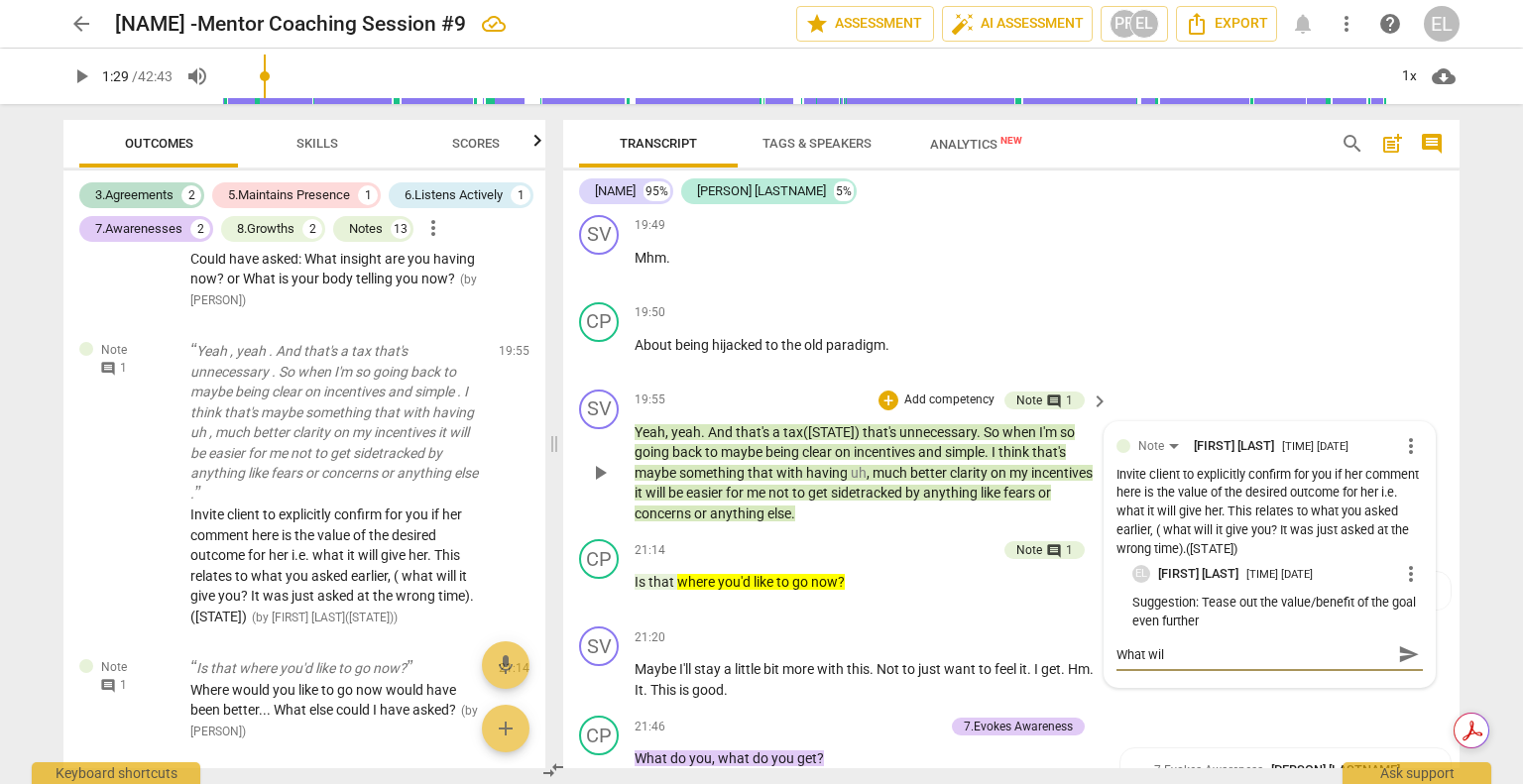 type on "What will" 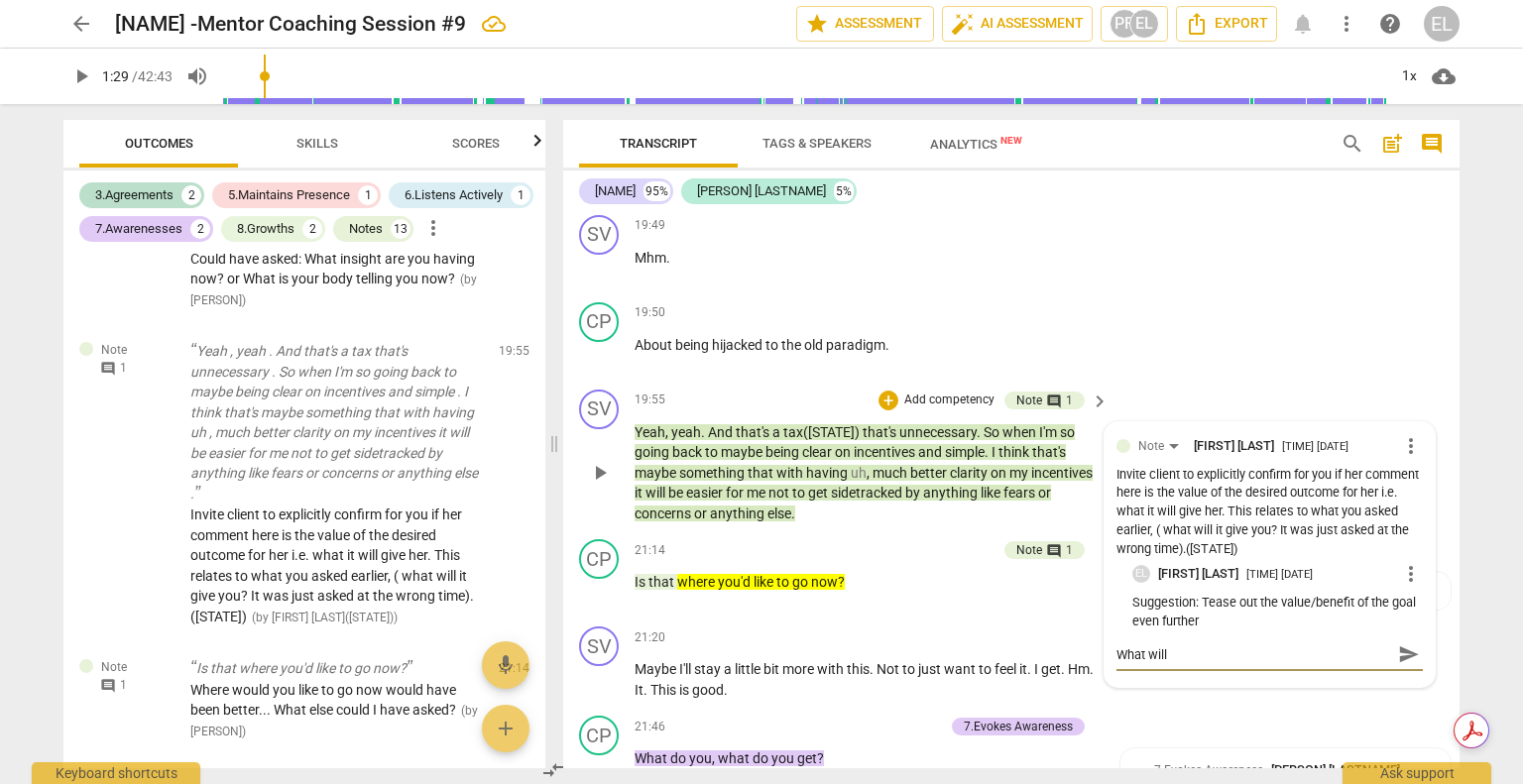 type on "What will" 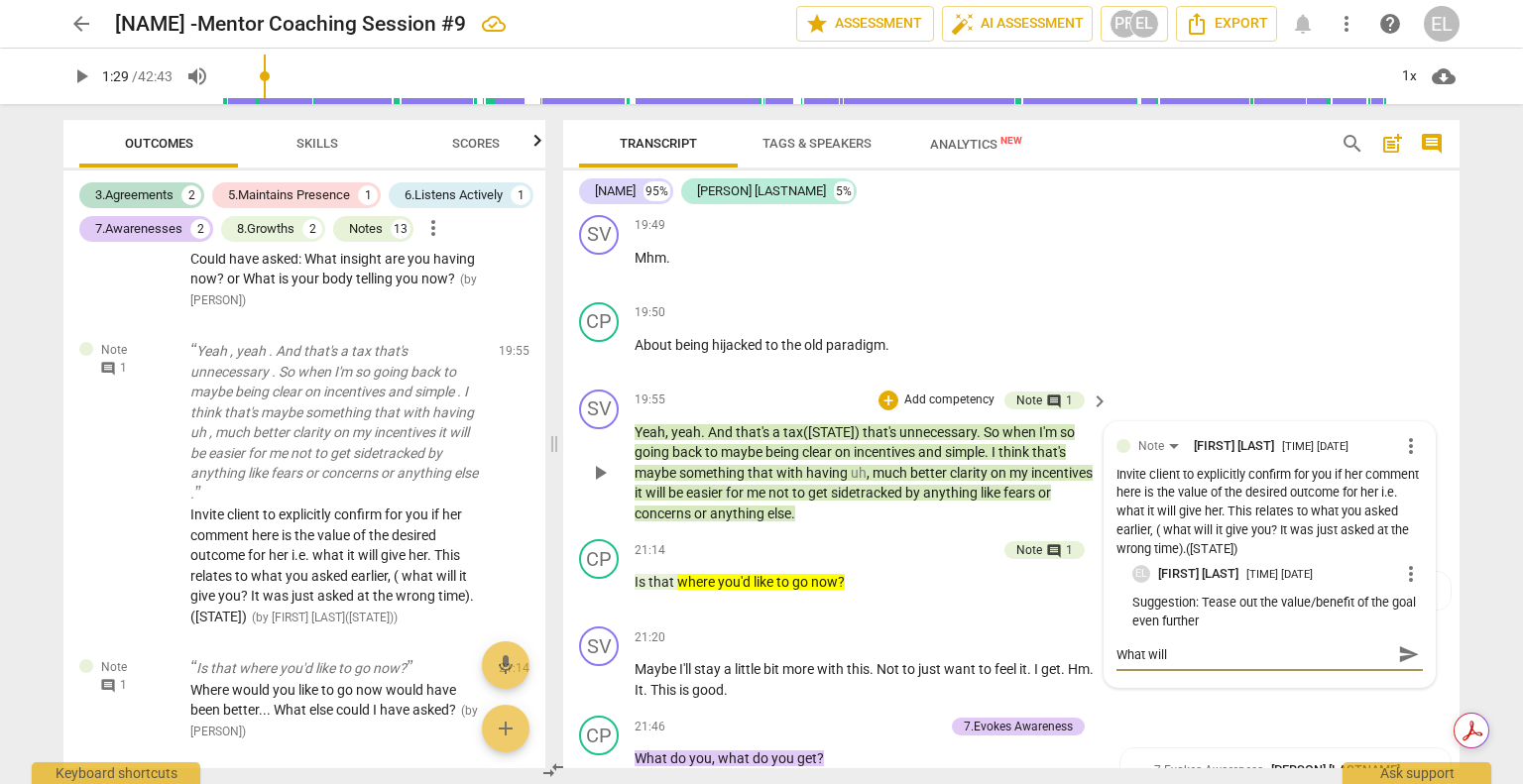 type on "What will r" 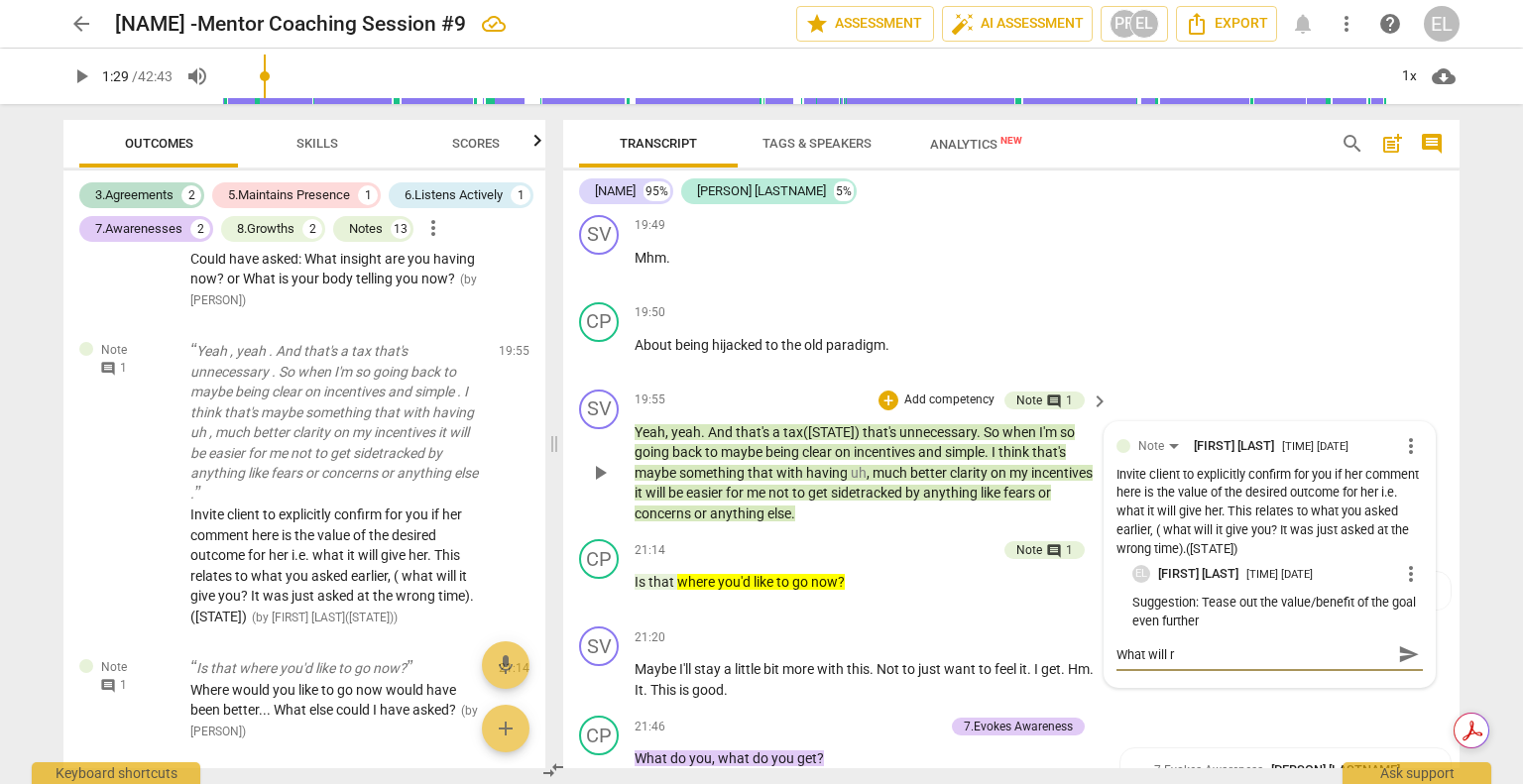 type on "What will re([STATE])" 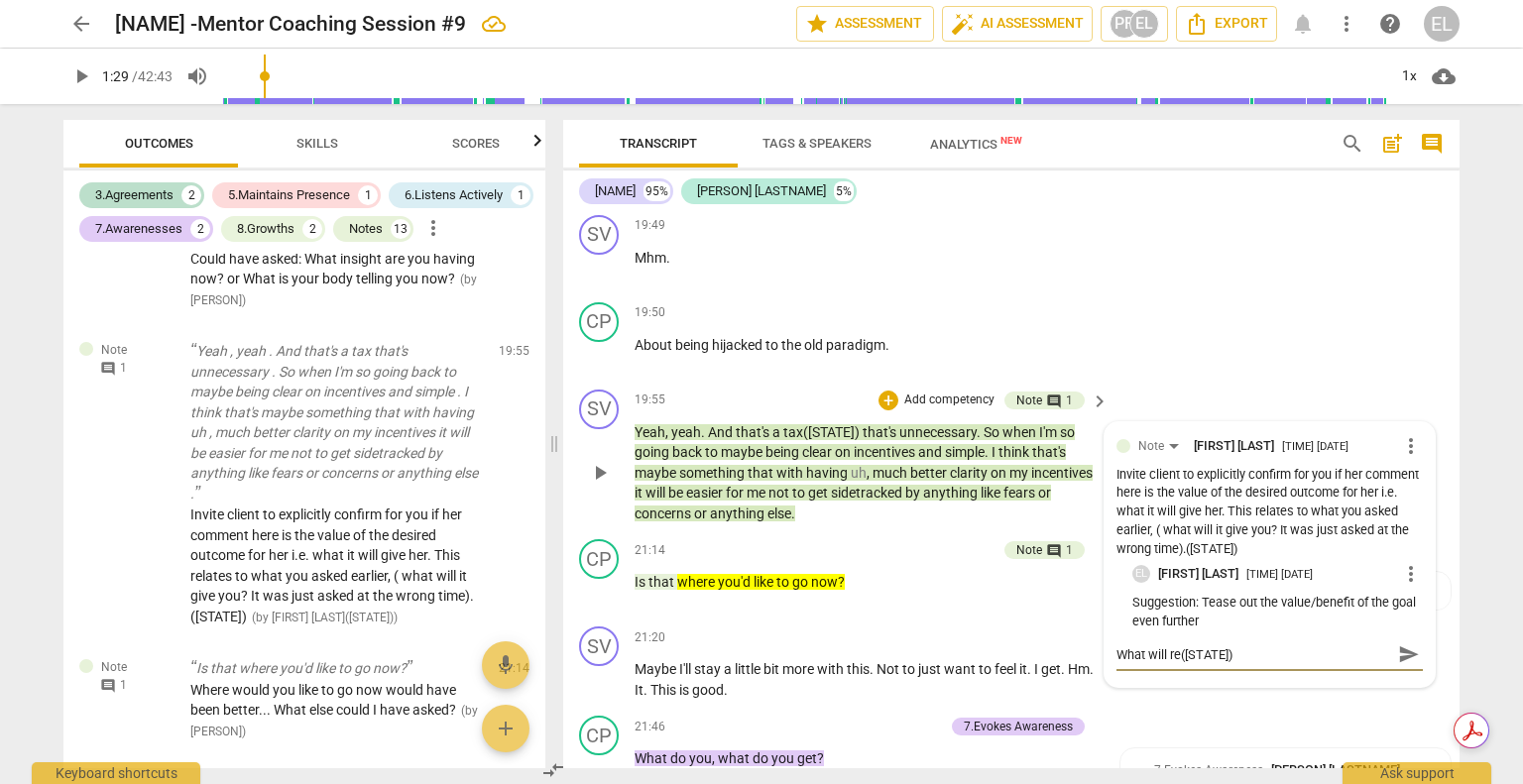 type on "What will rep" 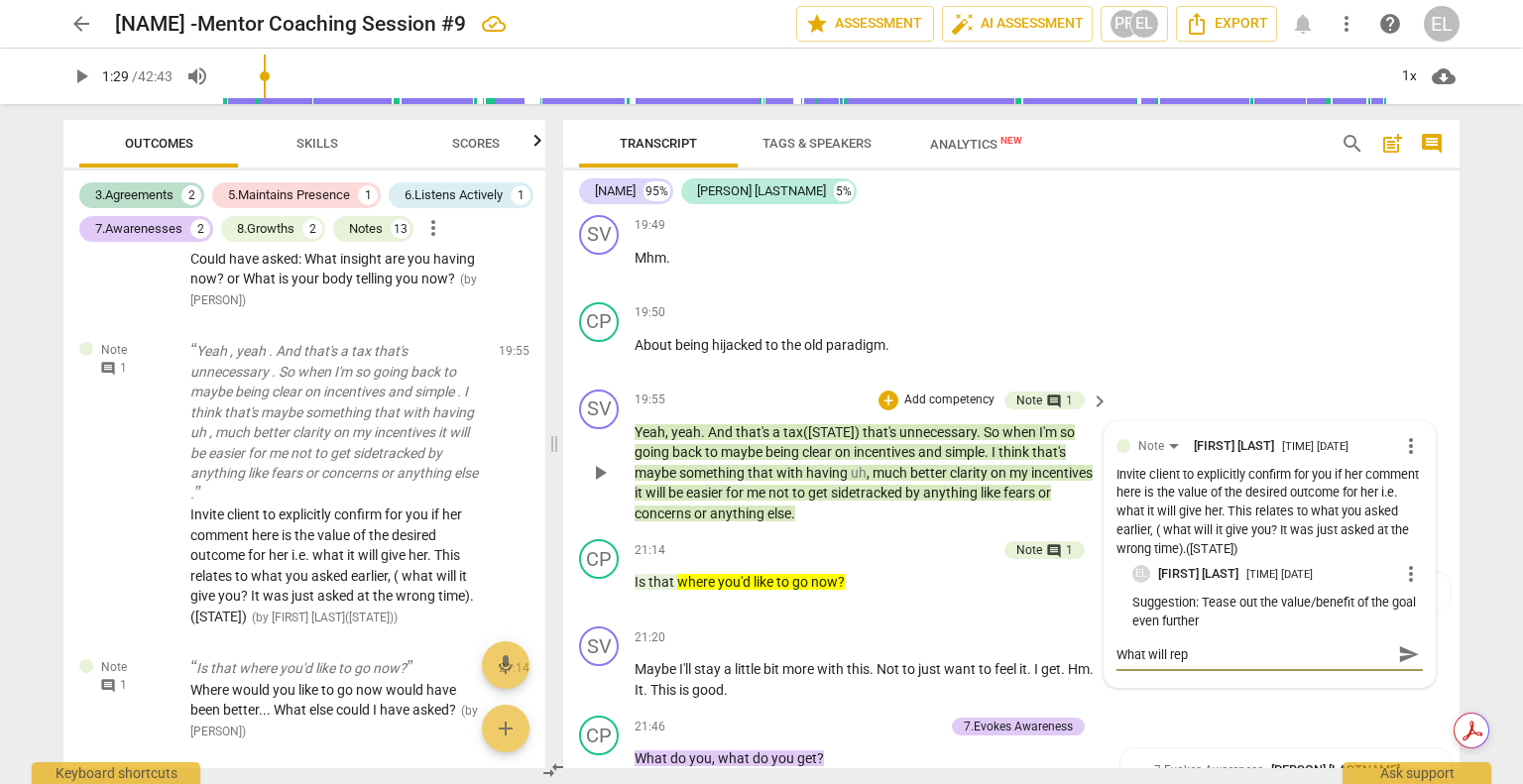 type on "What will repl([STATE])" 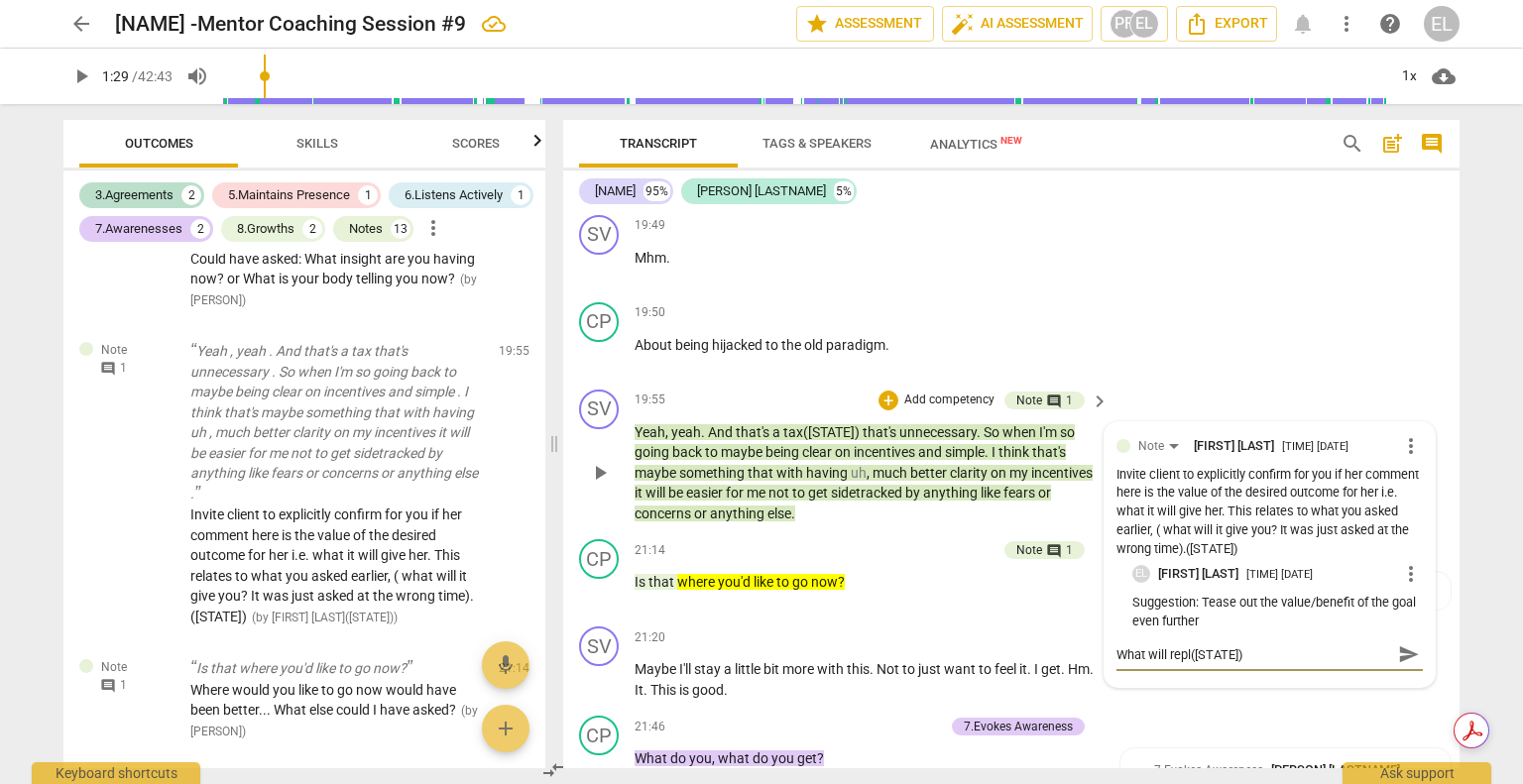 type on "What will repla" 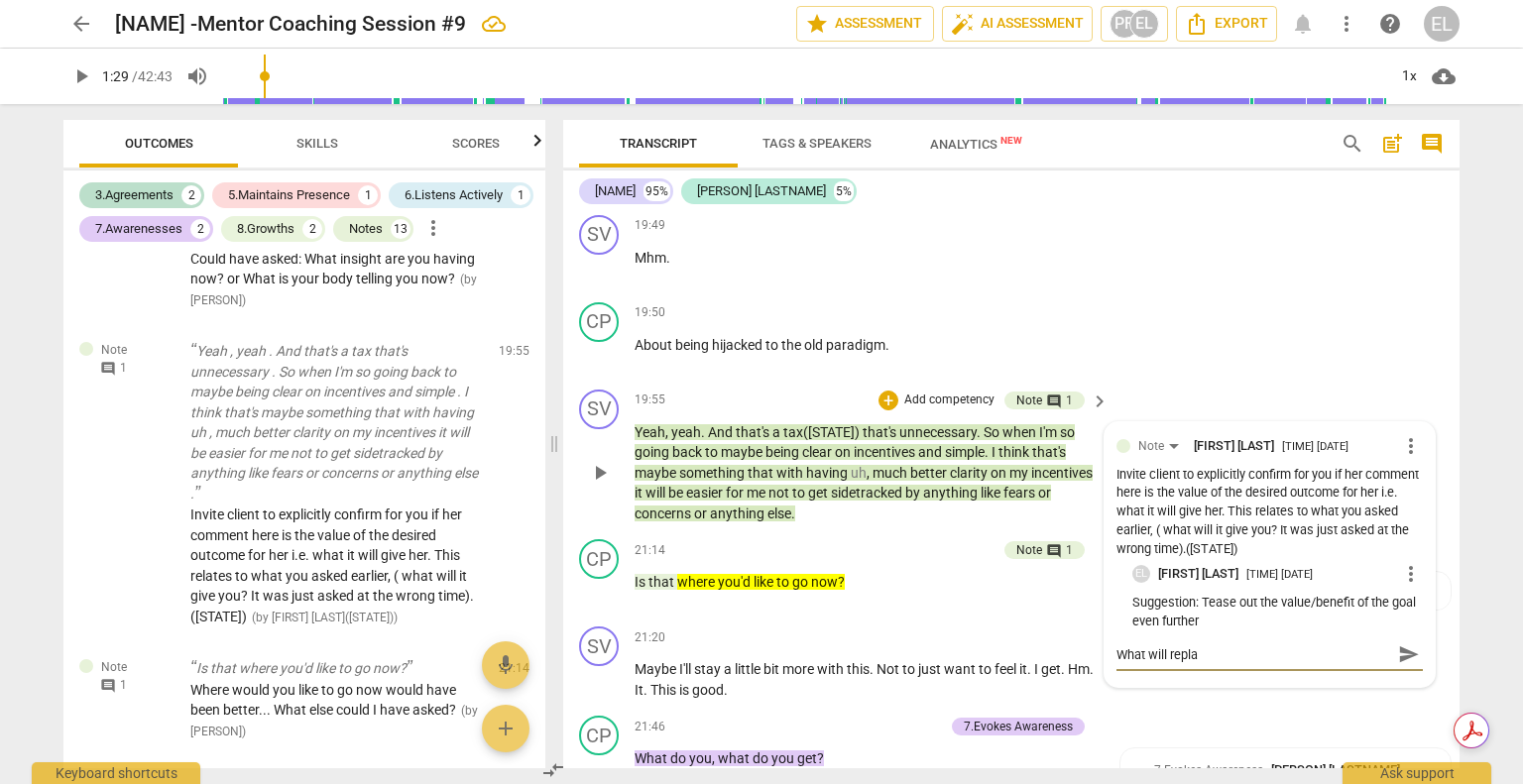 type on "What will replac" 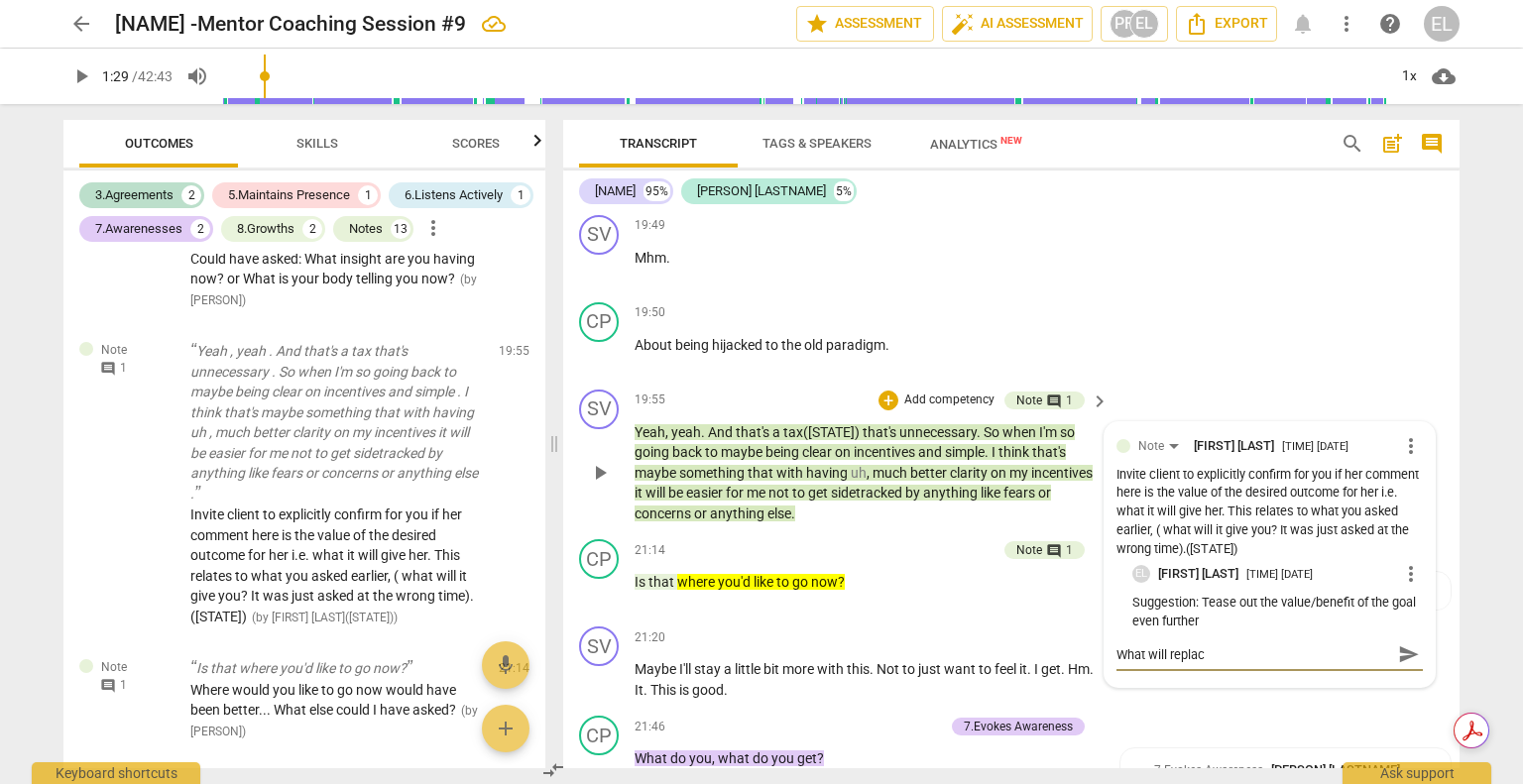 type on "What will replace" 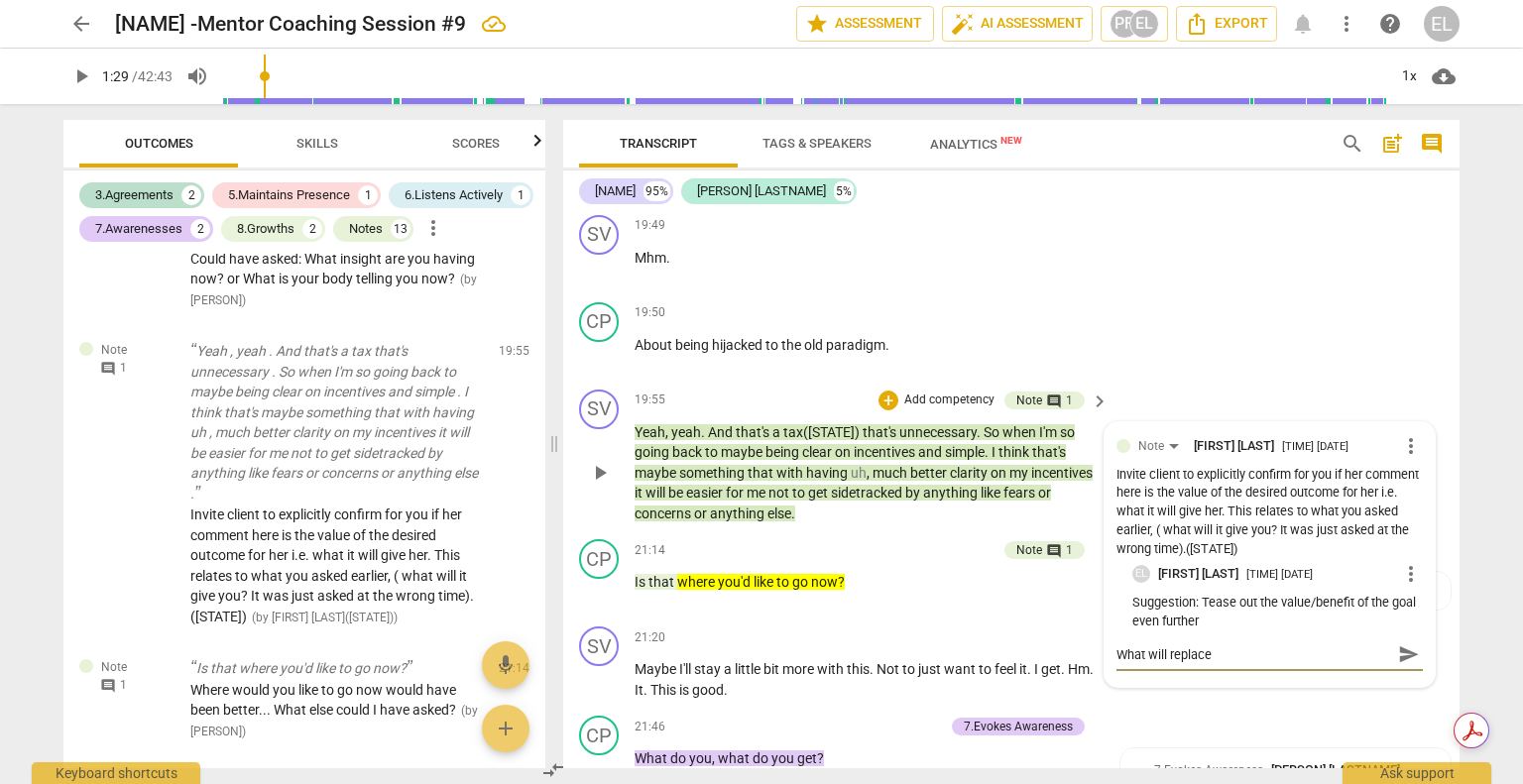 type on "What will replace" 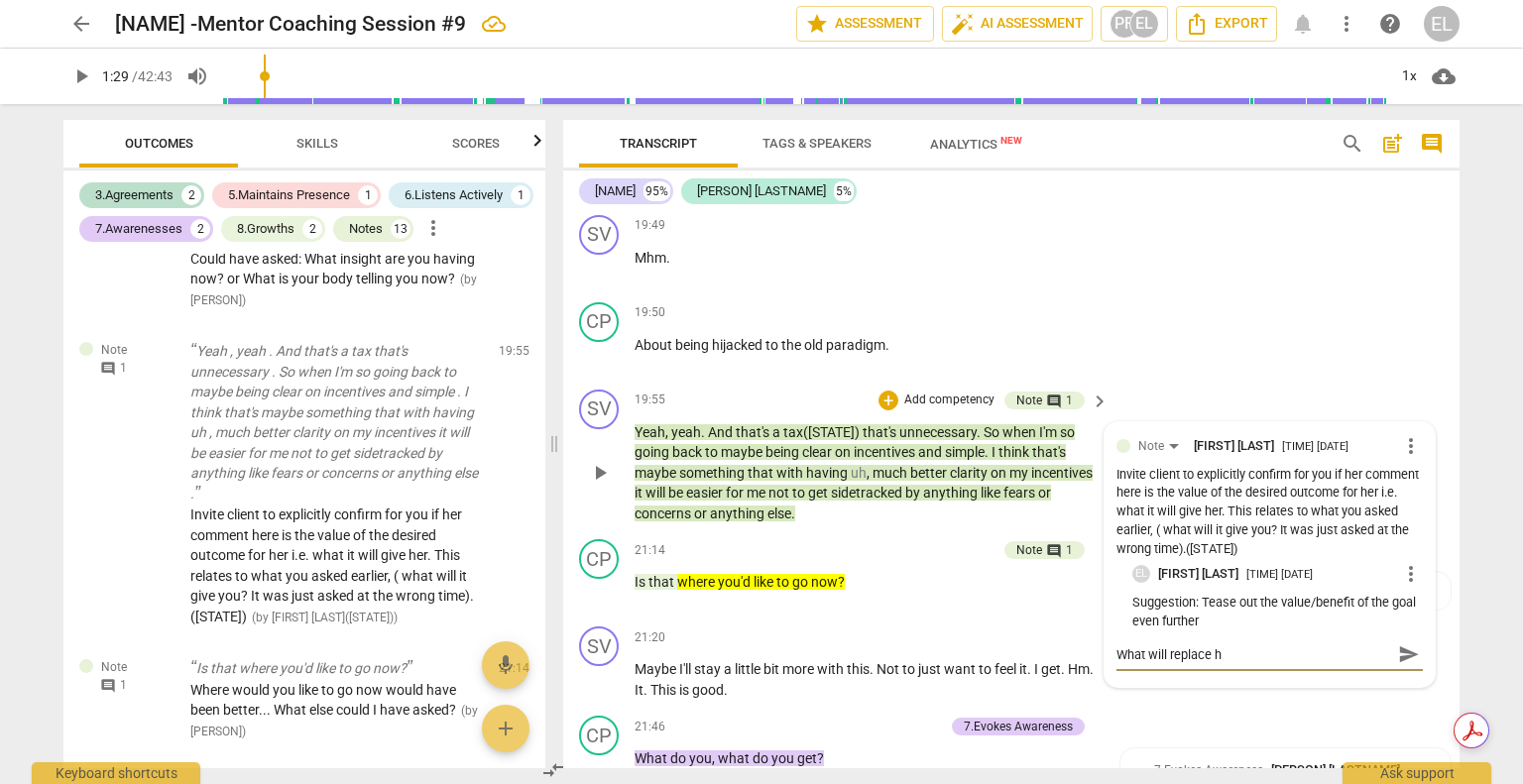 type on "What will replace ho([STATE])" 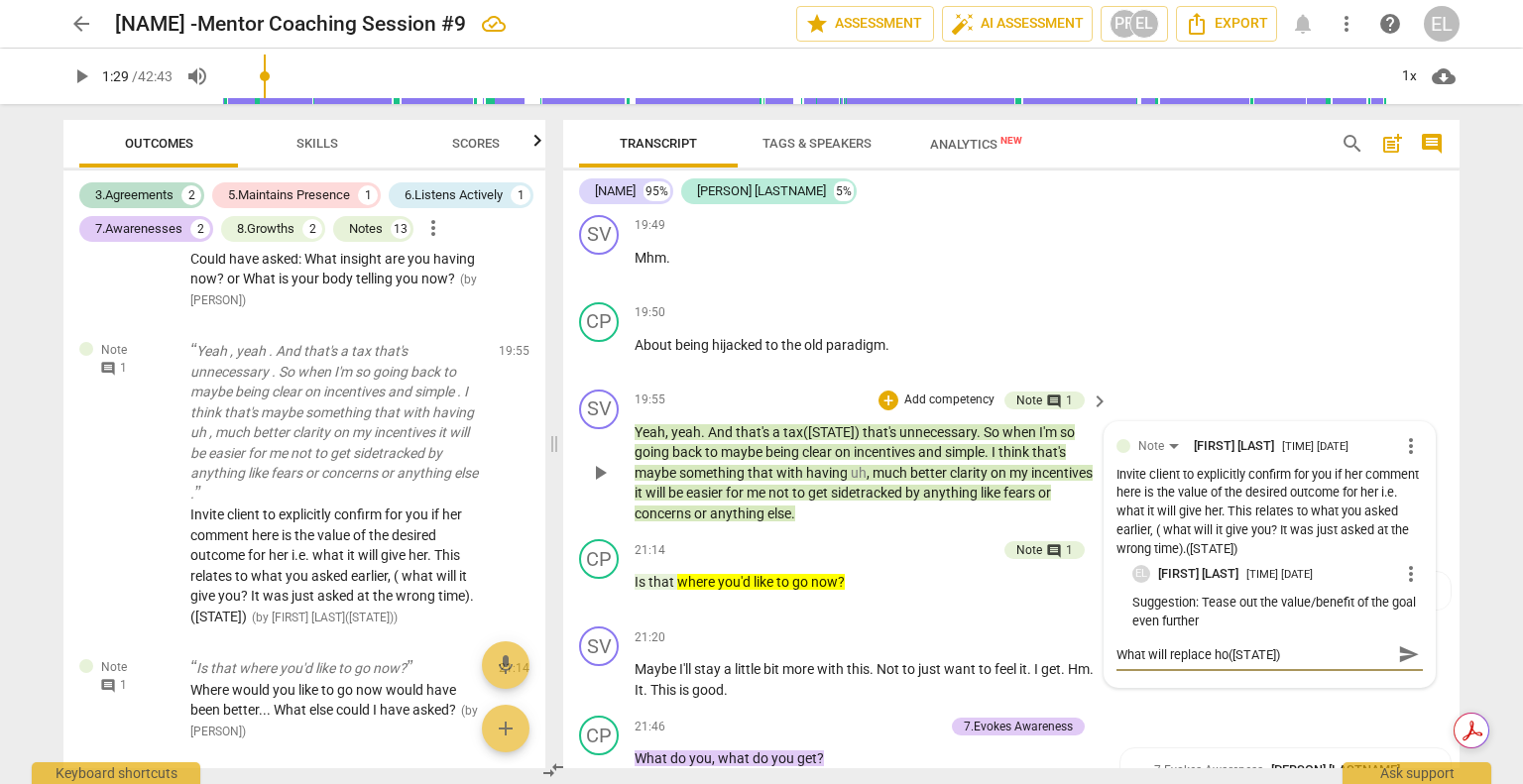 type on "What will replace h" 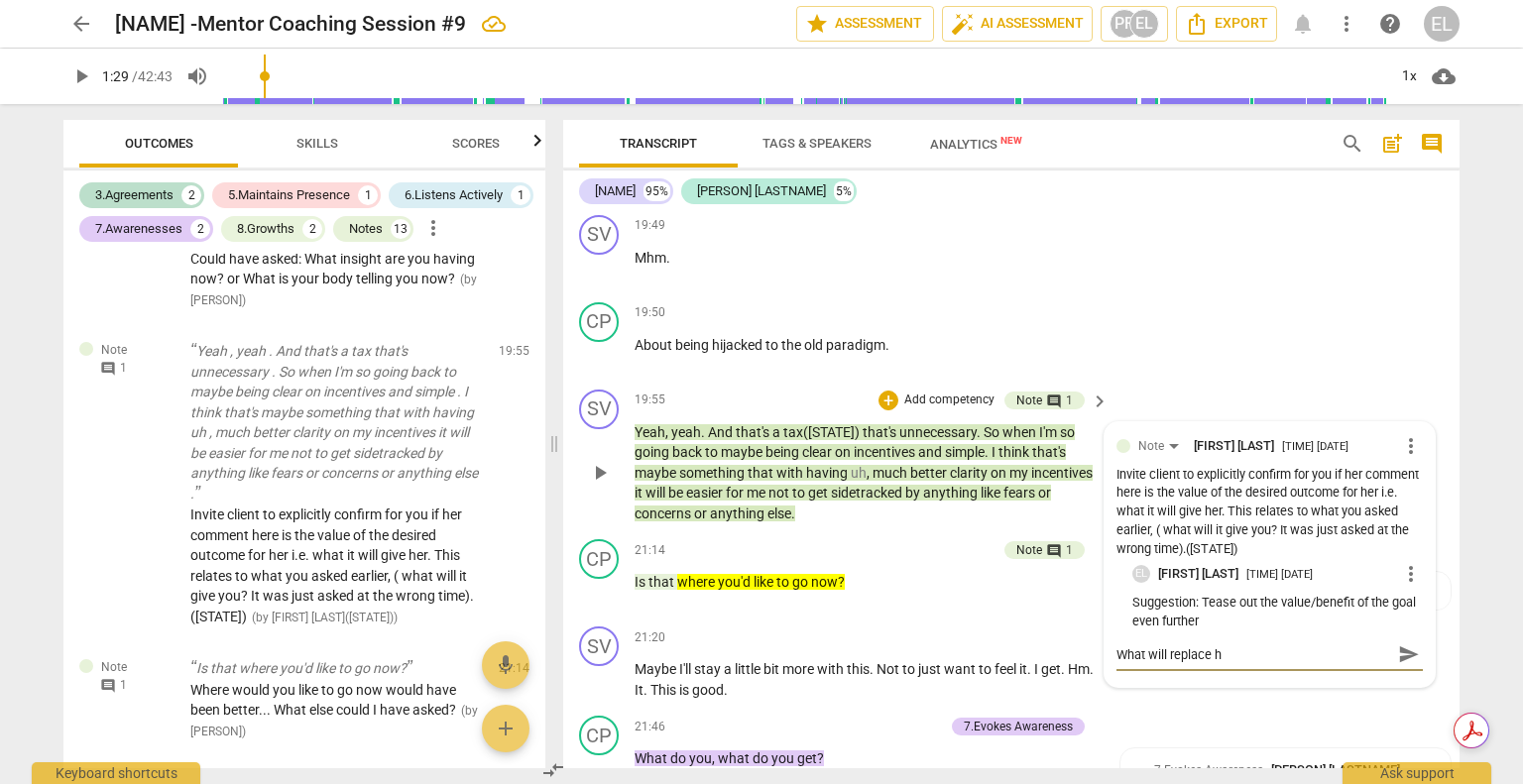 type on "What will replace" 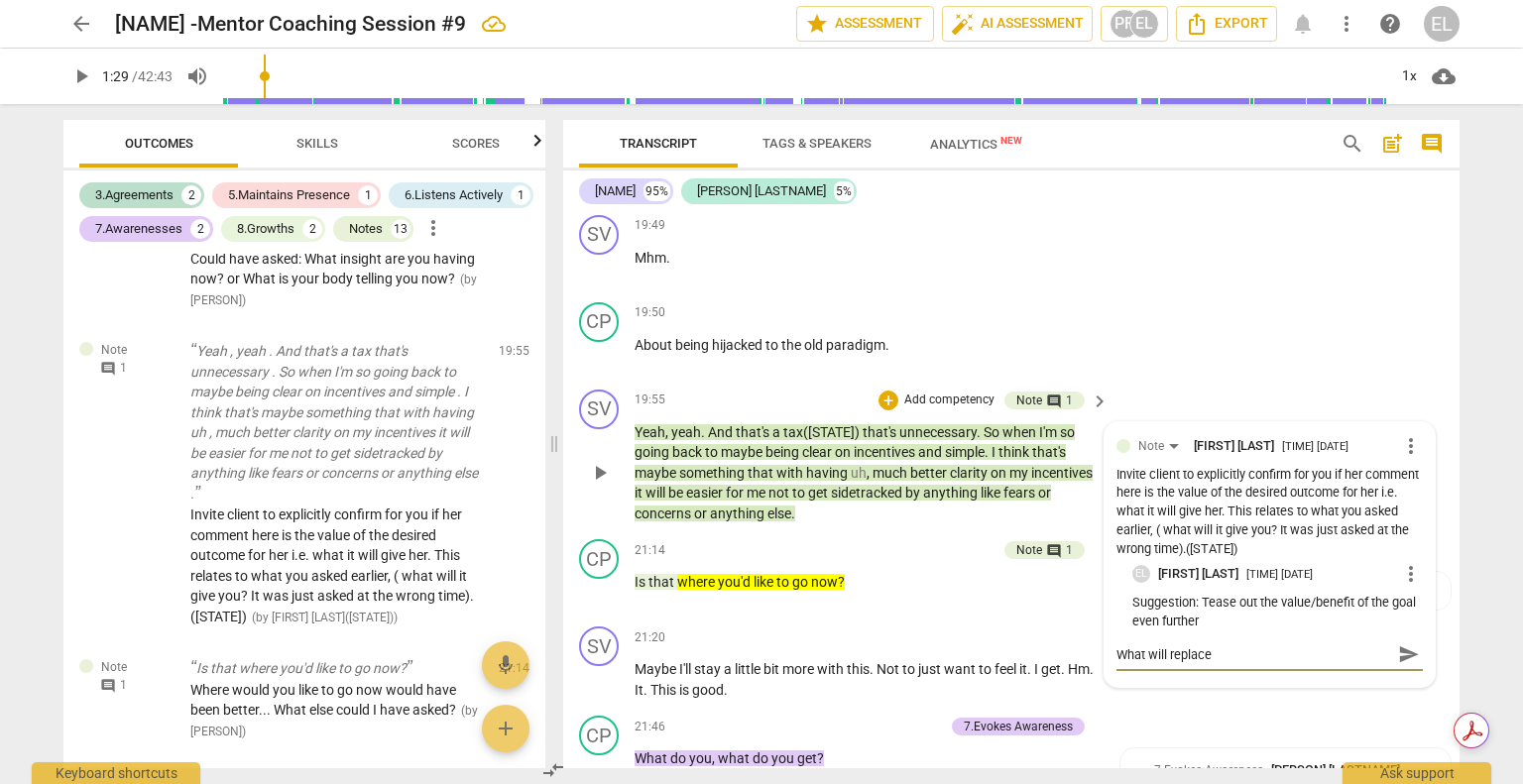 type on "What will replace t" 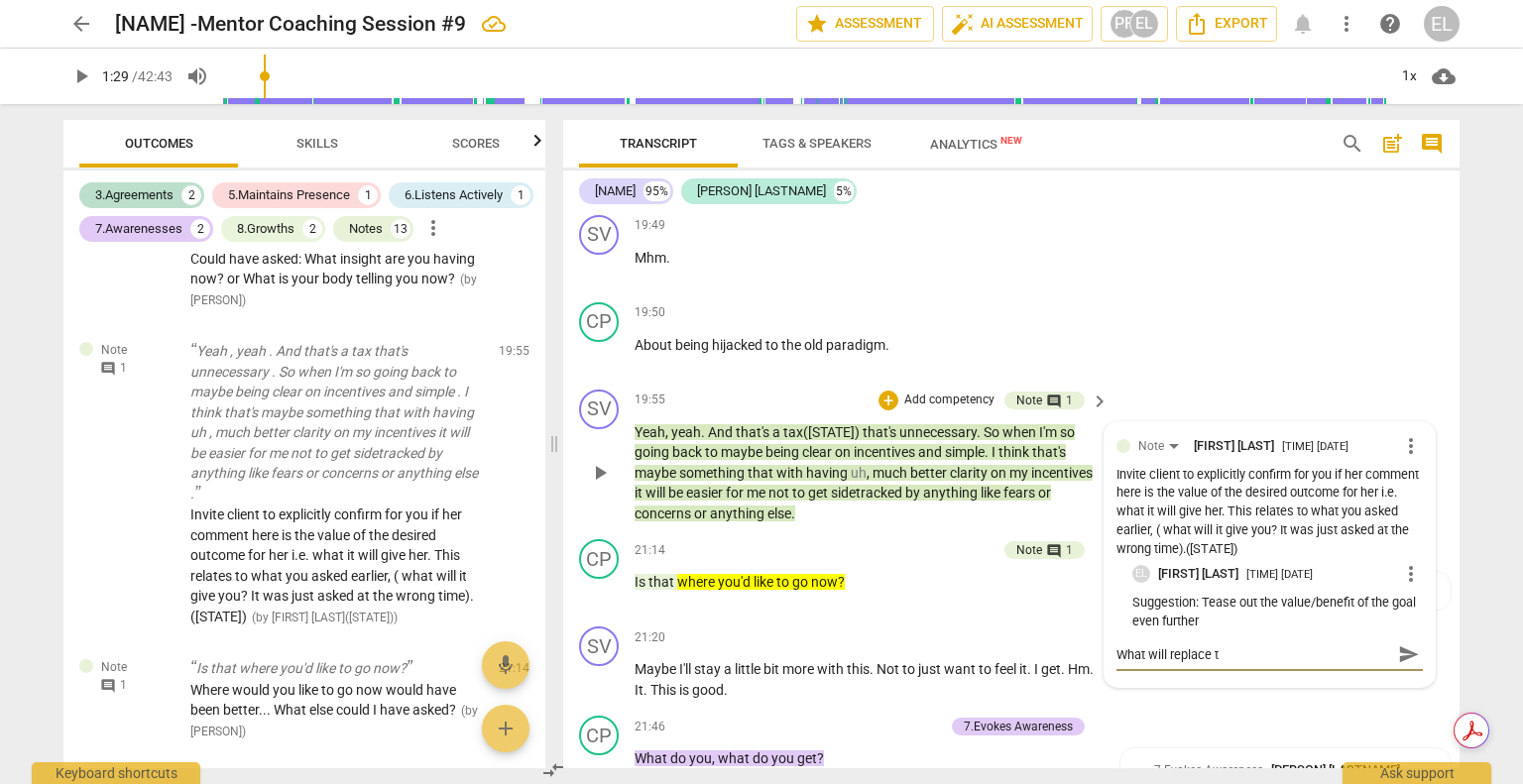type on "What will replace th" 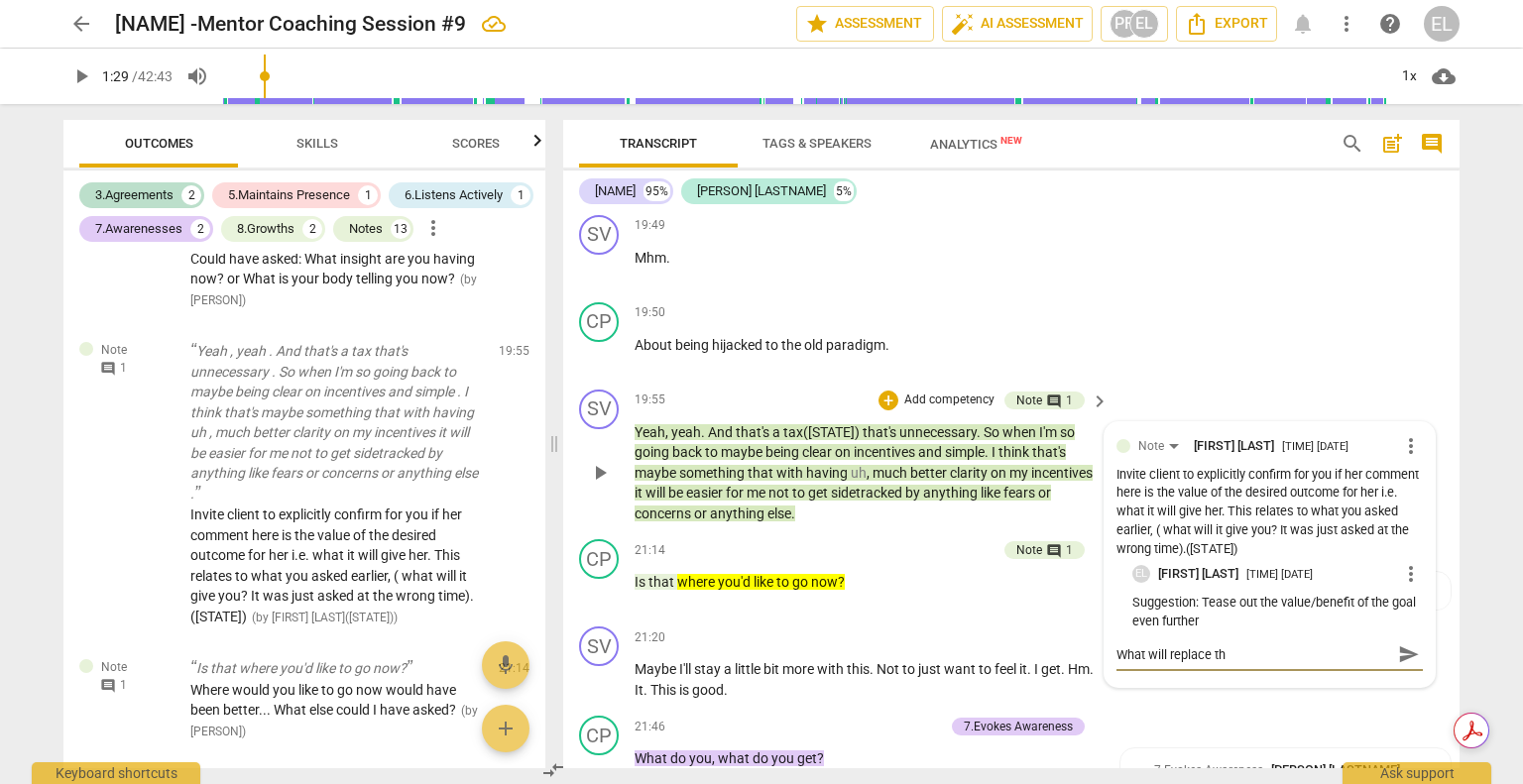 type on "What will replace tho" 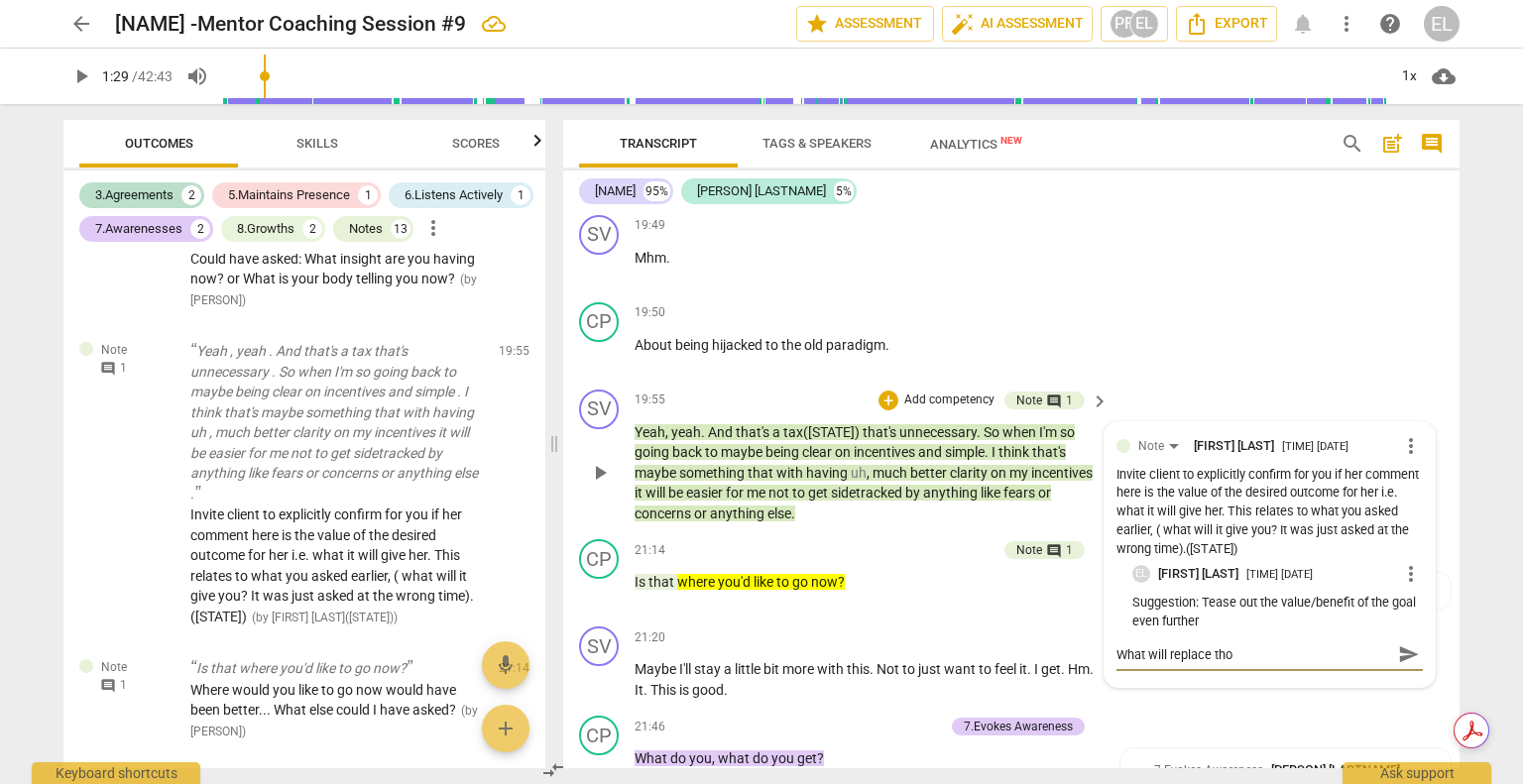 type on "What will replace thos" 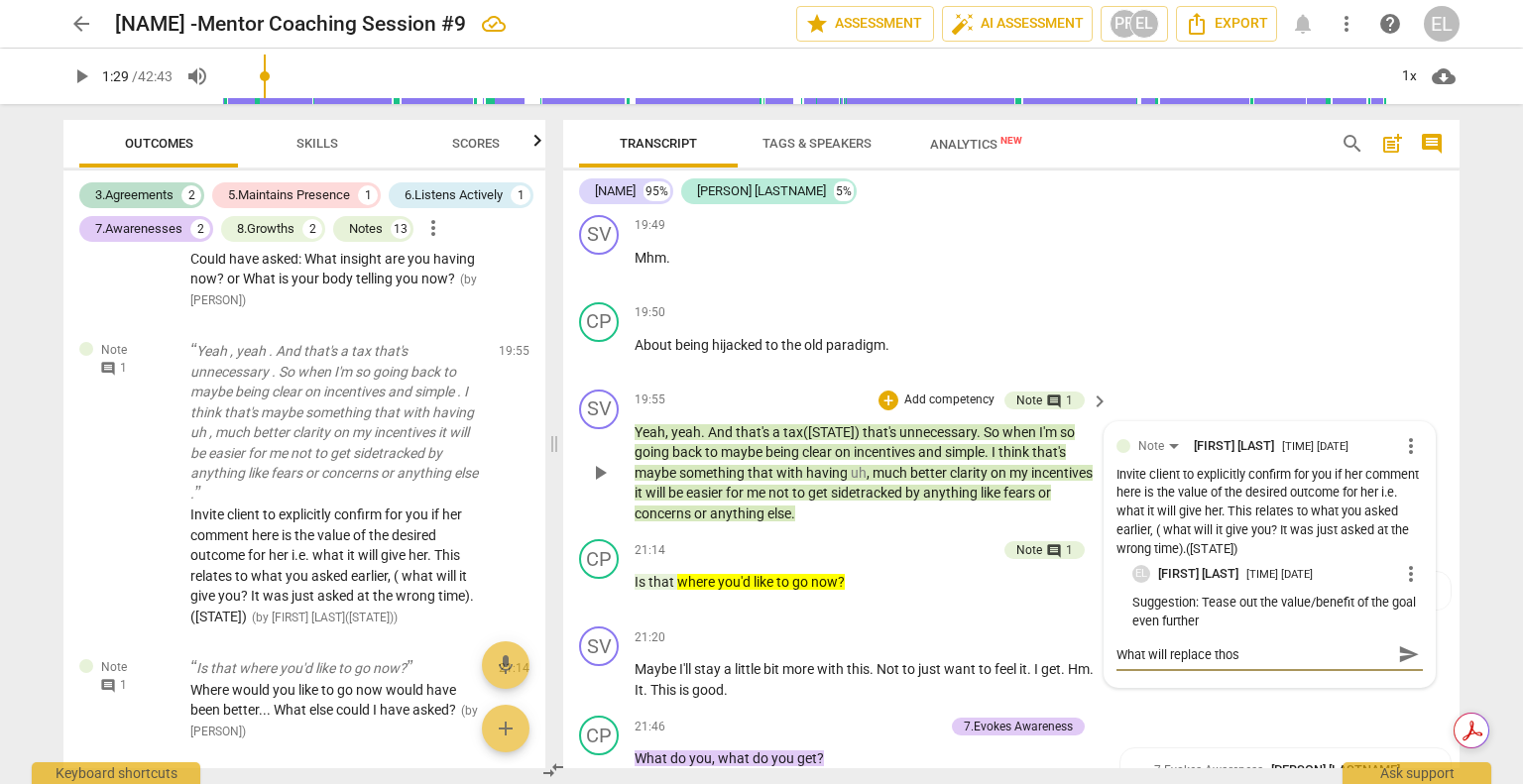 type on "What will replace those" 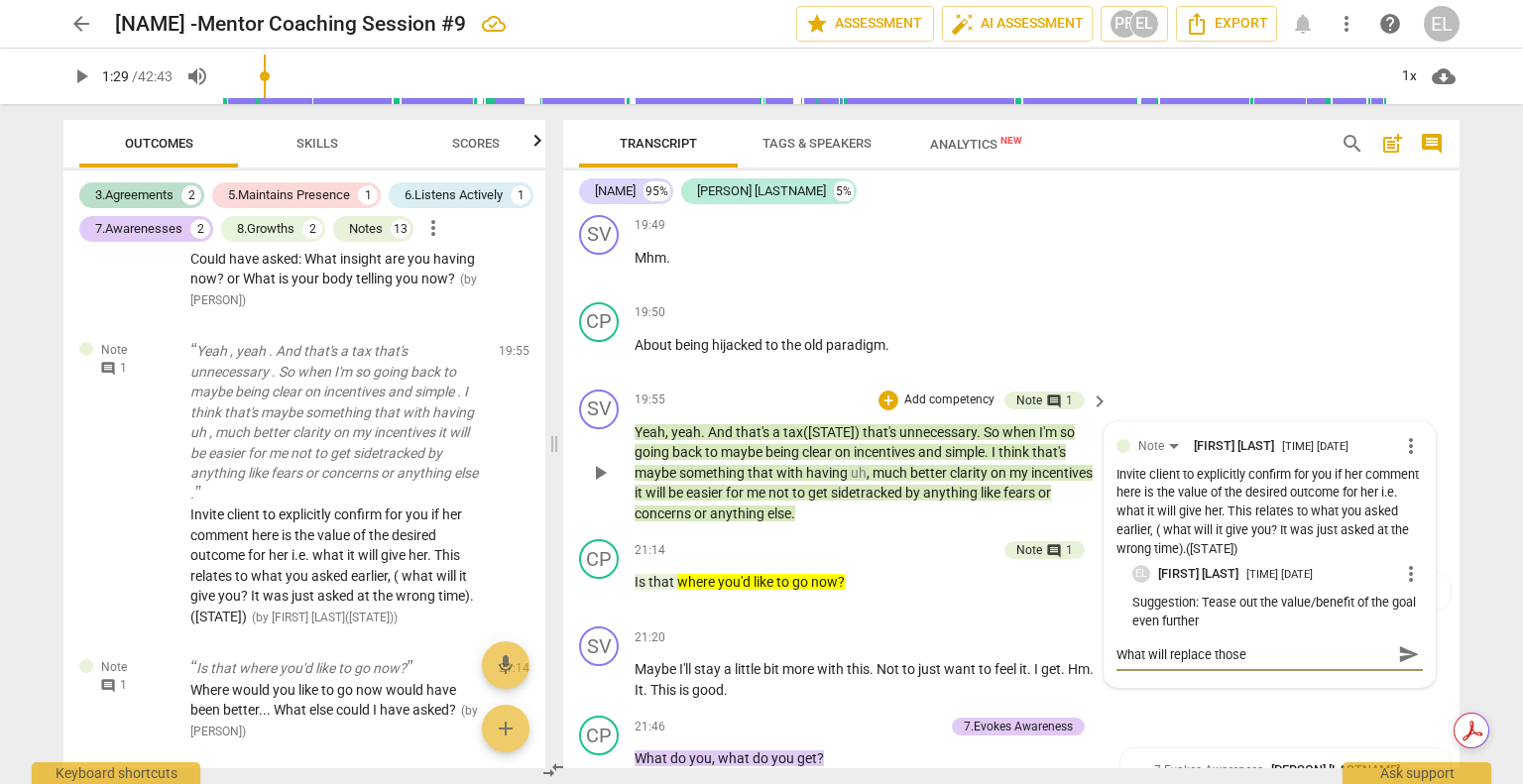 type on "What will replace those" 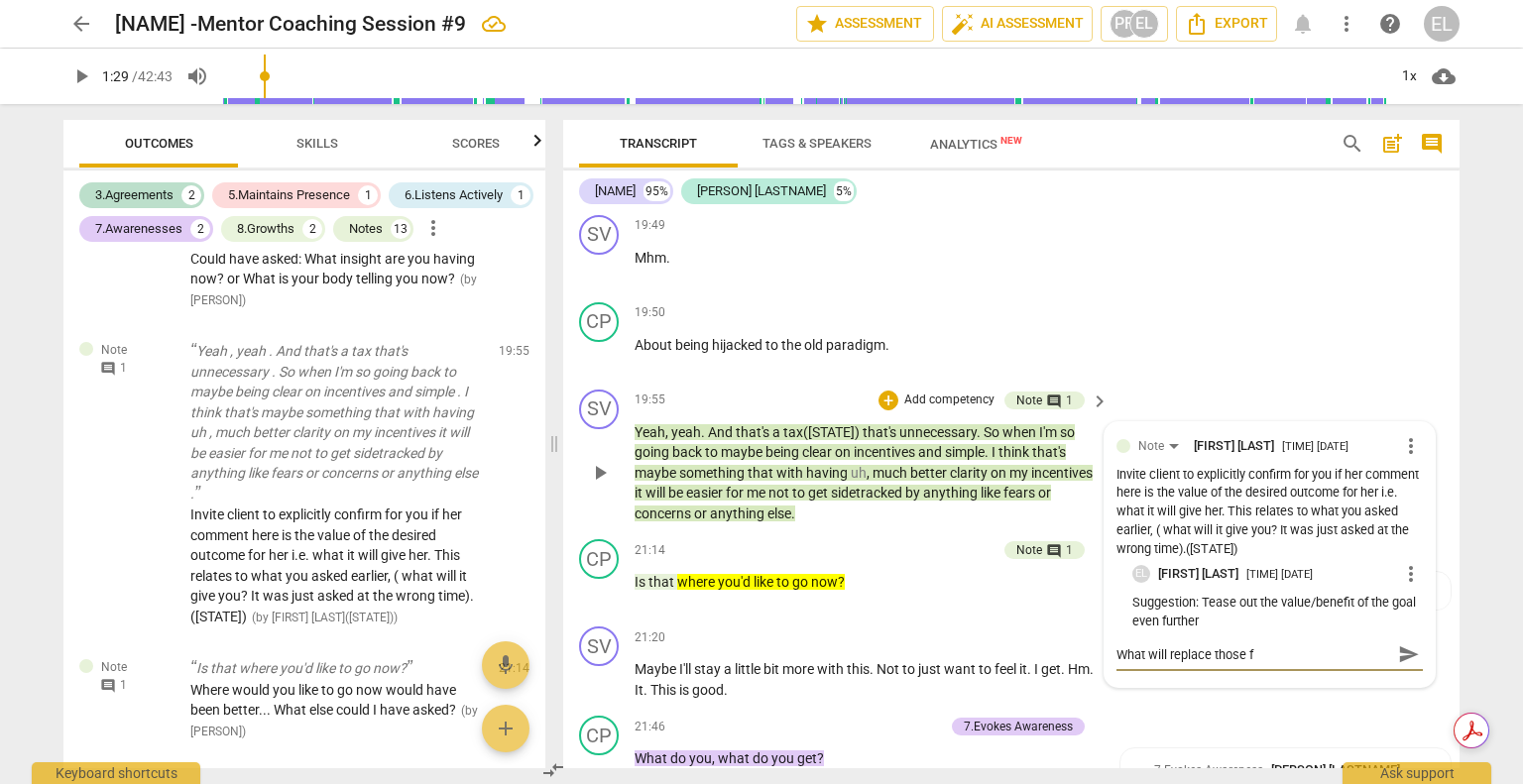 type on "What will replace those fr" 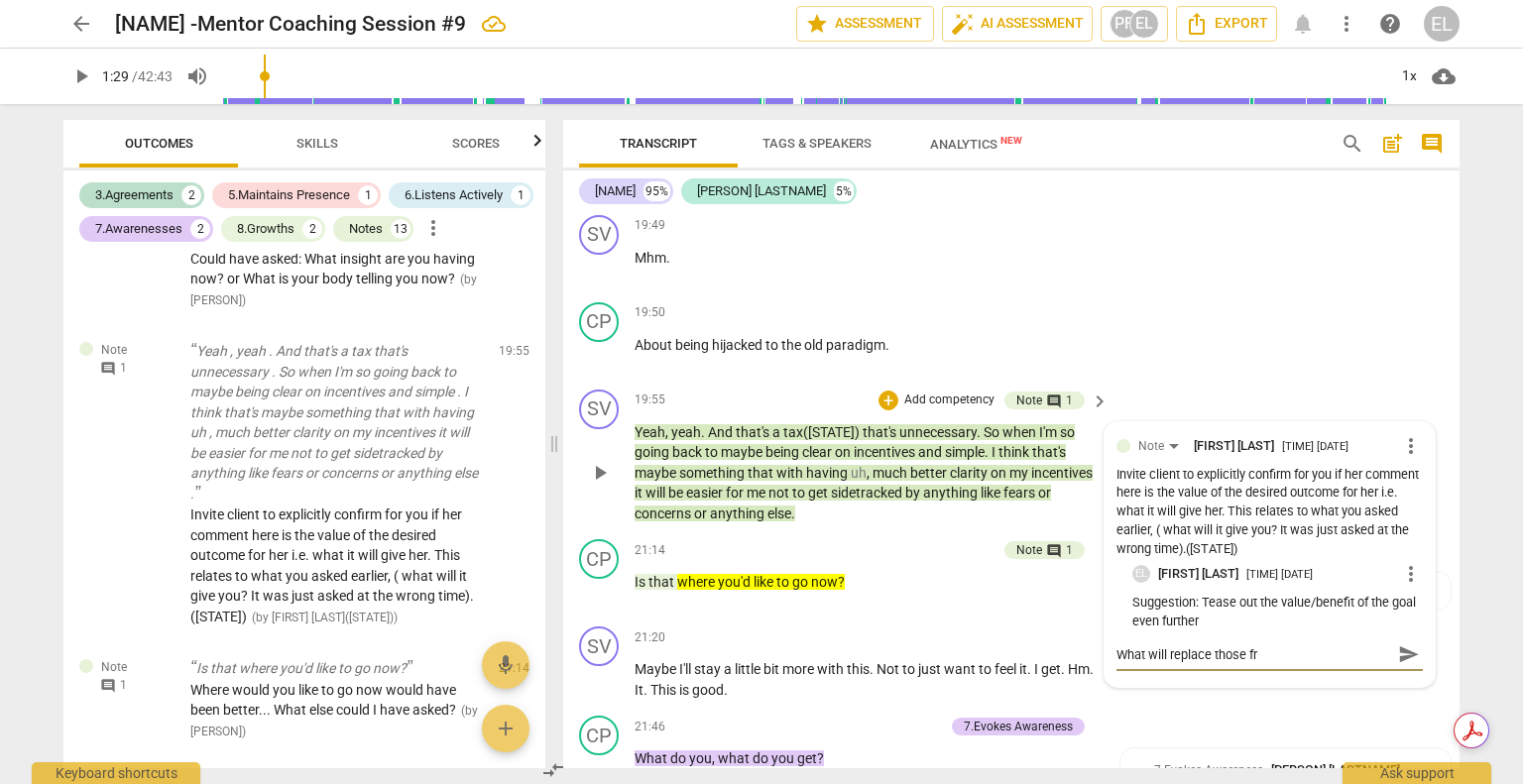 type on "What will replace those f" 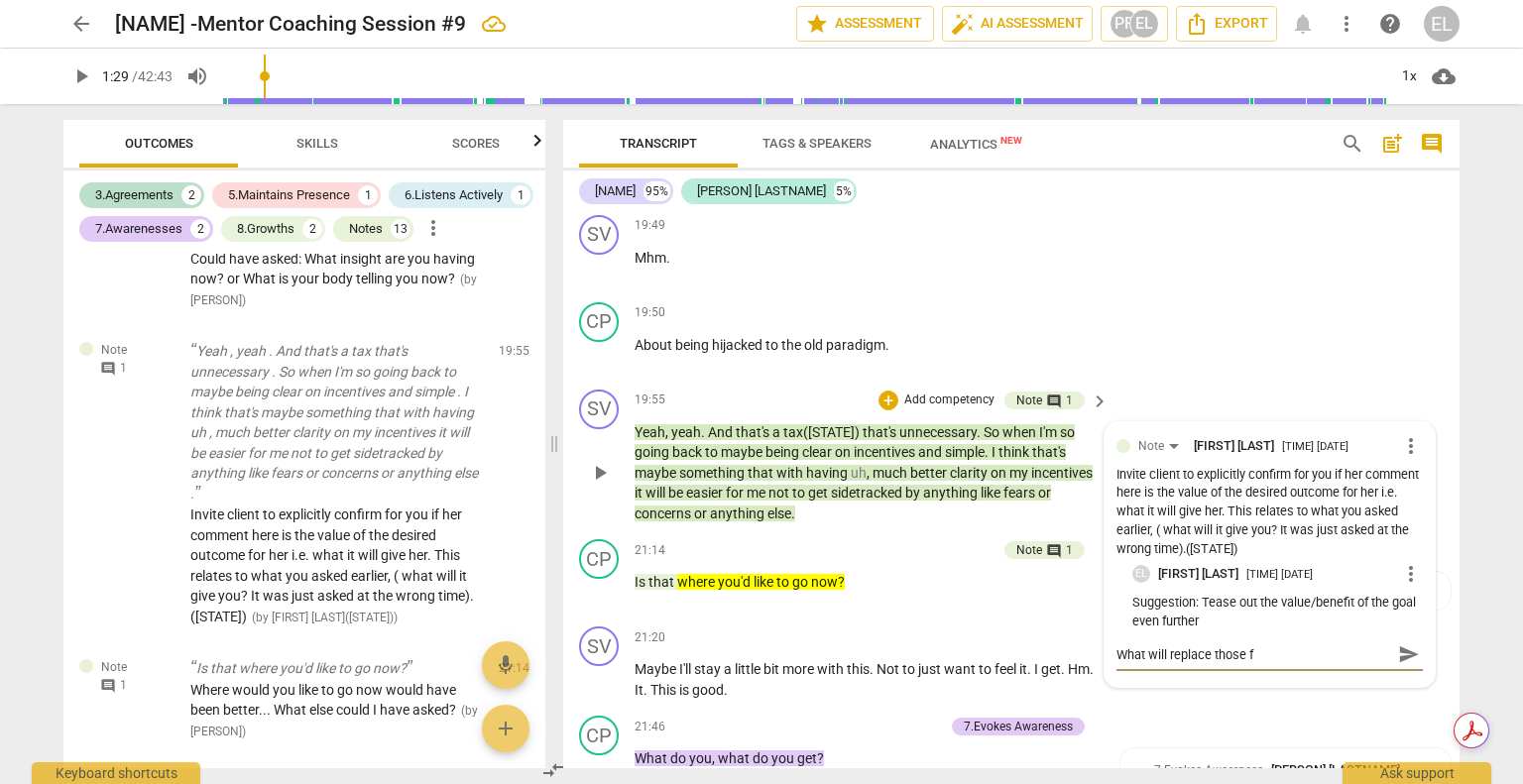 type on "What will replace those fe" 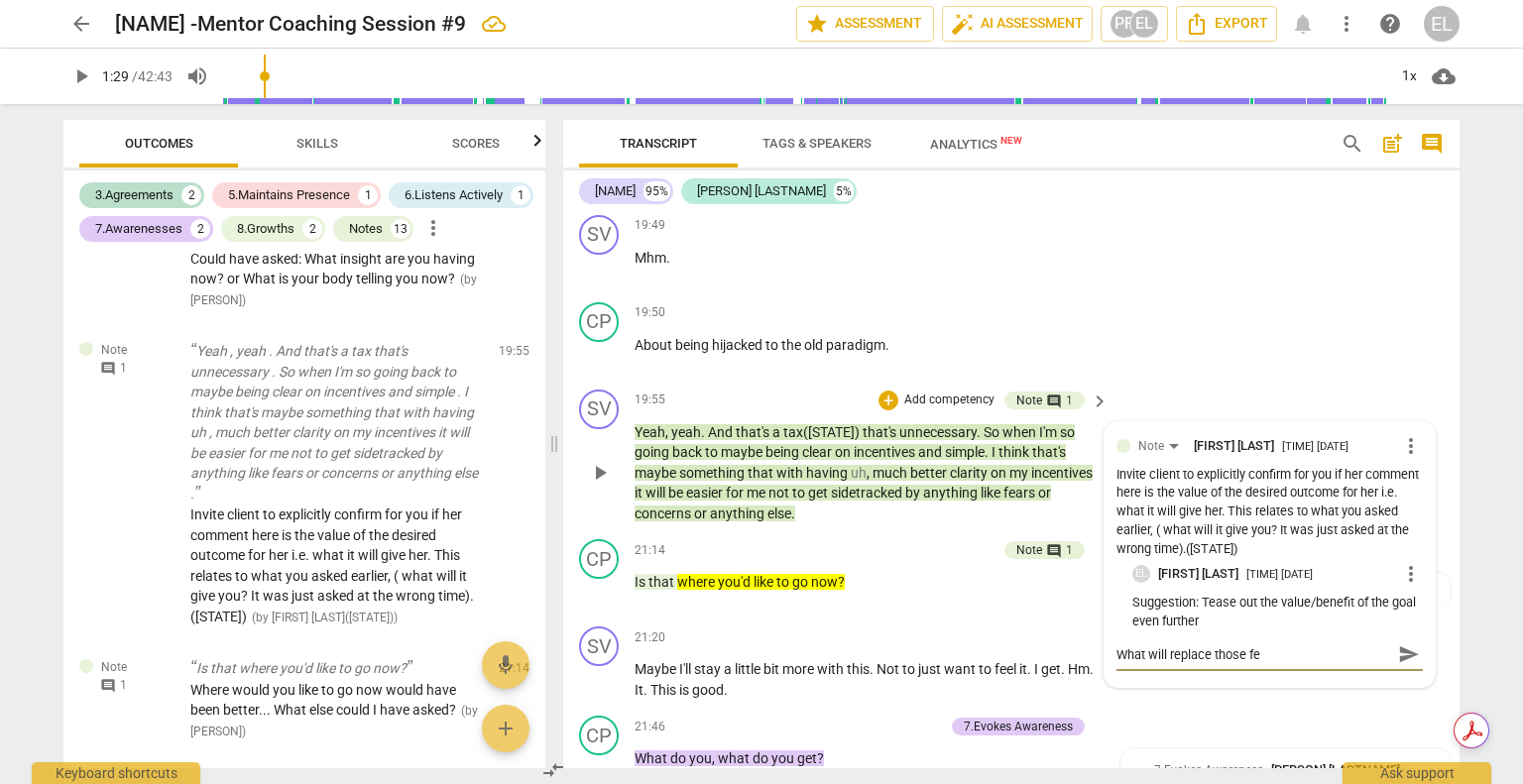 type on "What will replace those fea" 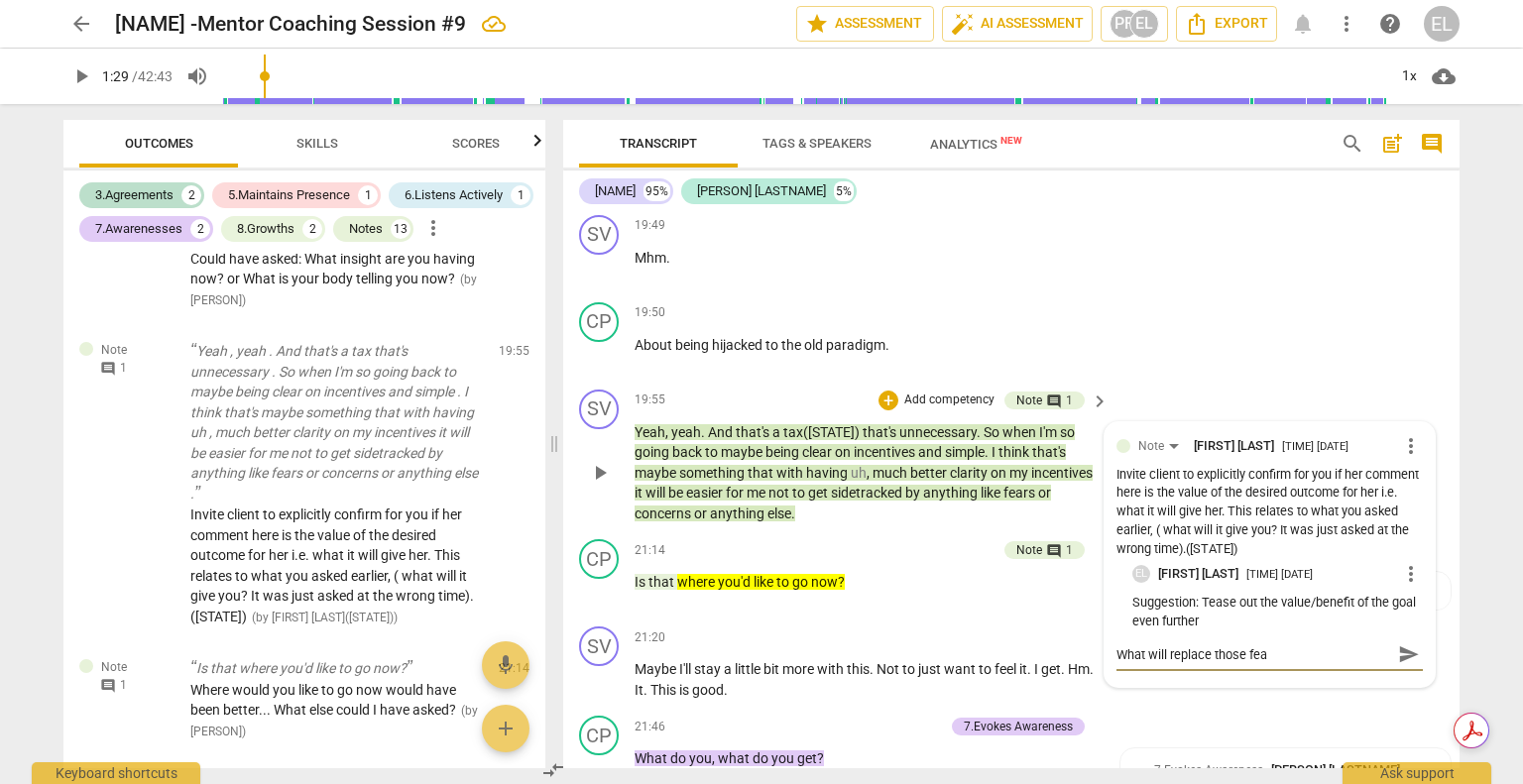 type on "What will replace those feat" 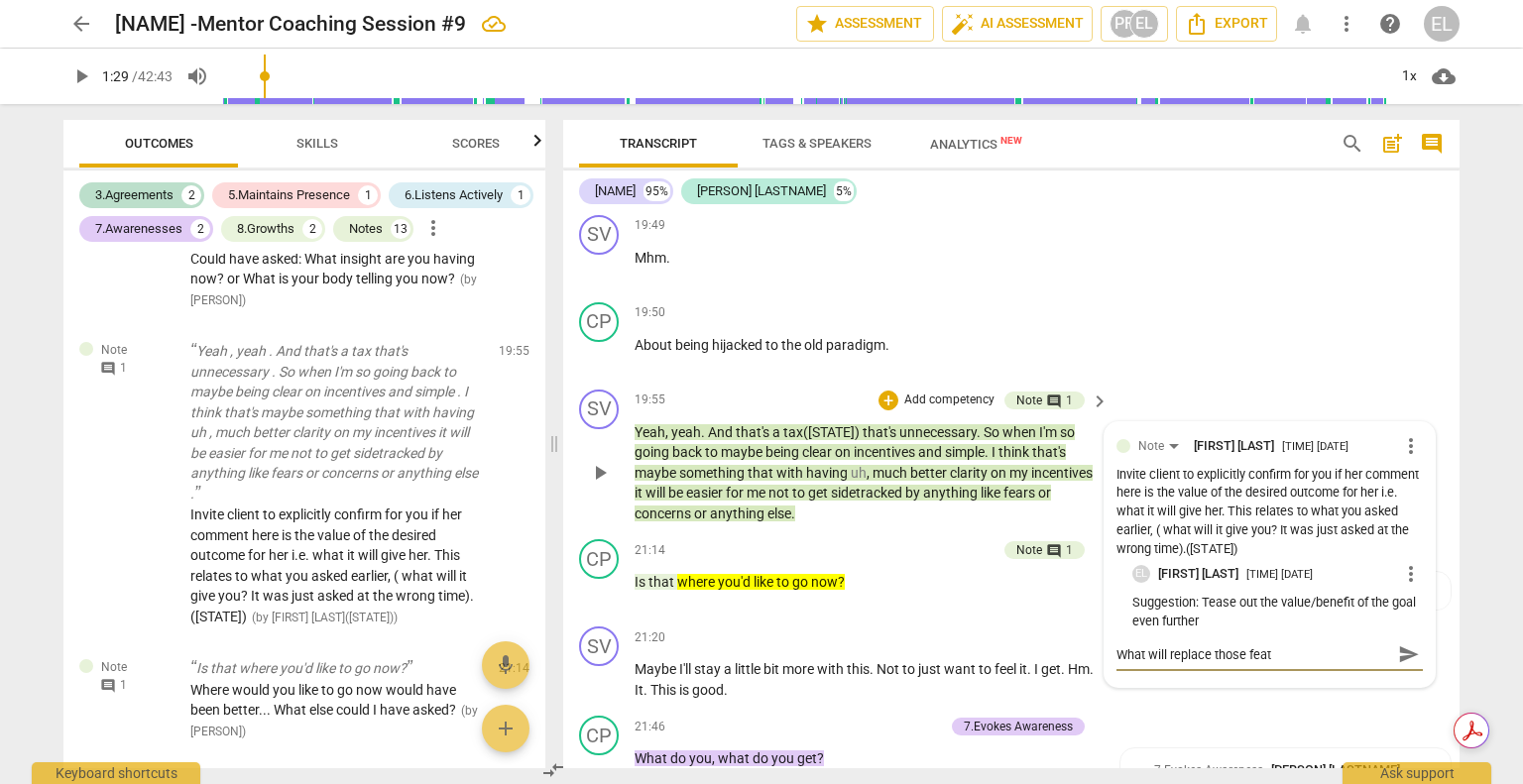 type on "What will replace those fea" 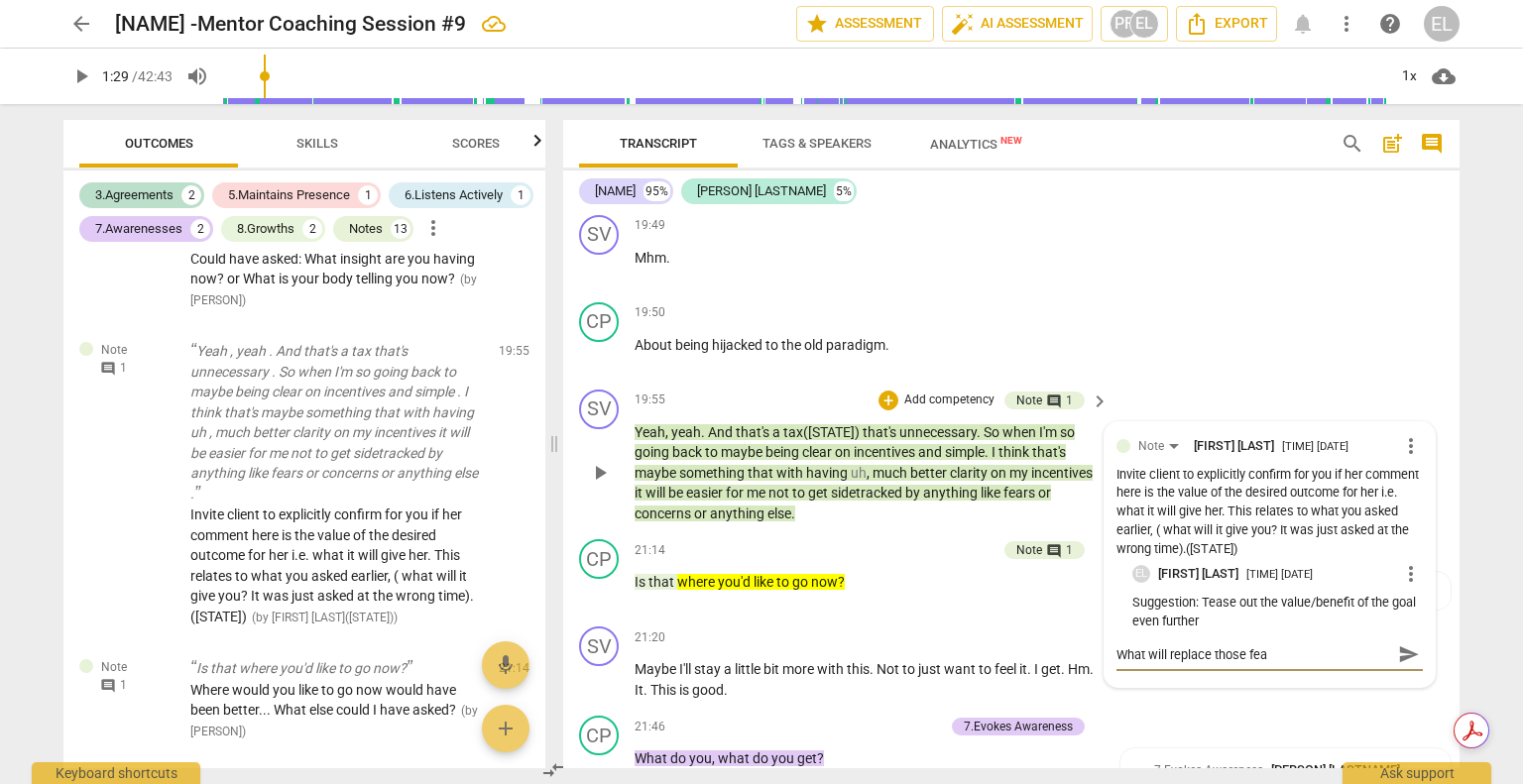 type on "What will replace those fear" 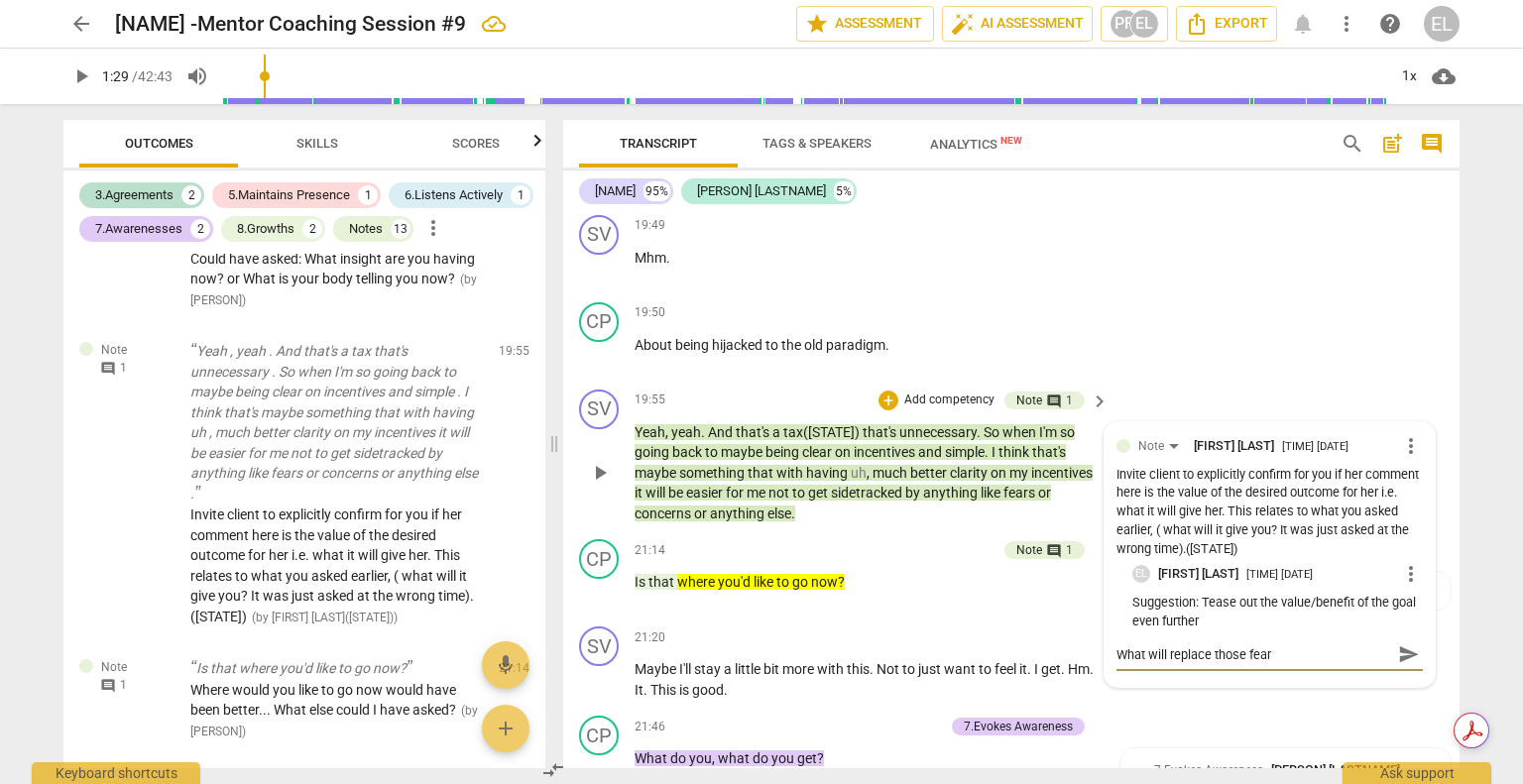 type on "What will replace those fears" 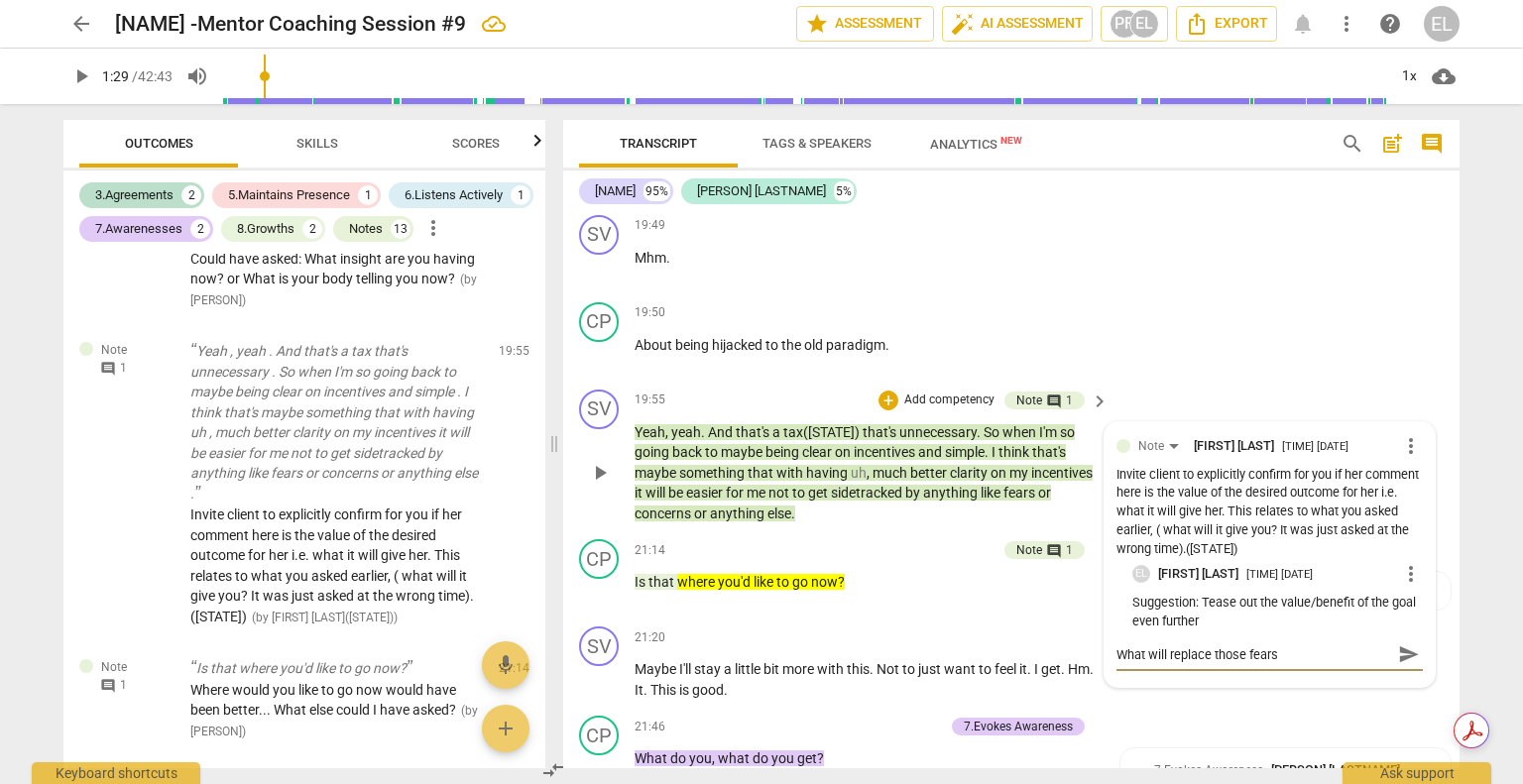 type on "What will replace those fears" 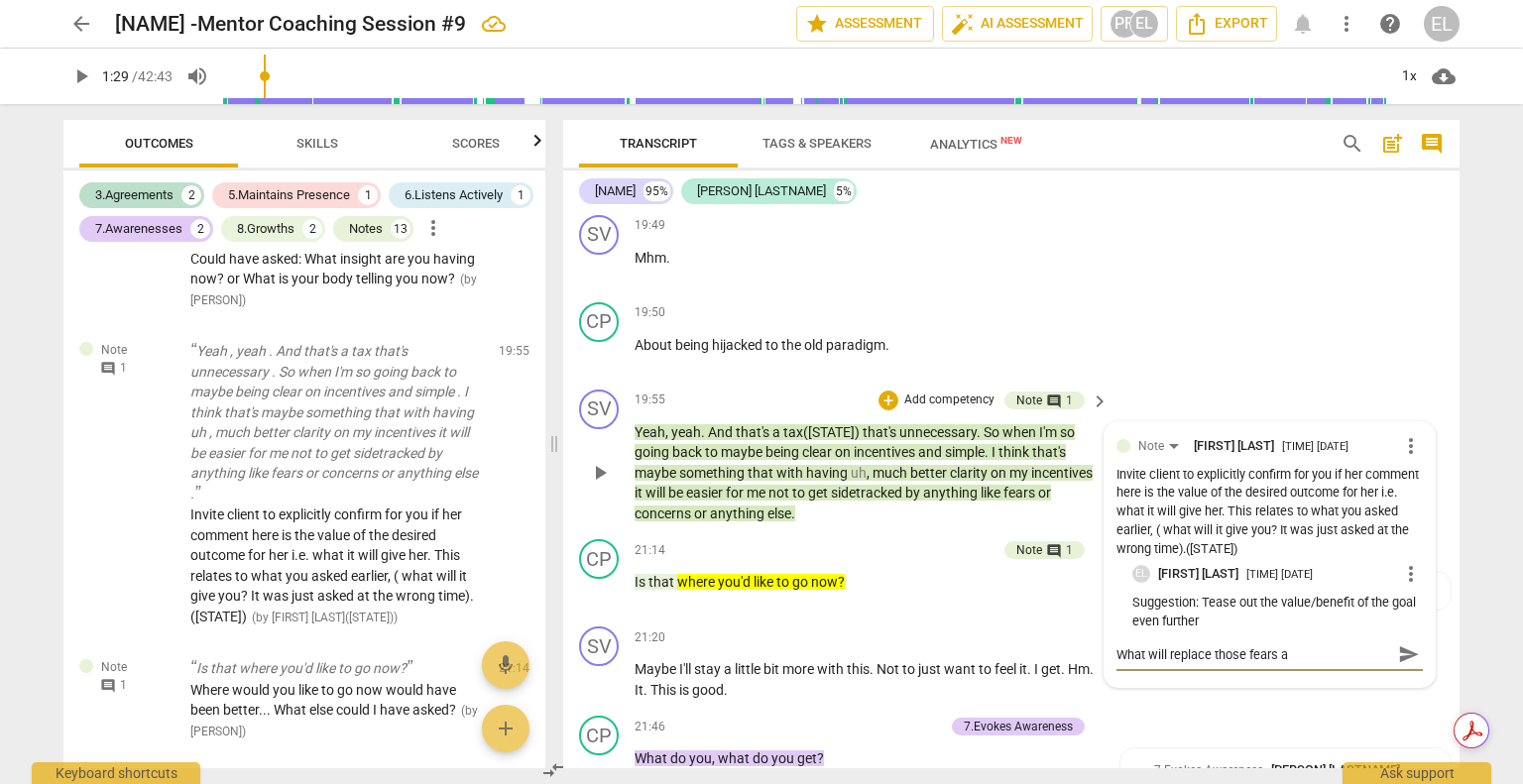 type on "What will replace those fears an" 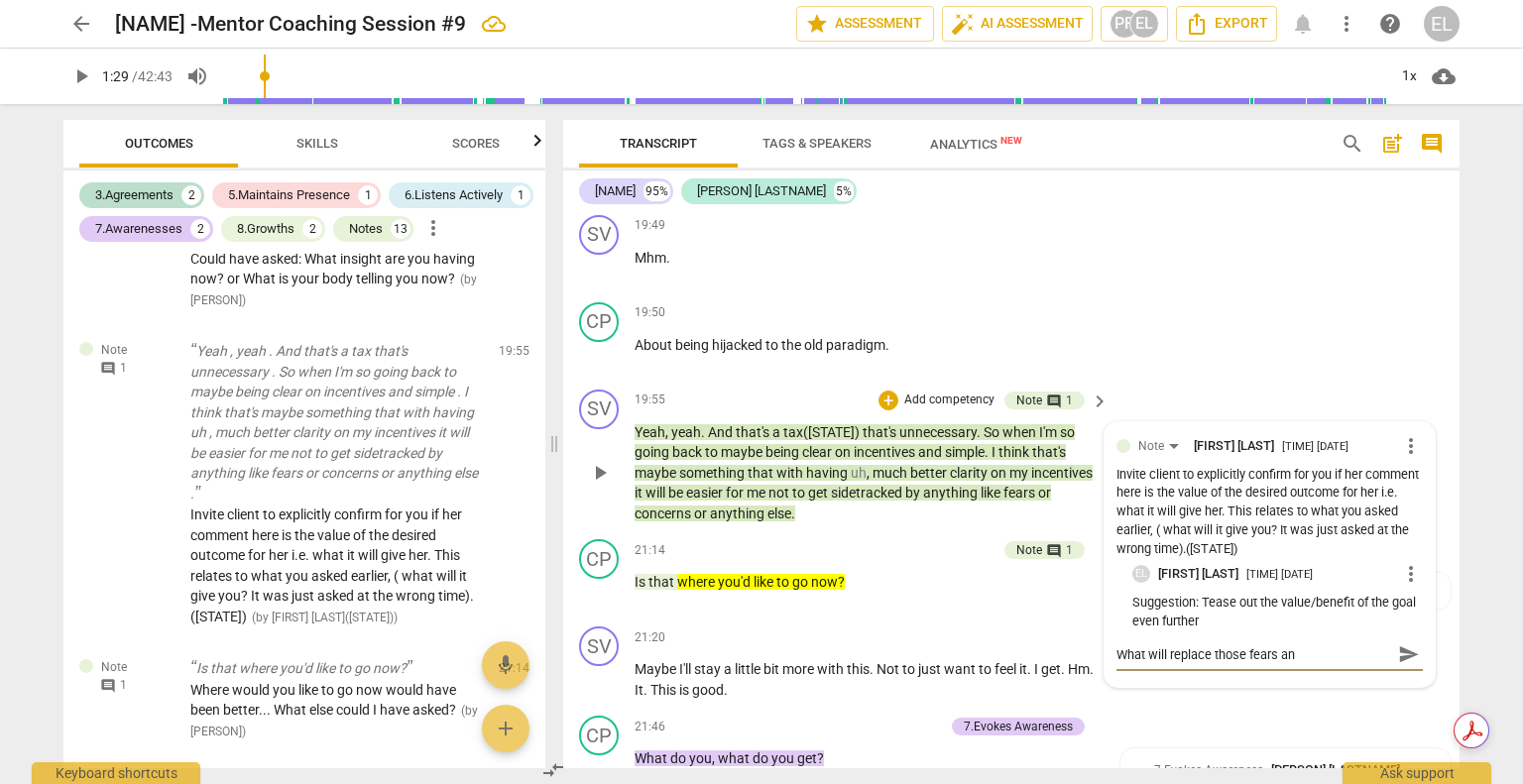 type on "What will replace those fears and" 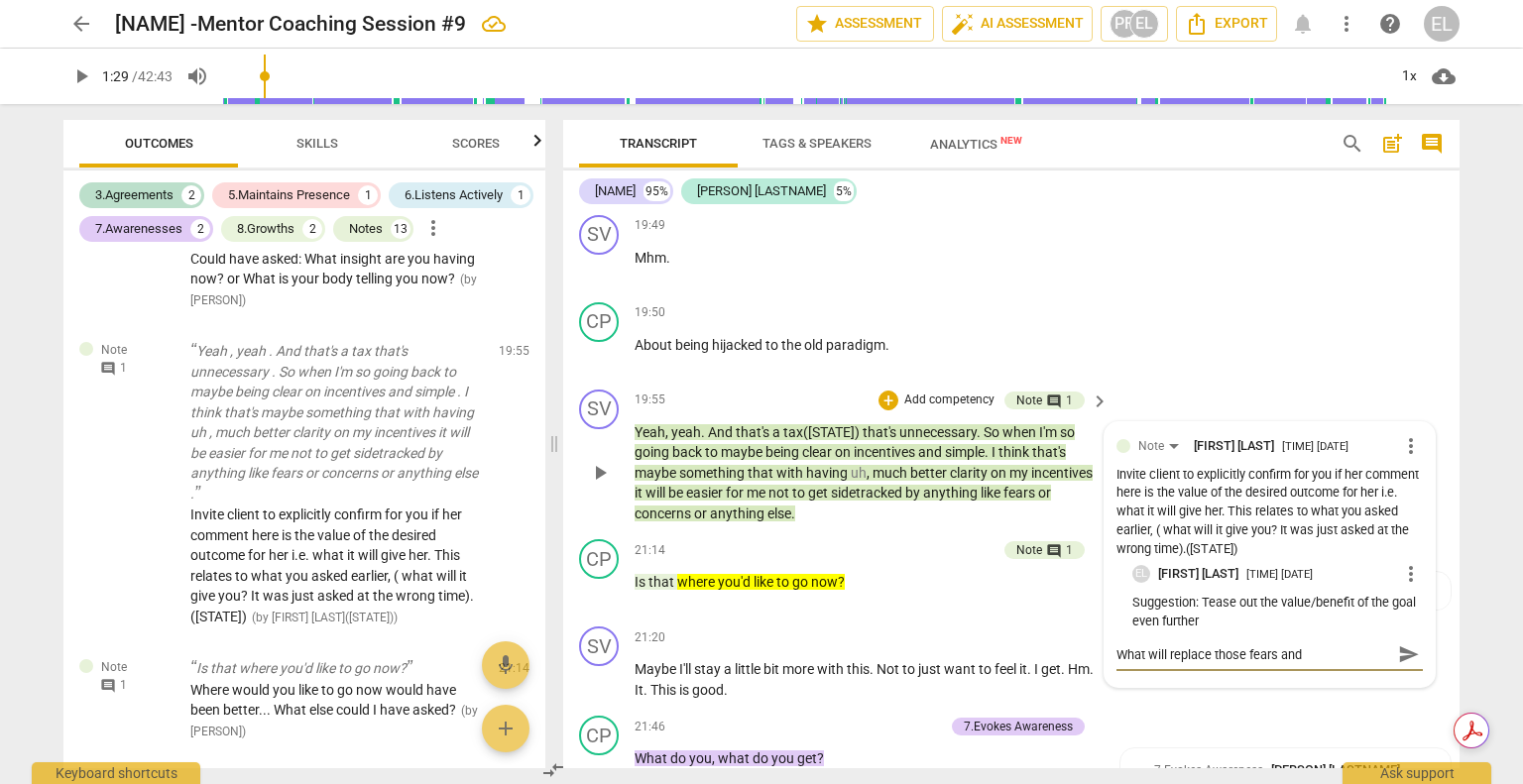 type on "What will replace those fears and" 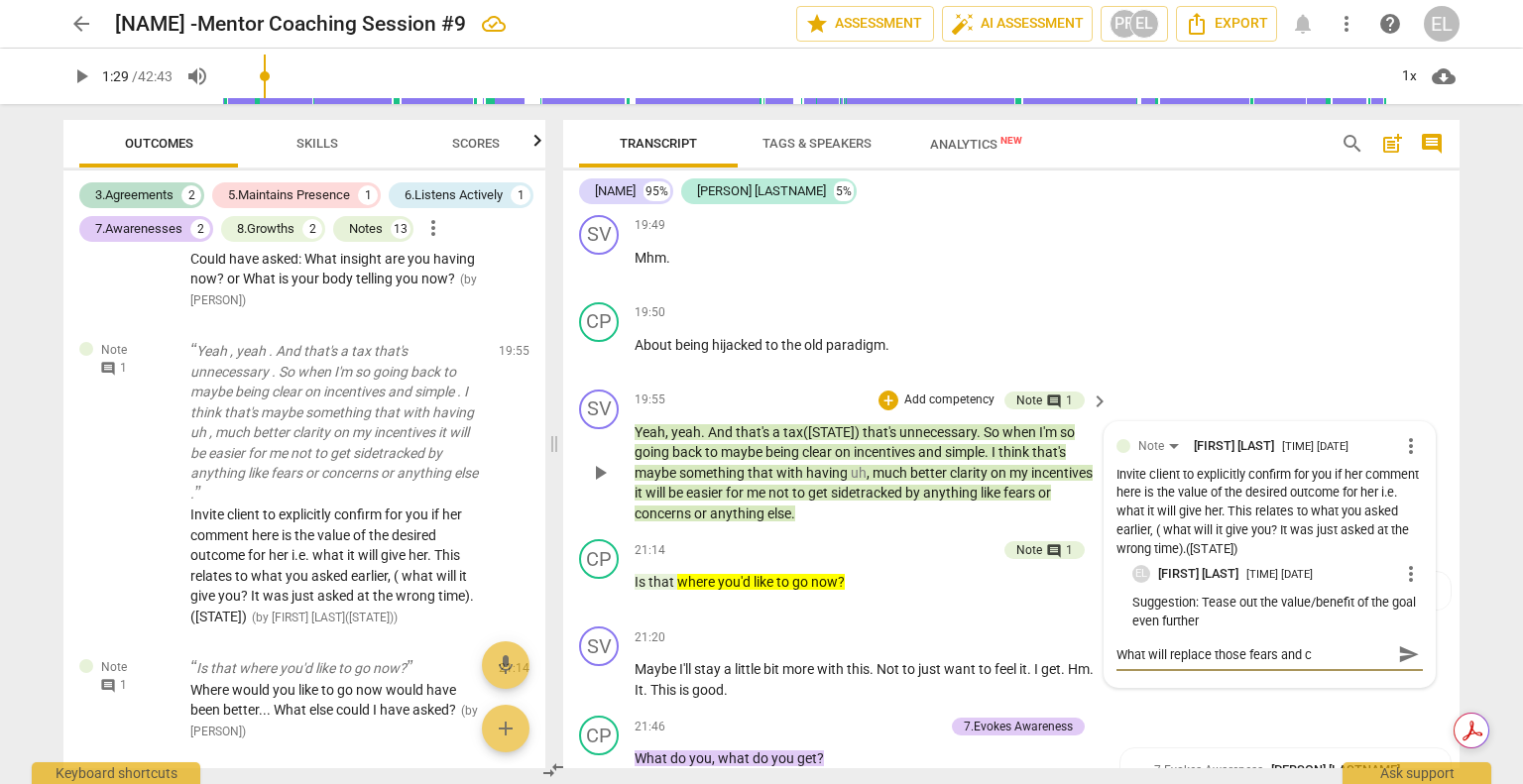 type on "What will replace those fears and co" 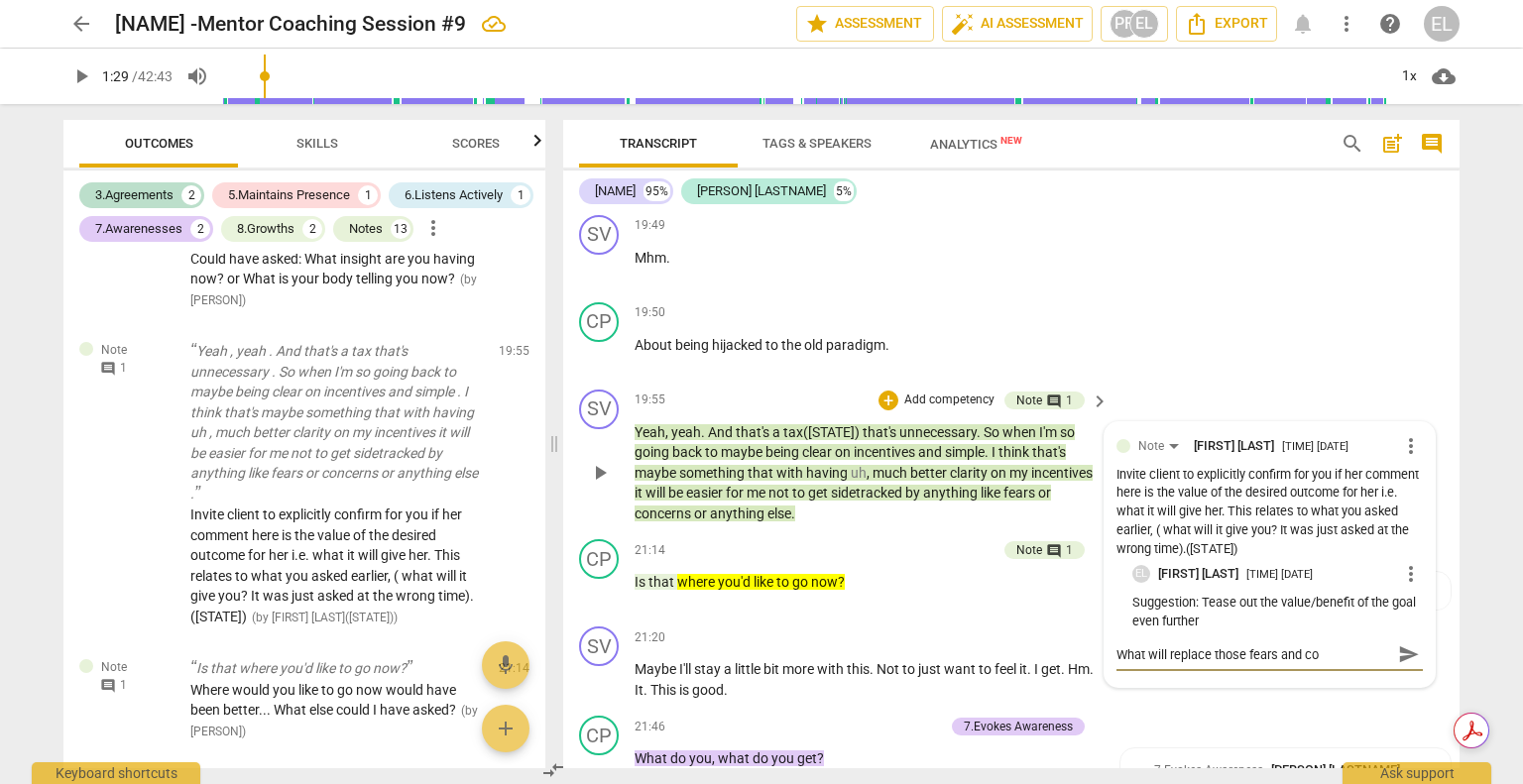 type on "What will replace those fears and con" 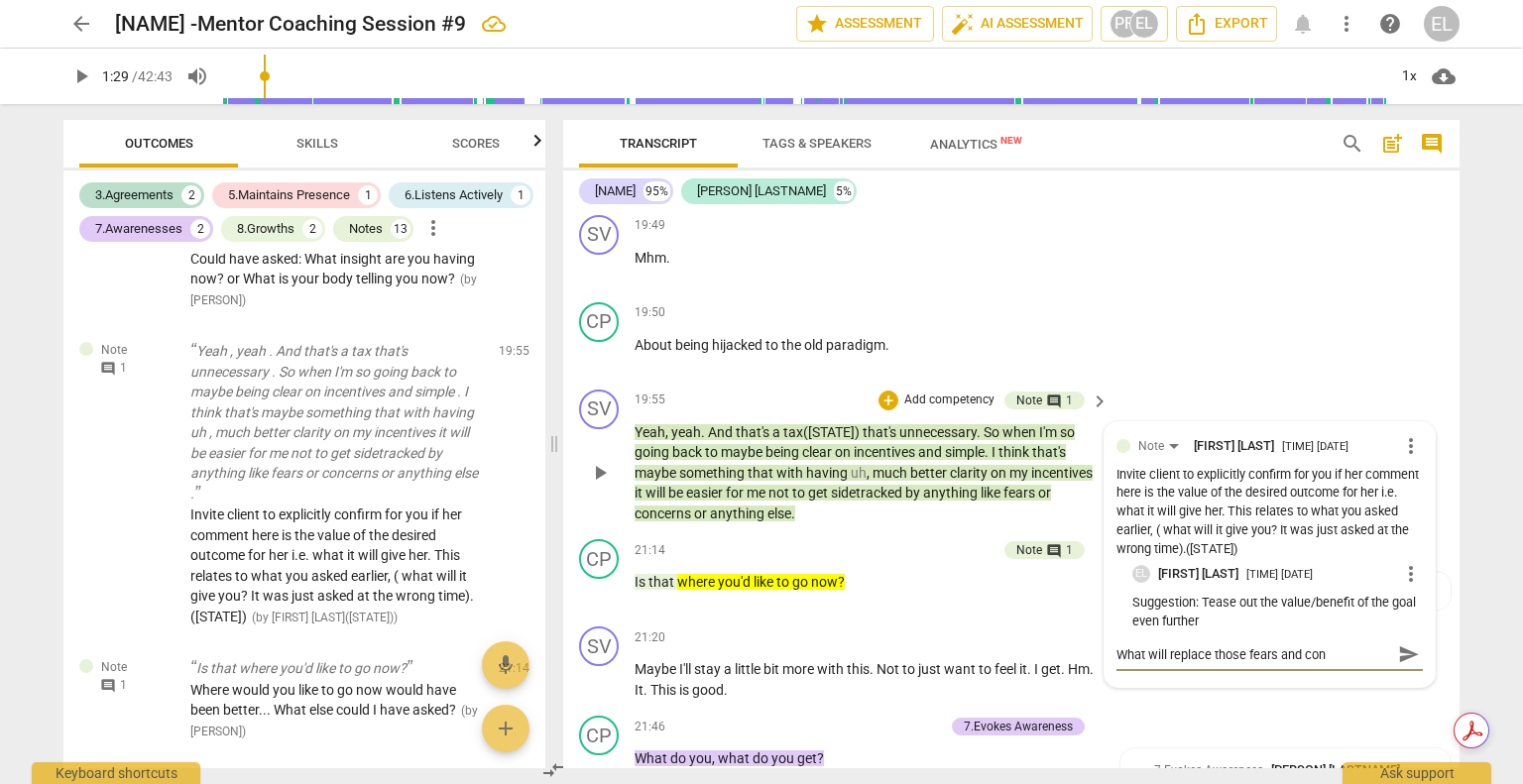 type on "What will replace those fears and conc" 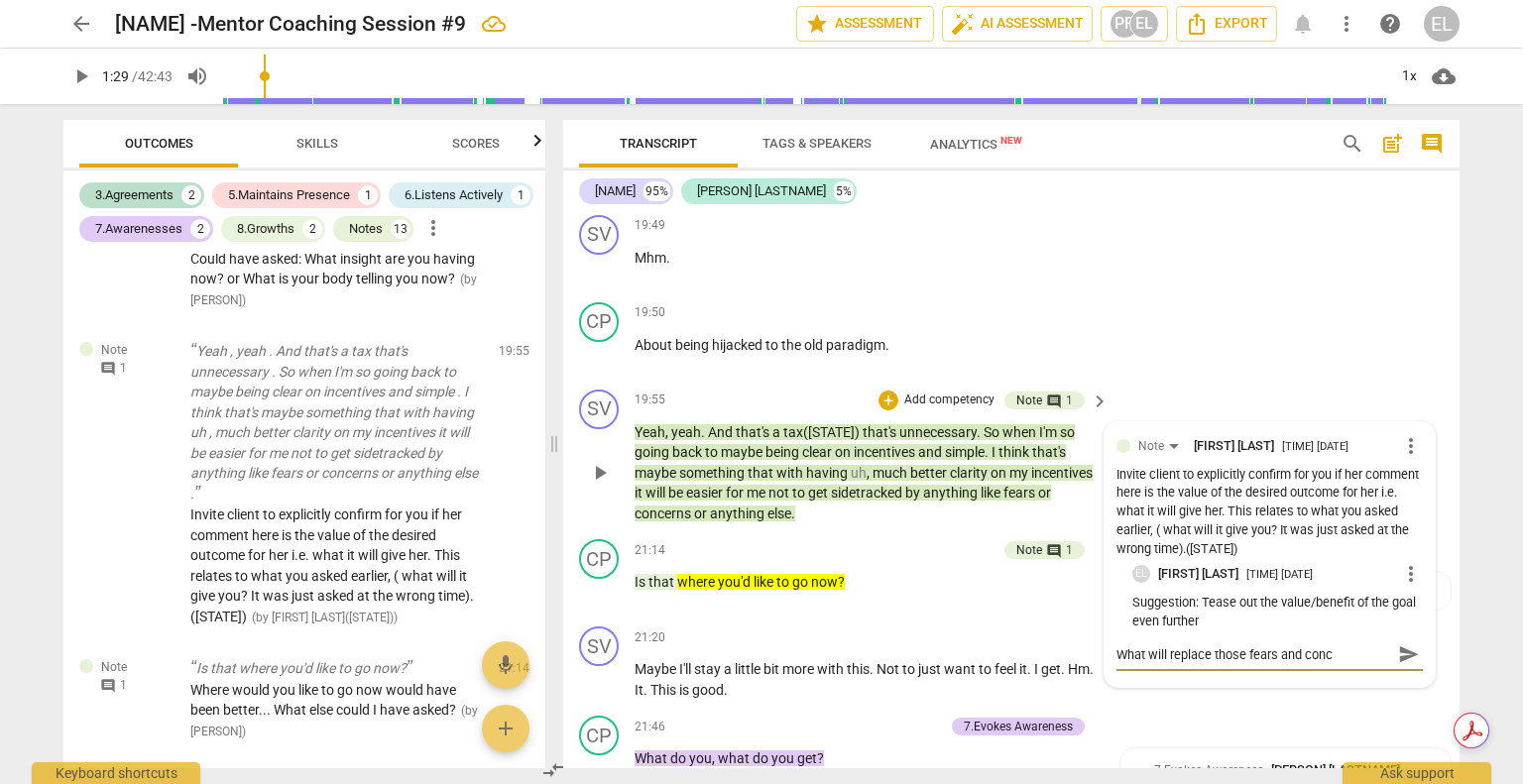 type on "What will replace those fears and conce([STATE])" 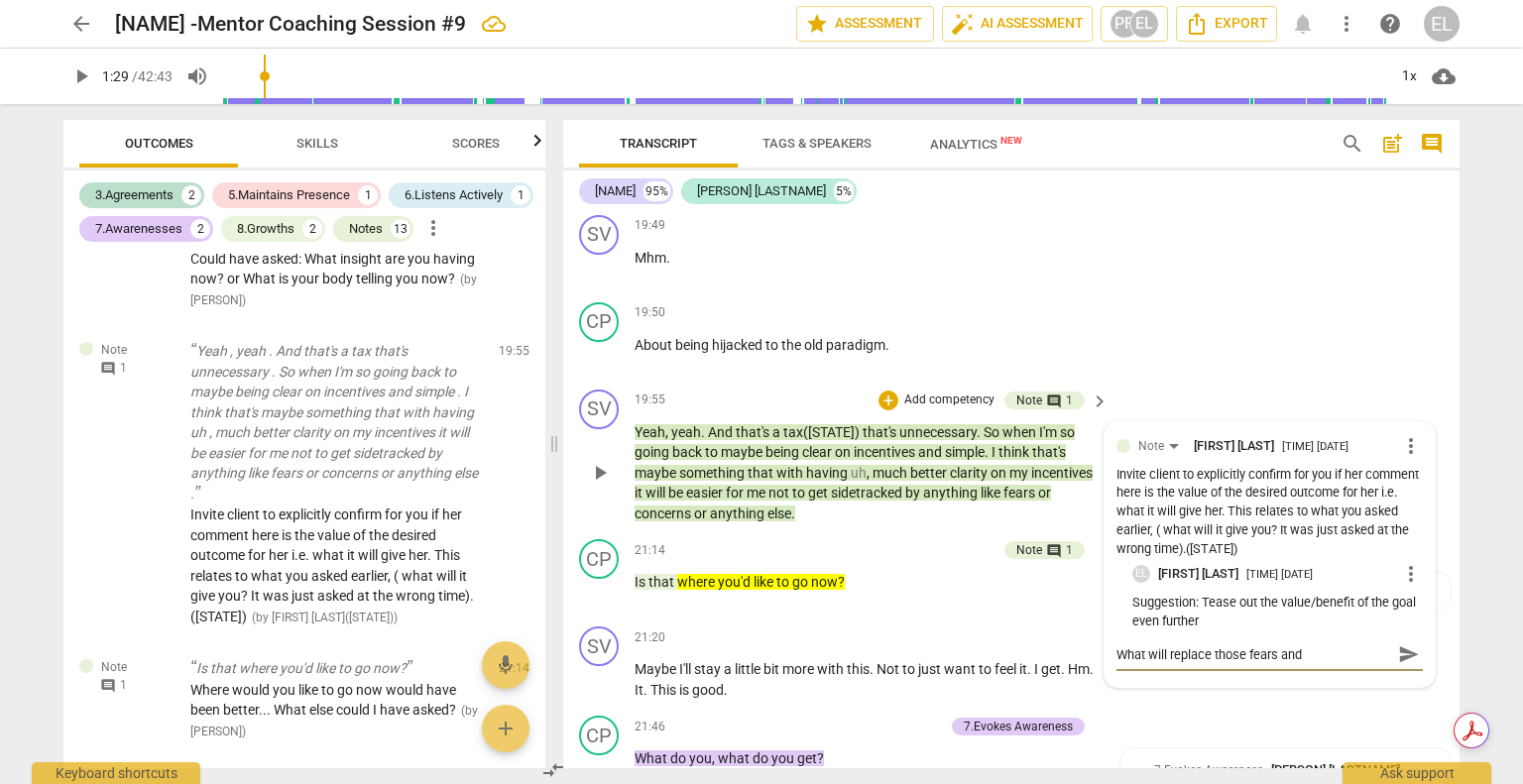 type on "What will replace those fears and concer" 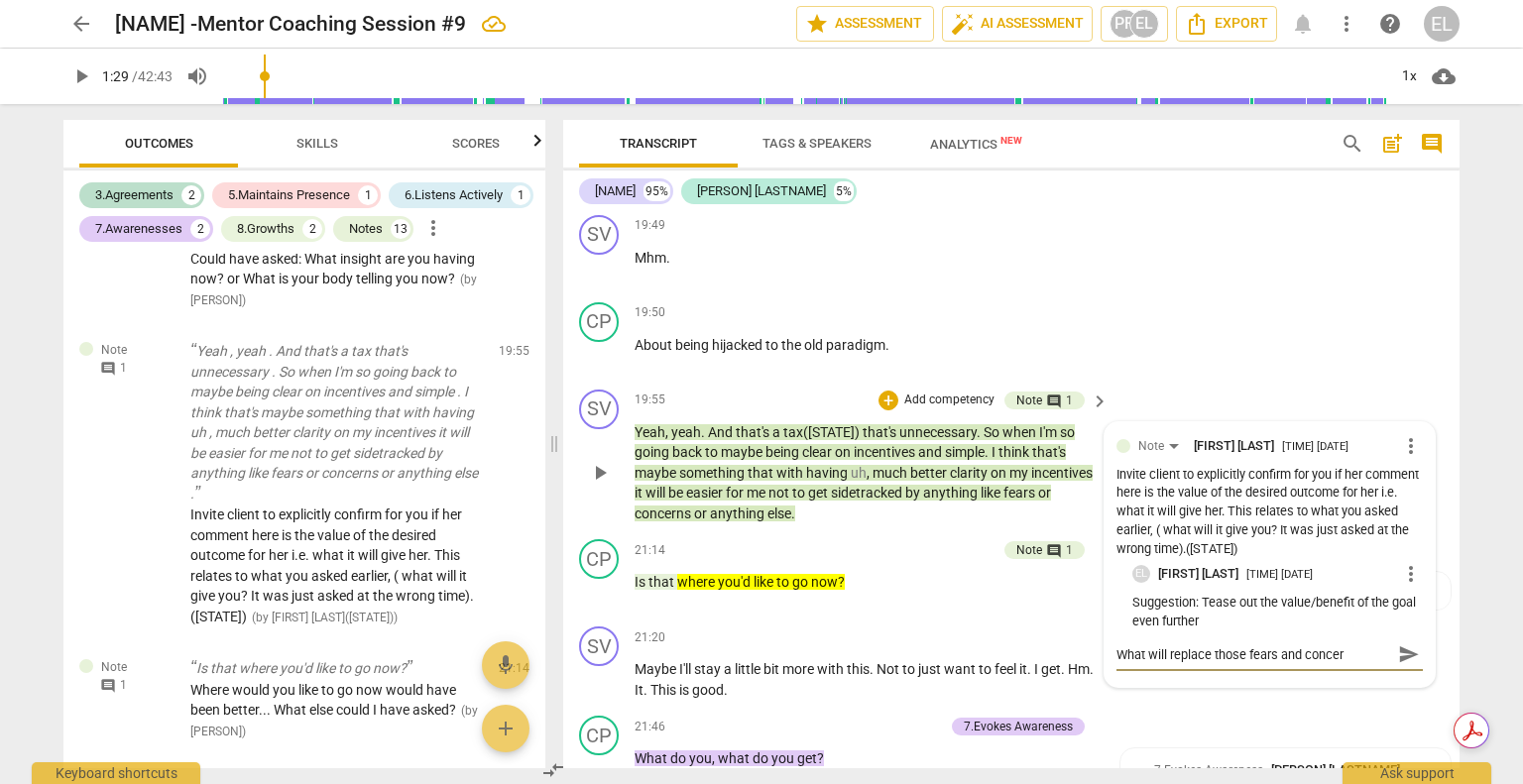 type on "What will replace those fears and concern" 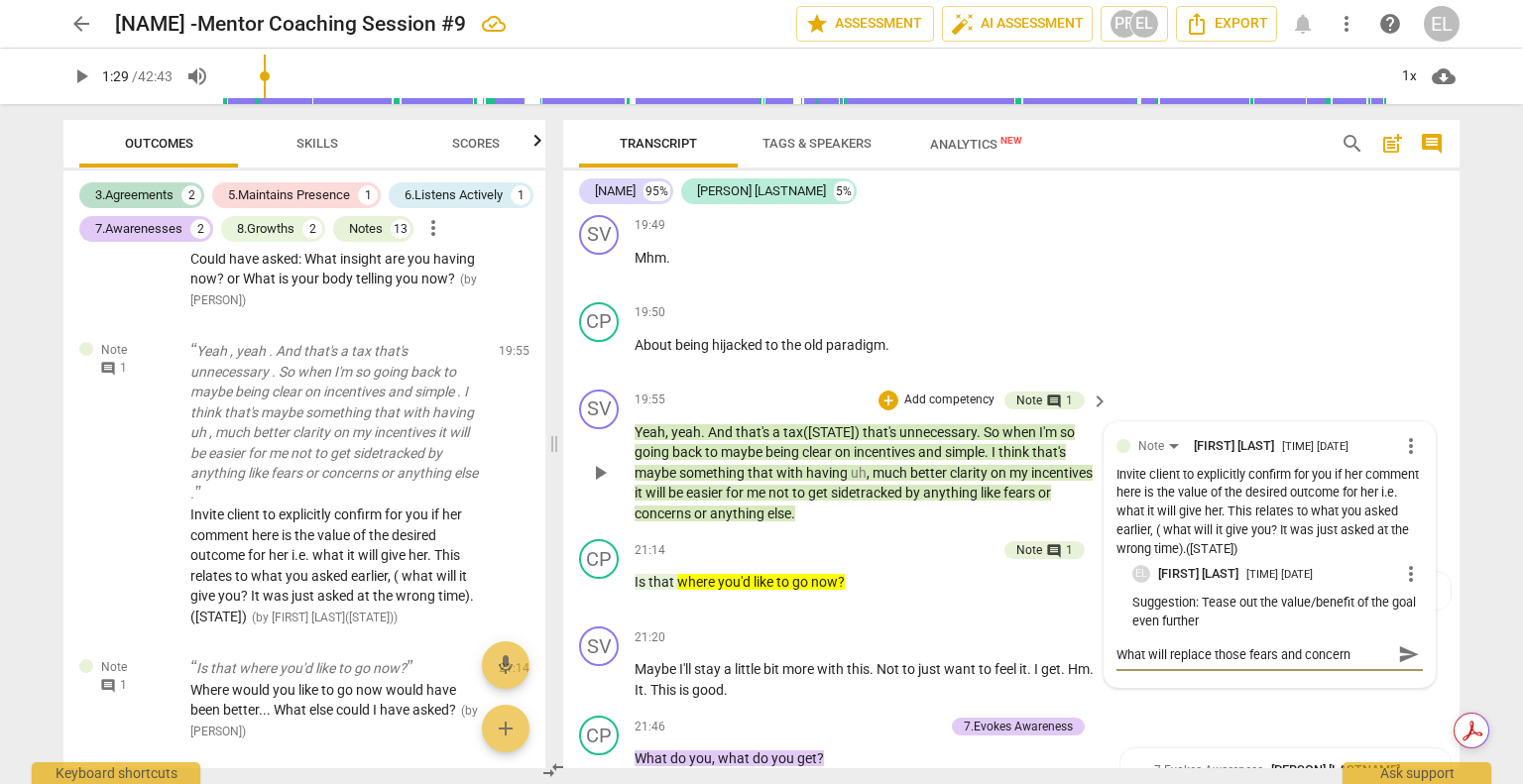type on "What will replace those fears and concerns" 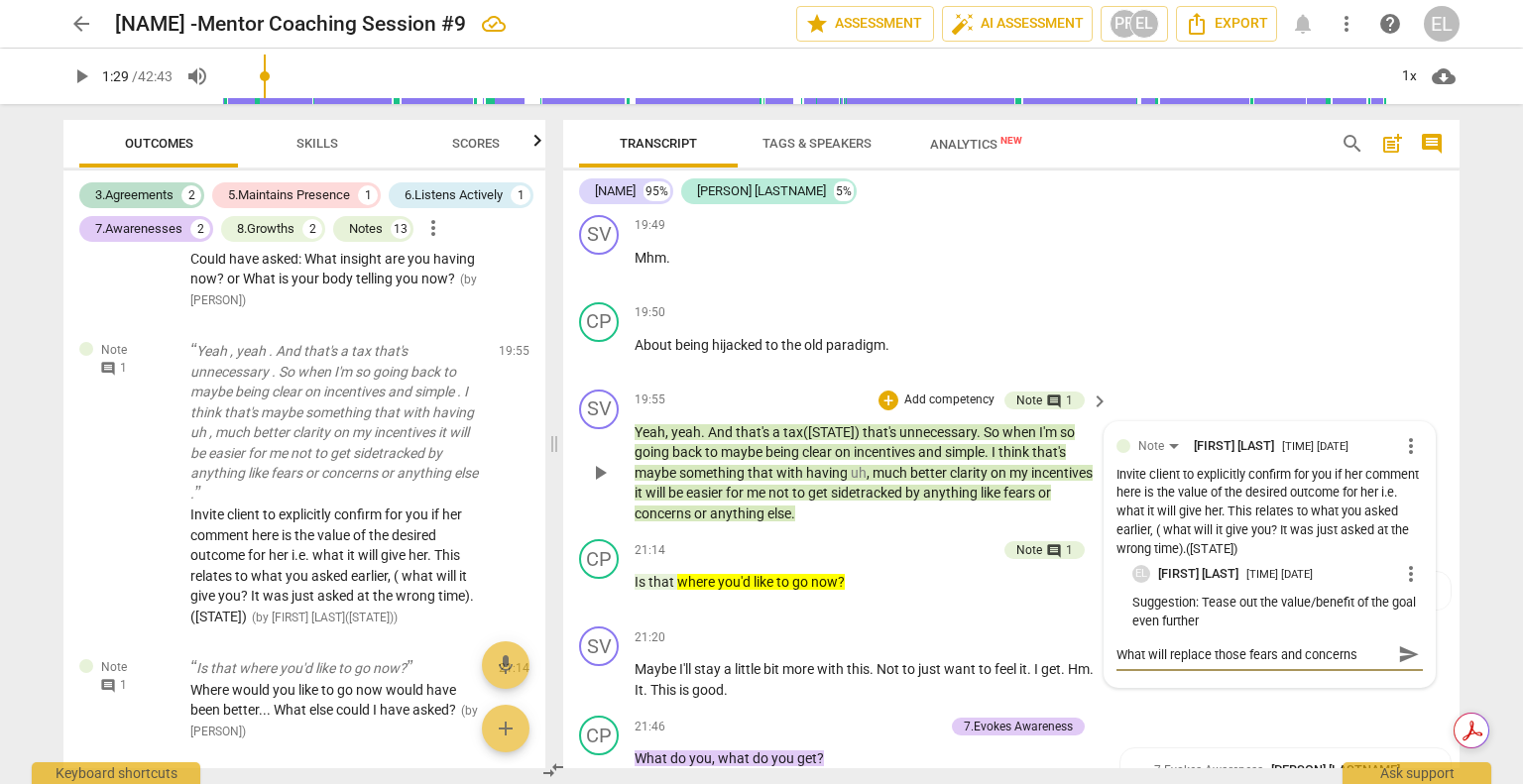 type on "What will replace those fears and concerns" 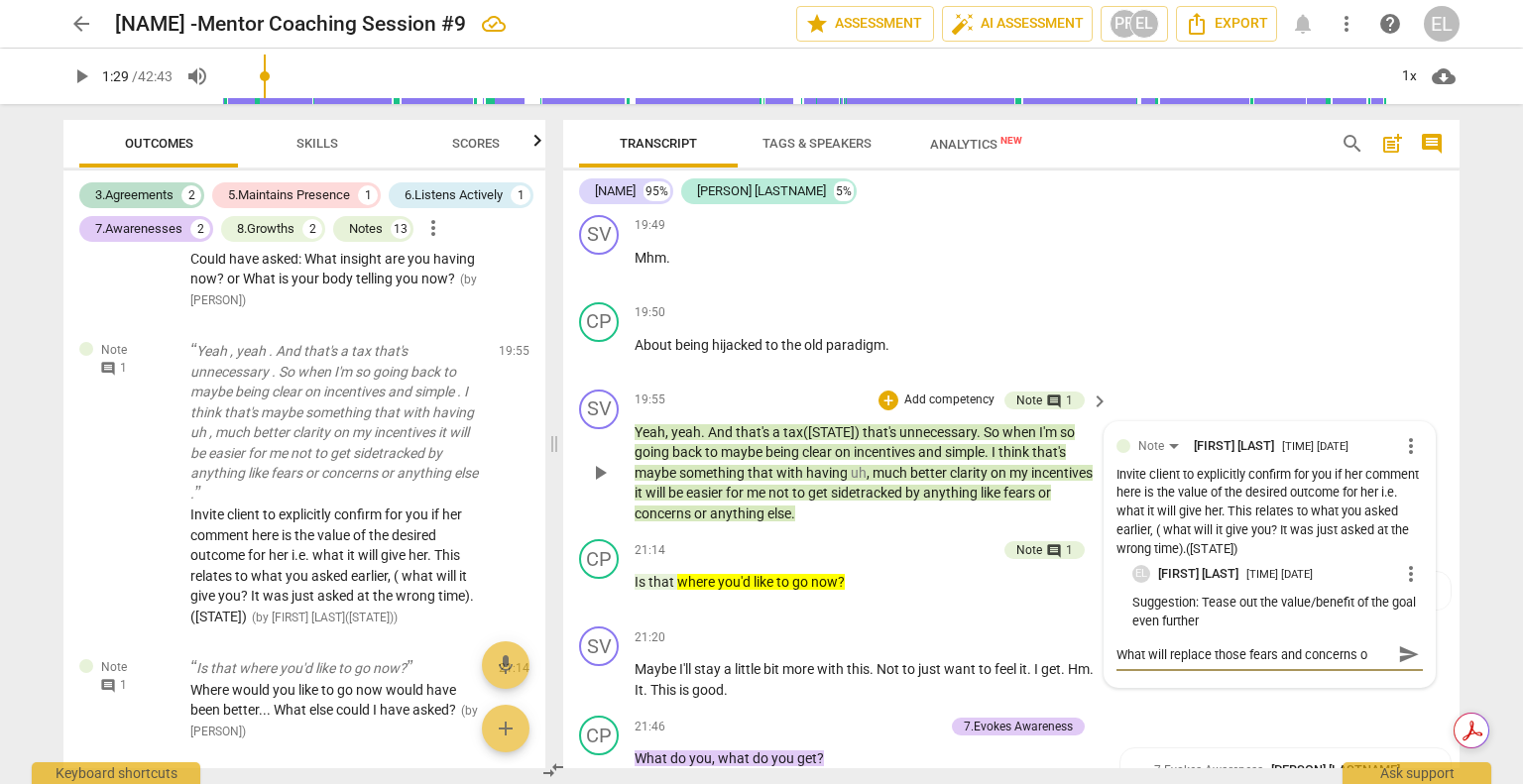 type on "What will replace those fears and concerns on" 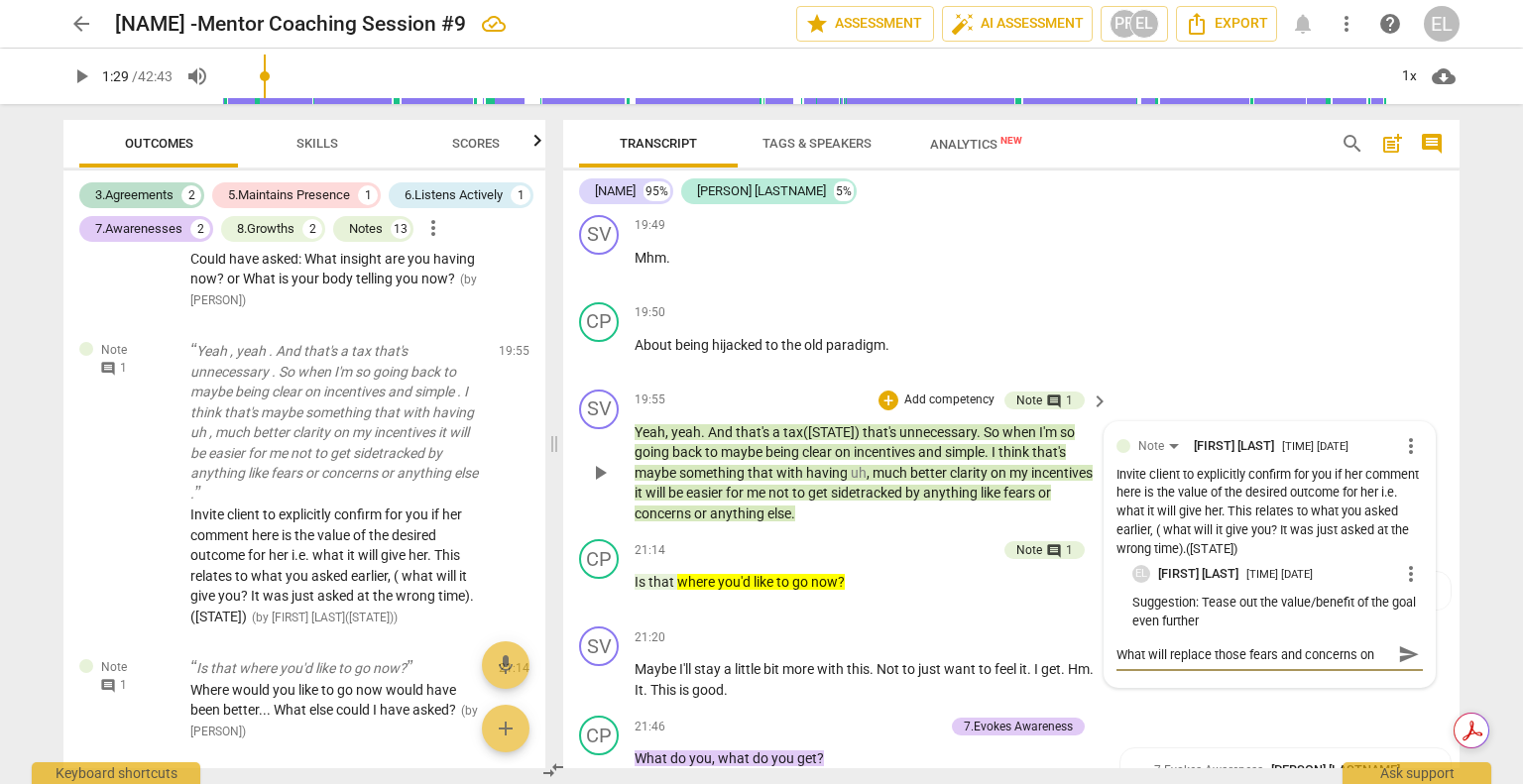 type on "What will replace those fears and concerns on" 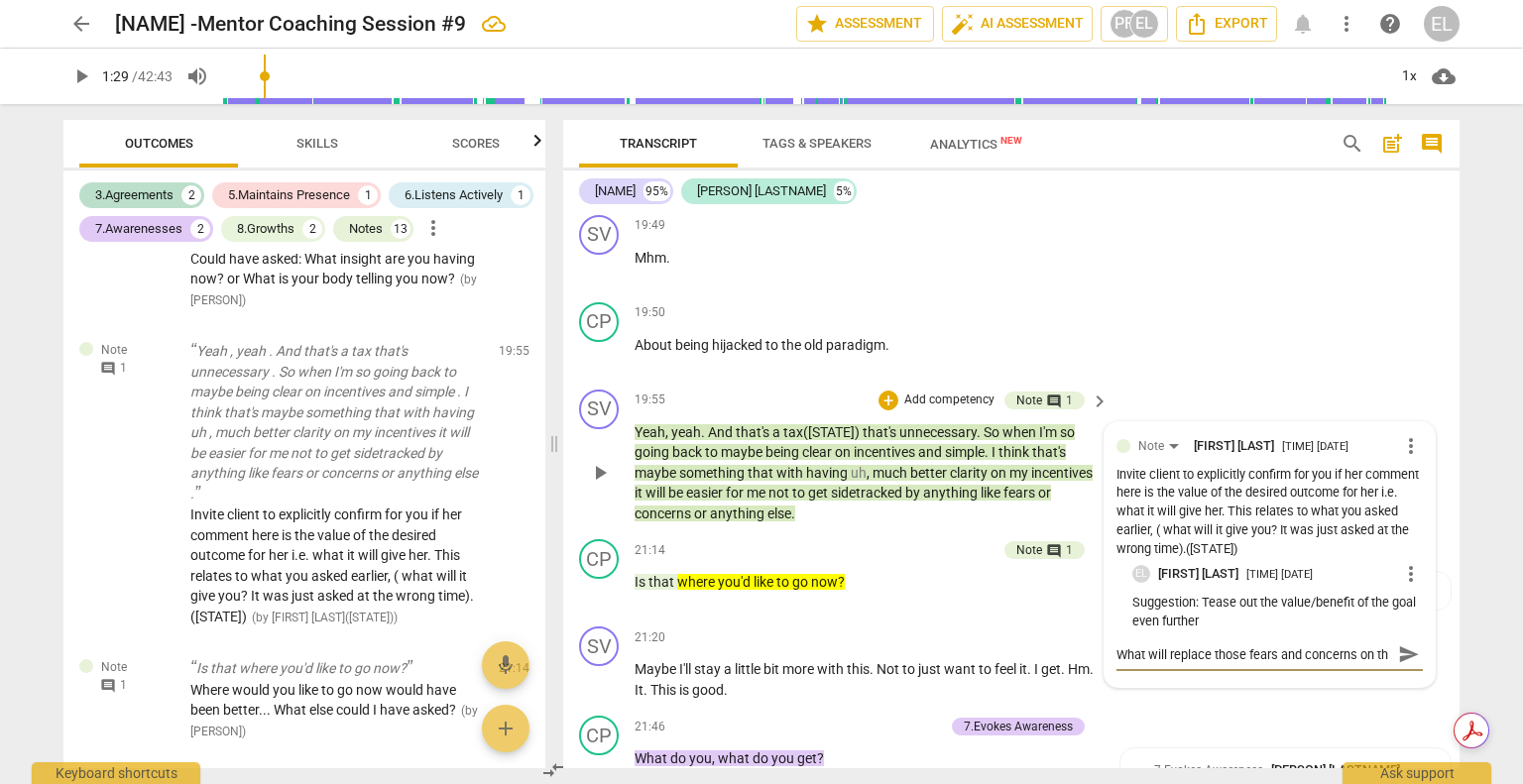 type on "What will replace those fears and concerns on the" 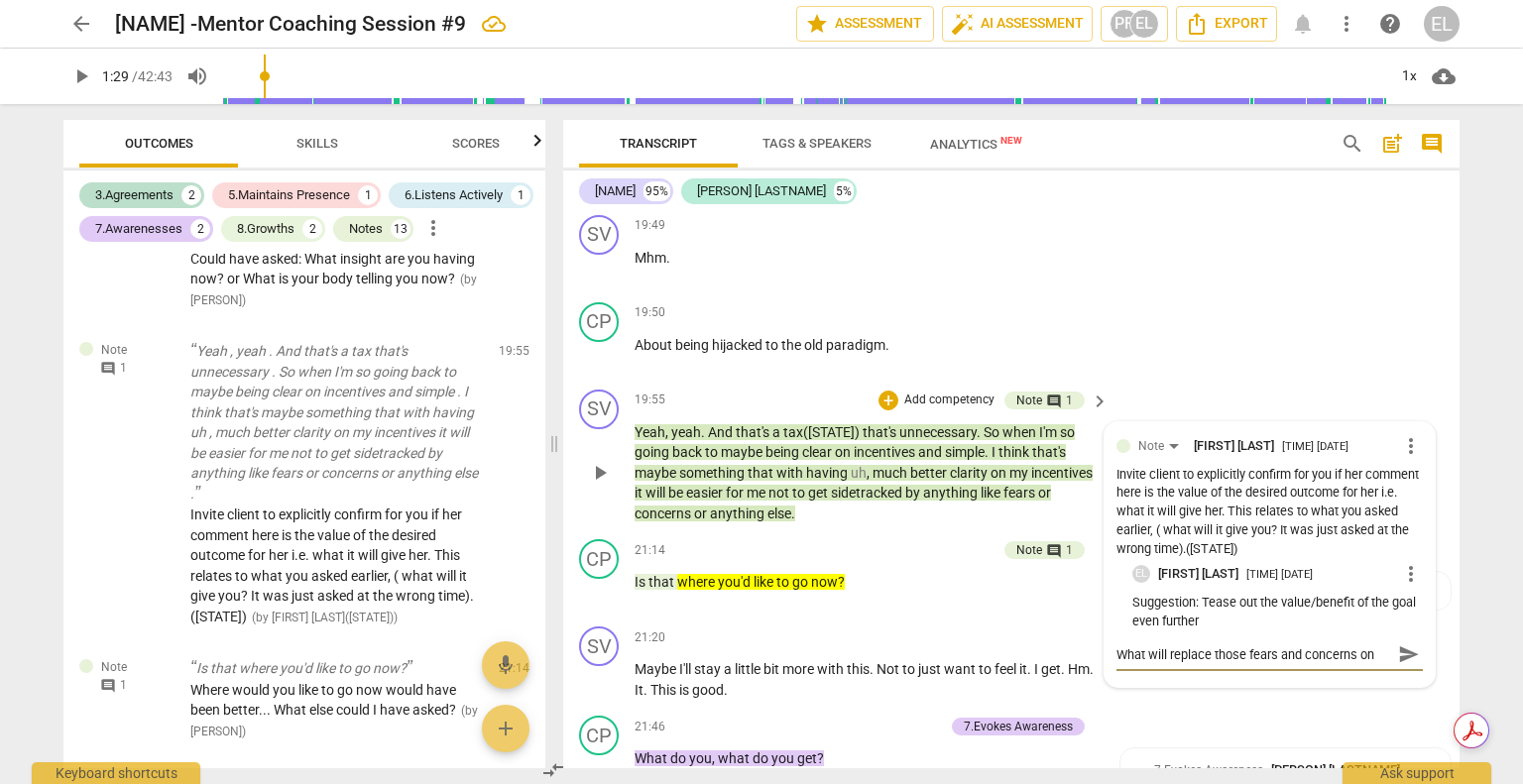 scroll, scrollTop: 16, scrollLeft: 0, axis: vertical 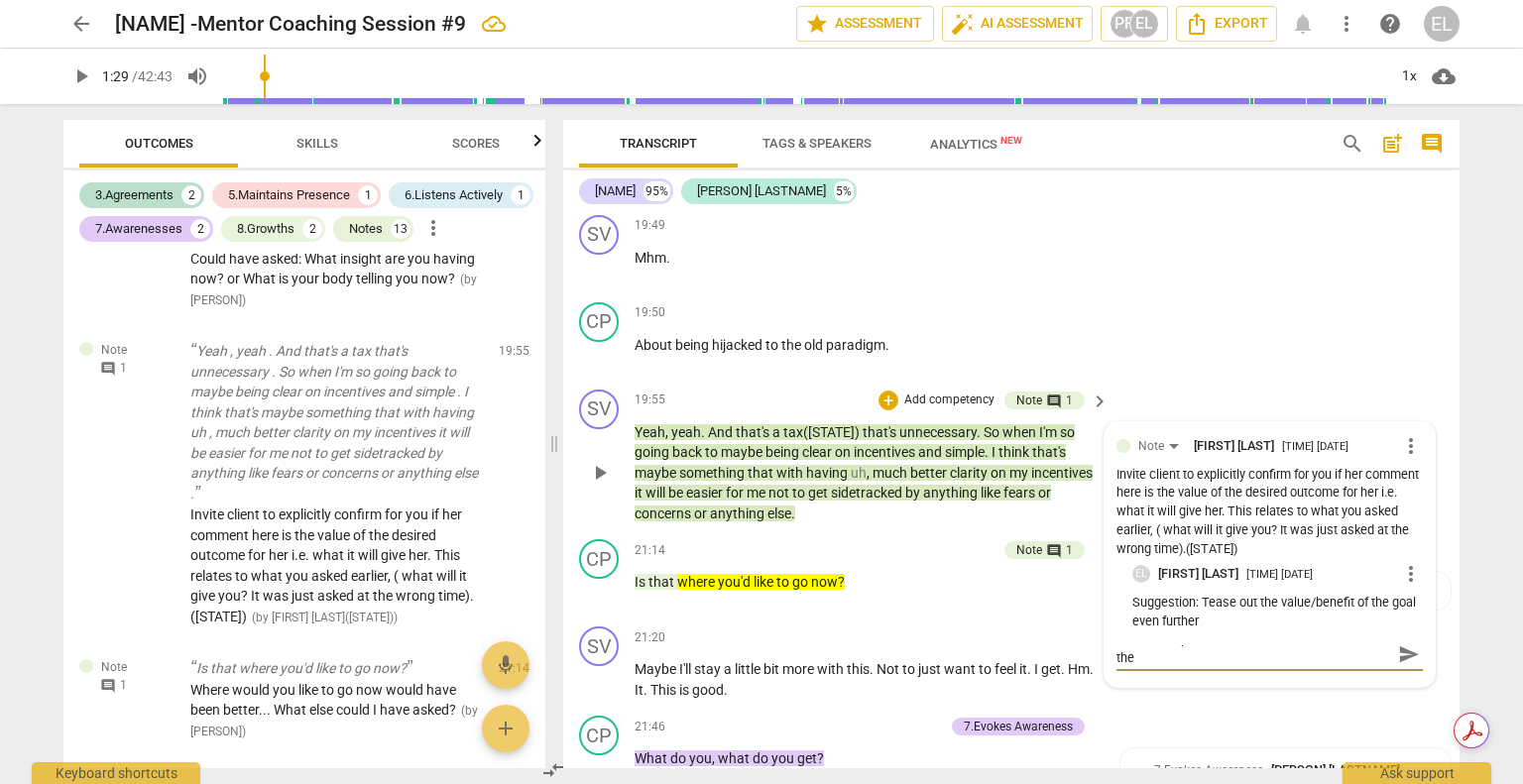 type on "What will replace those fears and concerns on the" 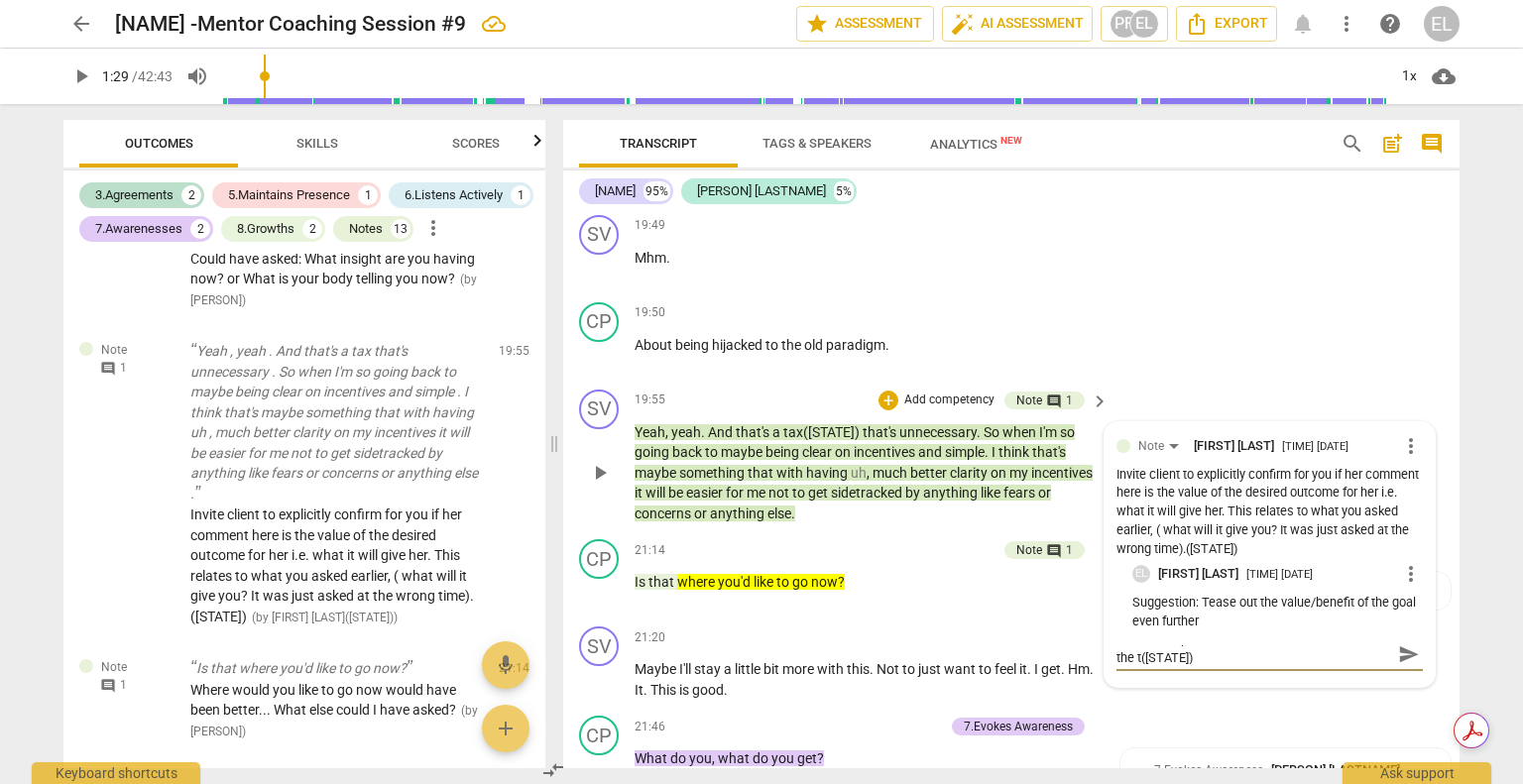 type on "What will replace those fears and concerns on the tr" 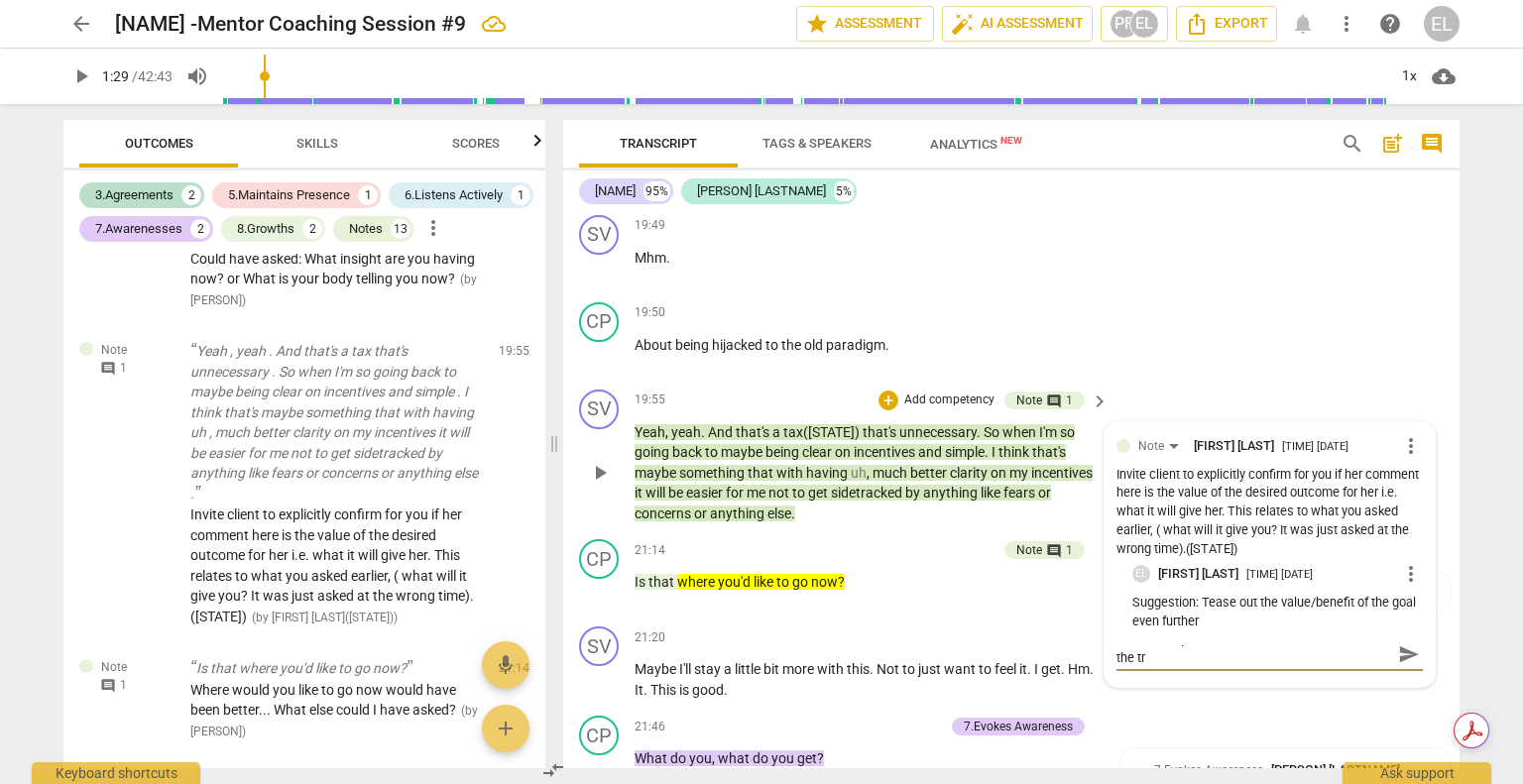 type on "What will replace those fears and concerns on the tra" 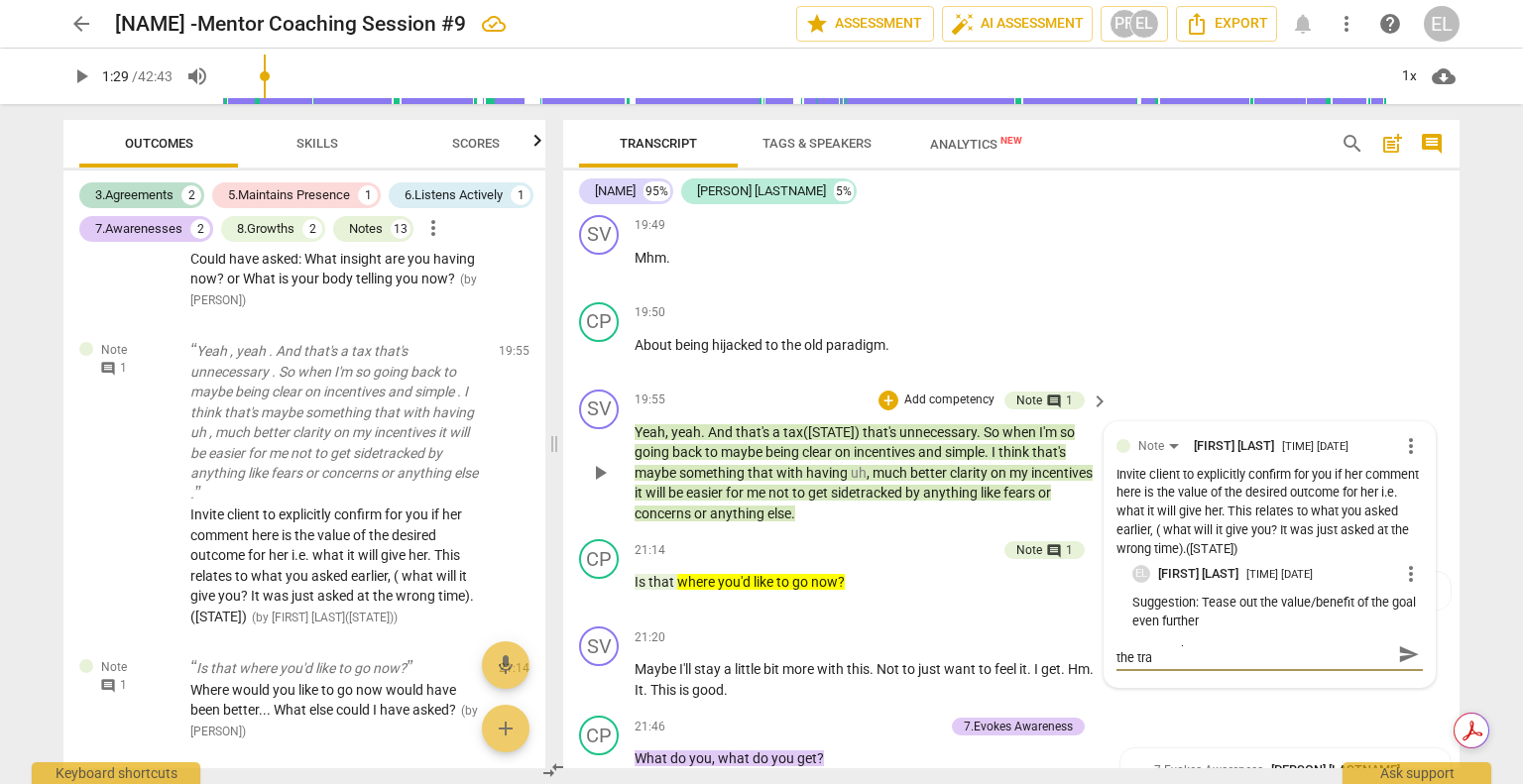 type on "What will replace those fears and concerns on the trac" 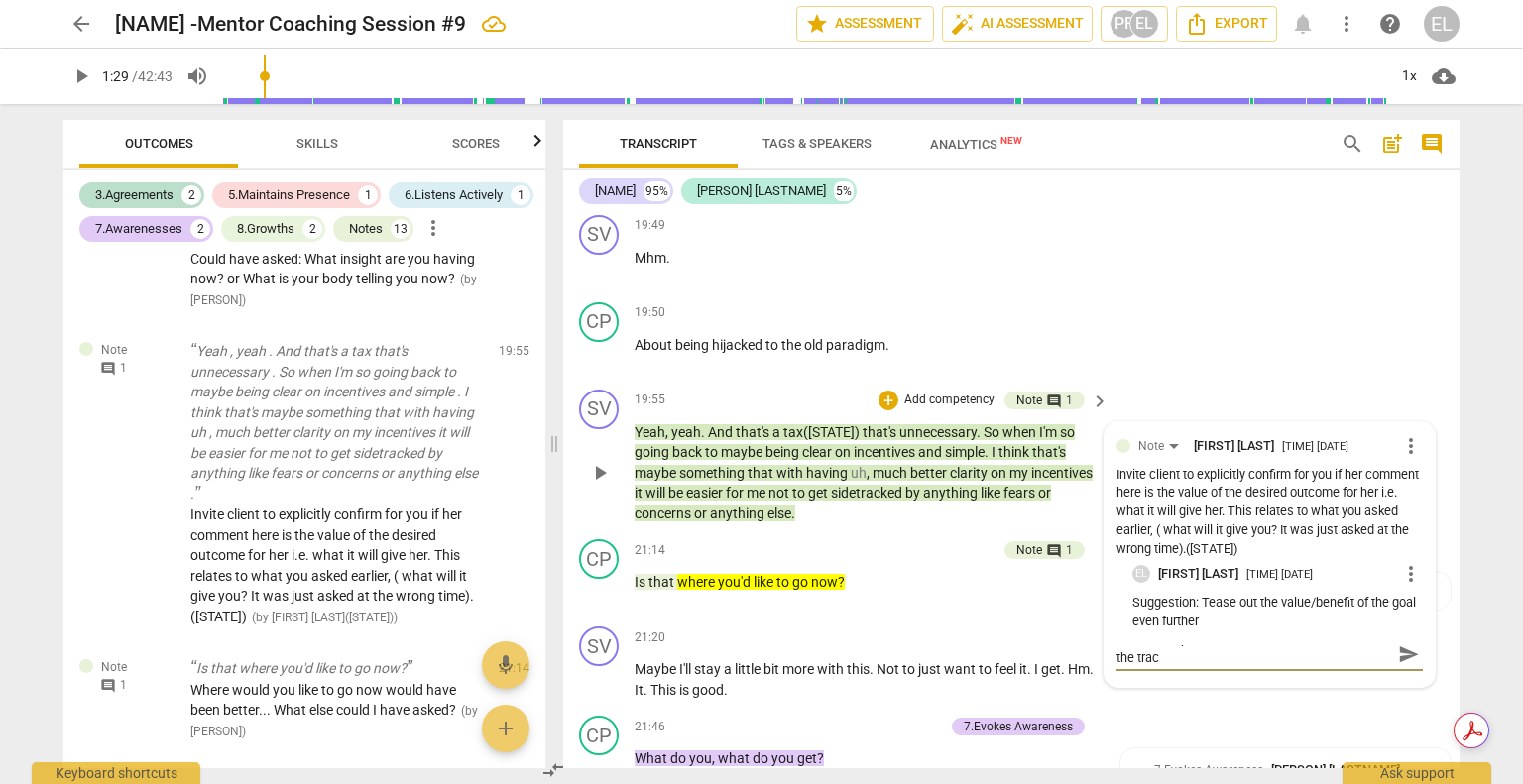 scroll, scrollTop: 0, scrollLeft: 0, axis: both 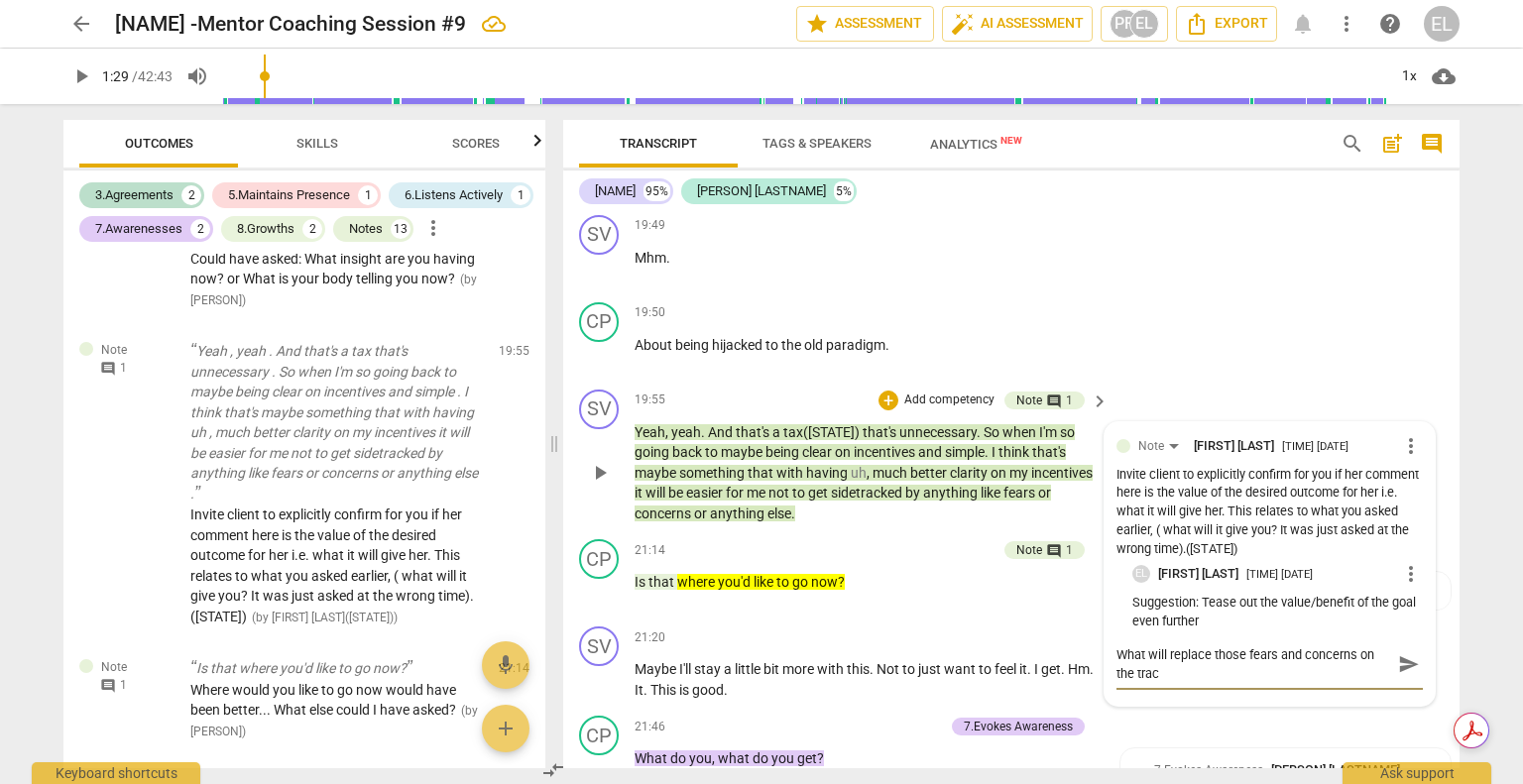 type on "What will replace those fears and concerns on the tracl" 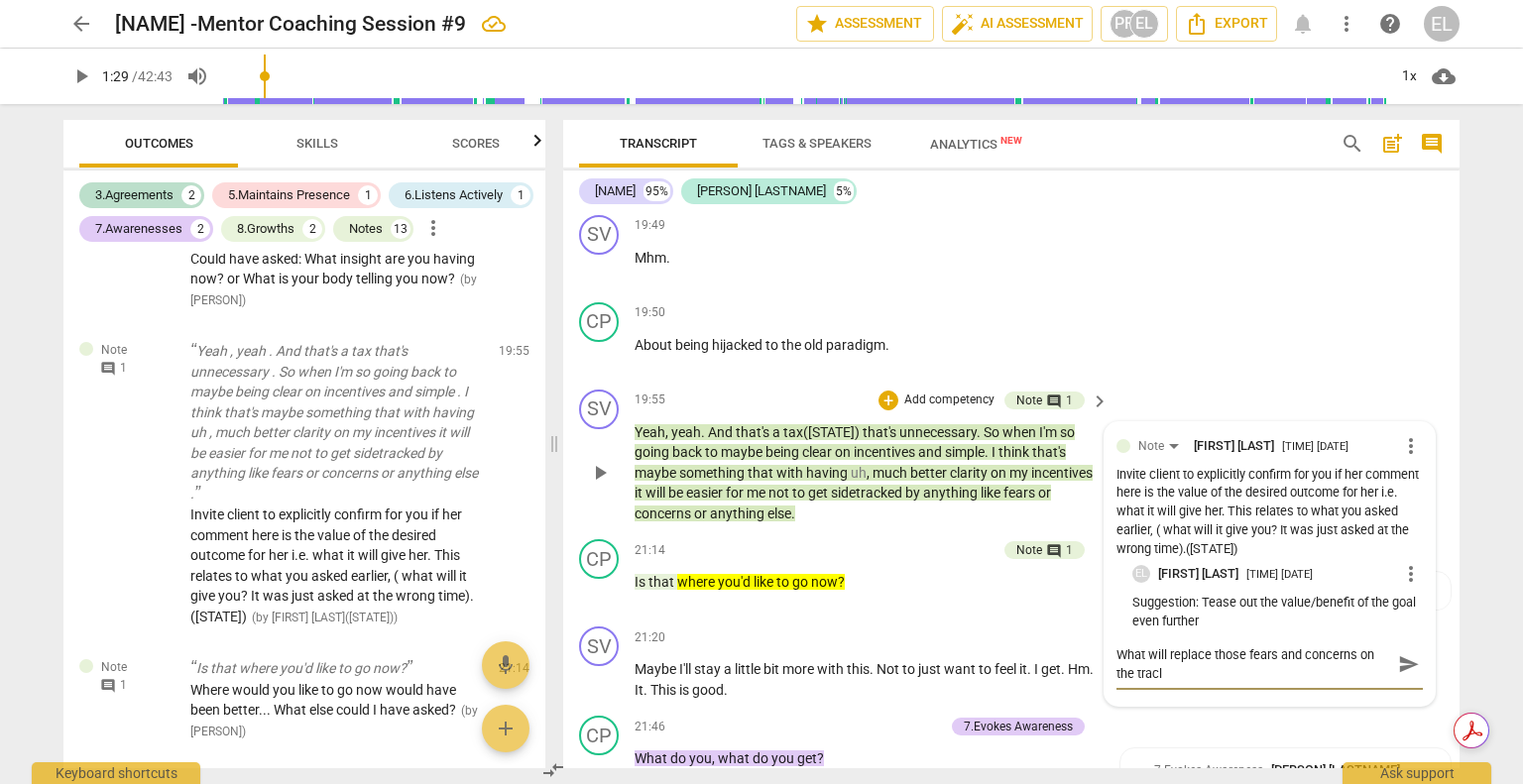 type on "What will replace those fears and concerns on the trac" 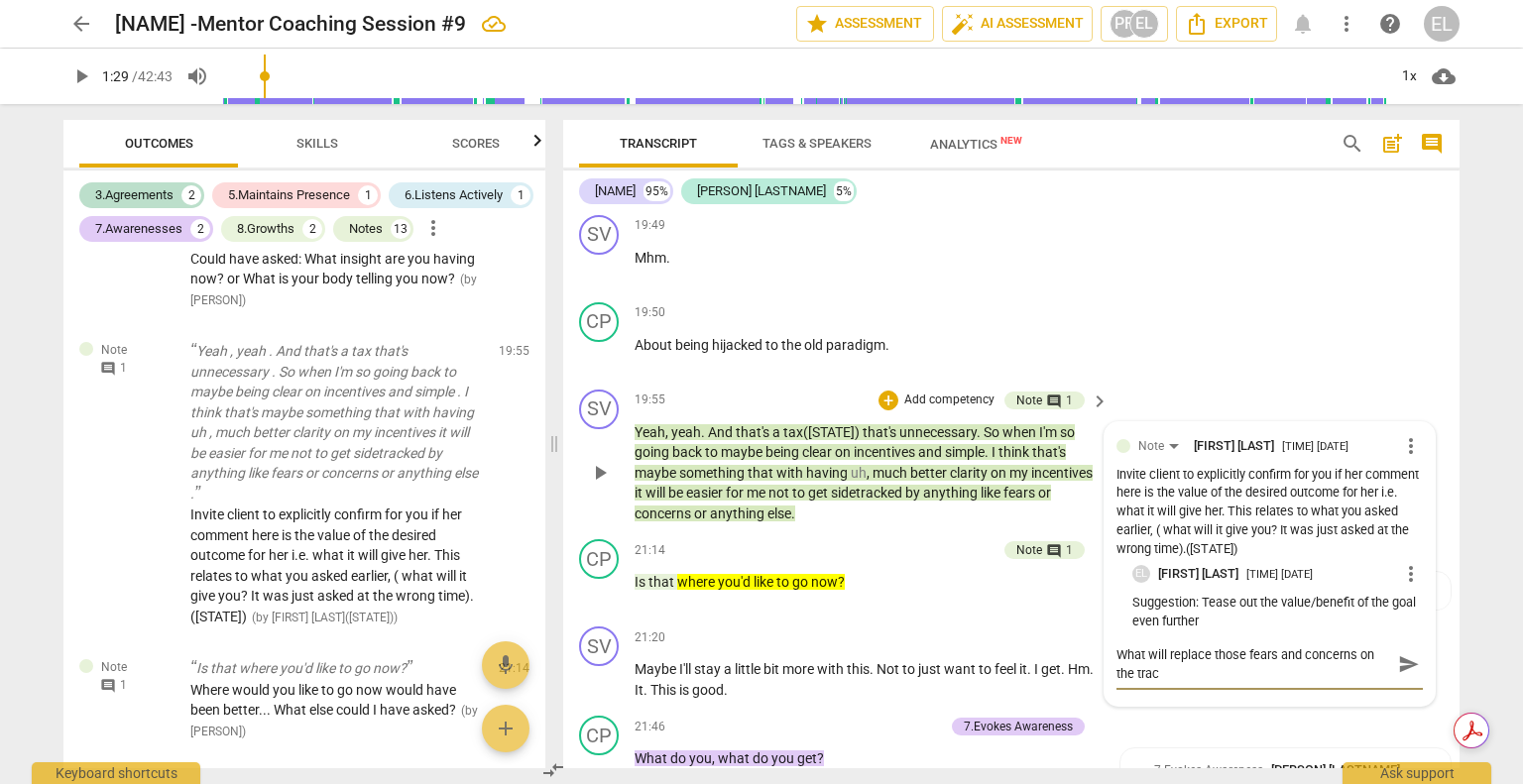 type on "What will replace those fears and concerns on the track" 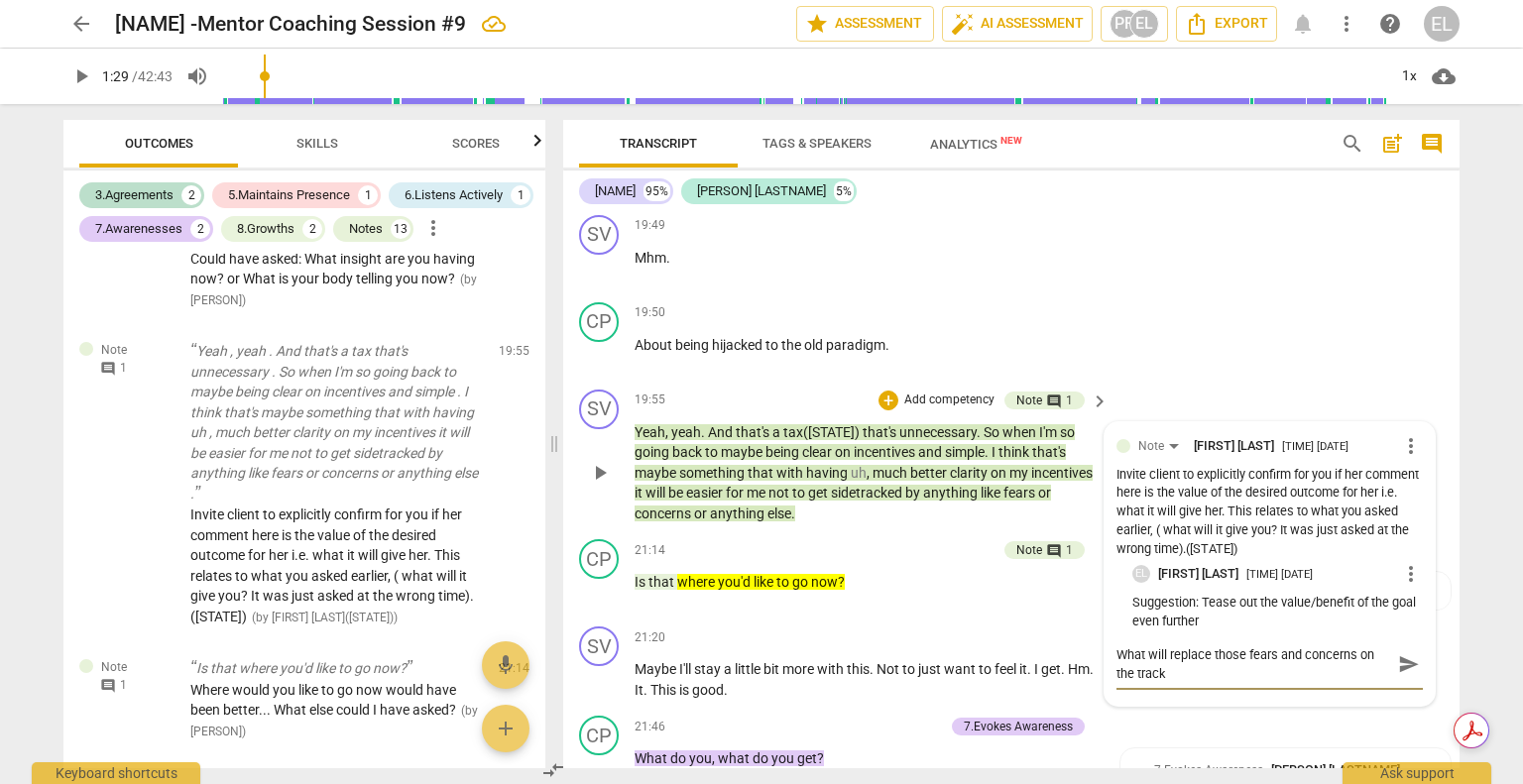 type on "What will replace those fears and concerns on the track?" 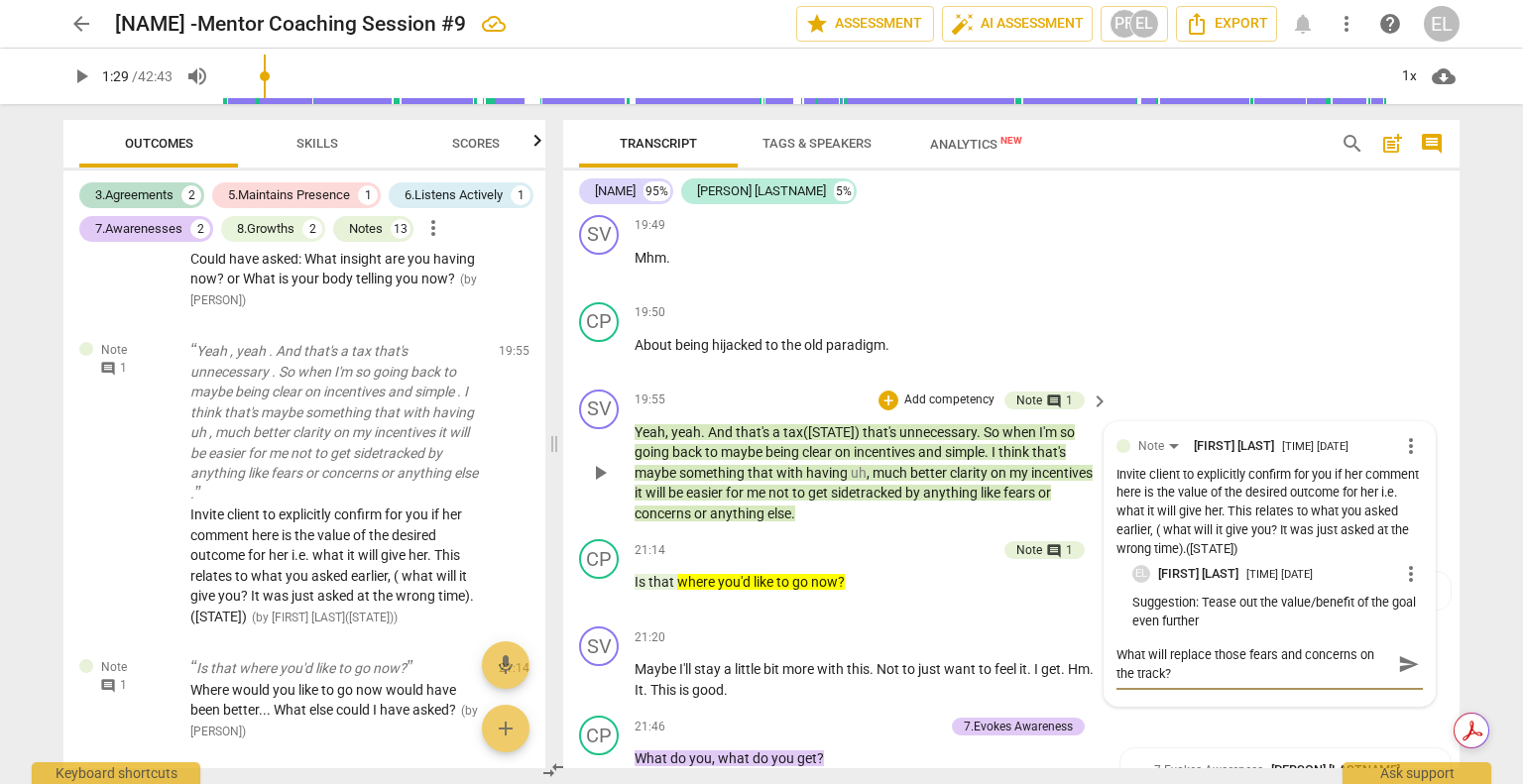 type on "What will replace those fears and concerns on the track?" 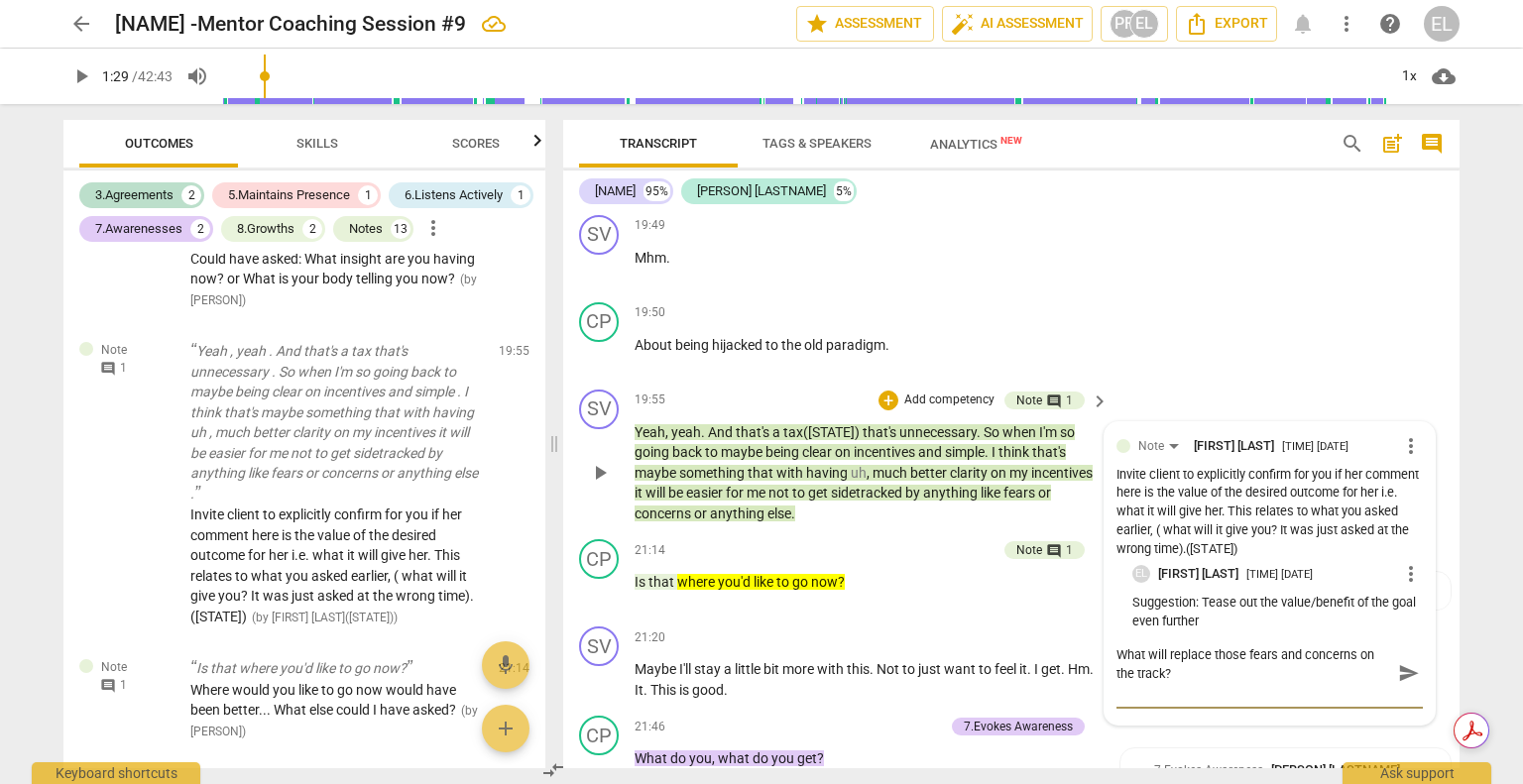 type on "What will replace those fears and concerns on the track?
H" 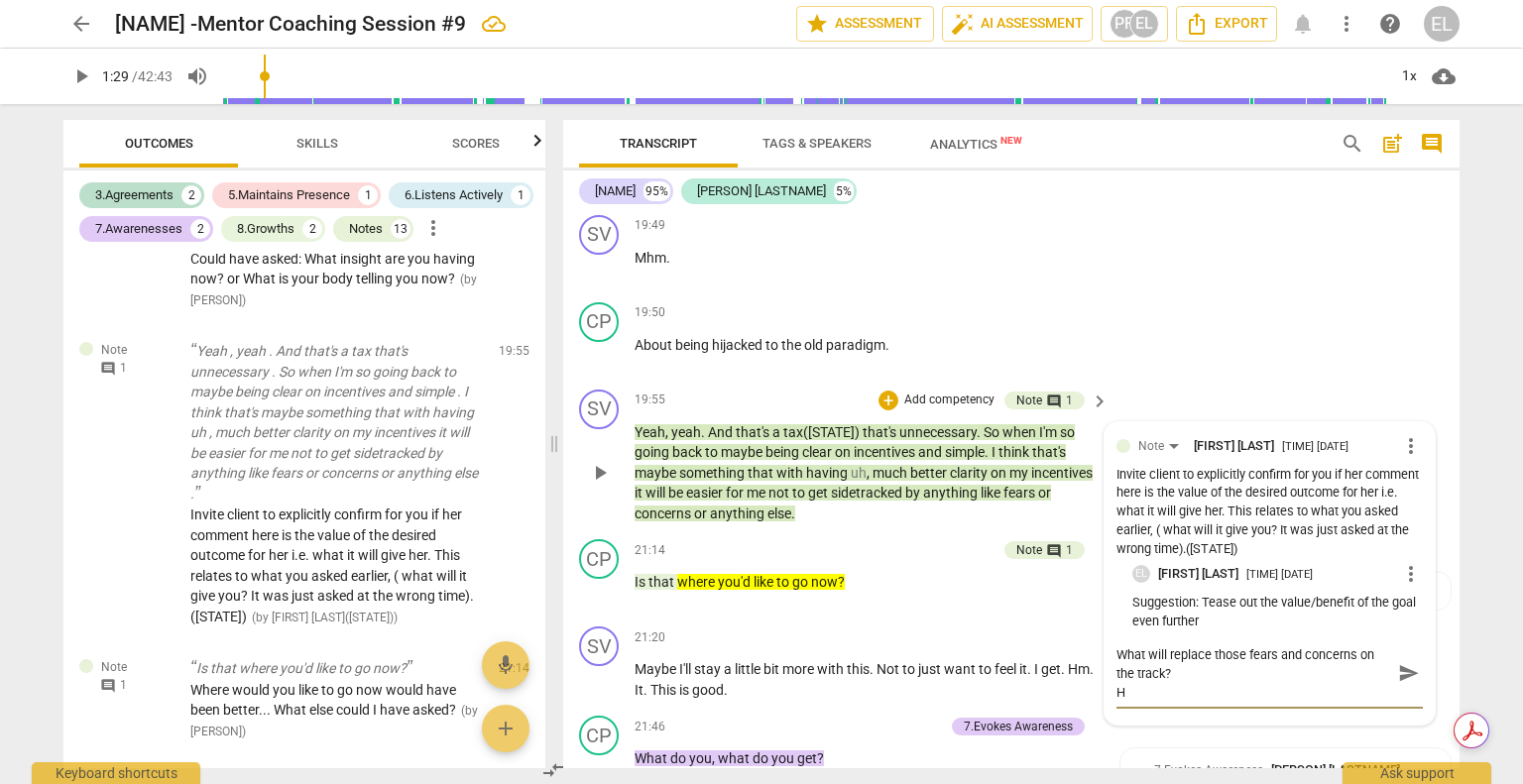 type on "What will replace those fears and concerns on the track?
Ho([STATE])" 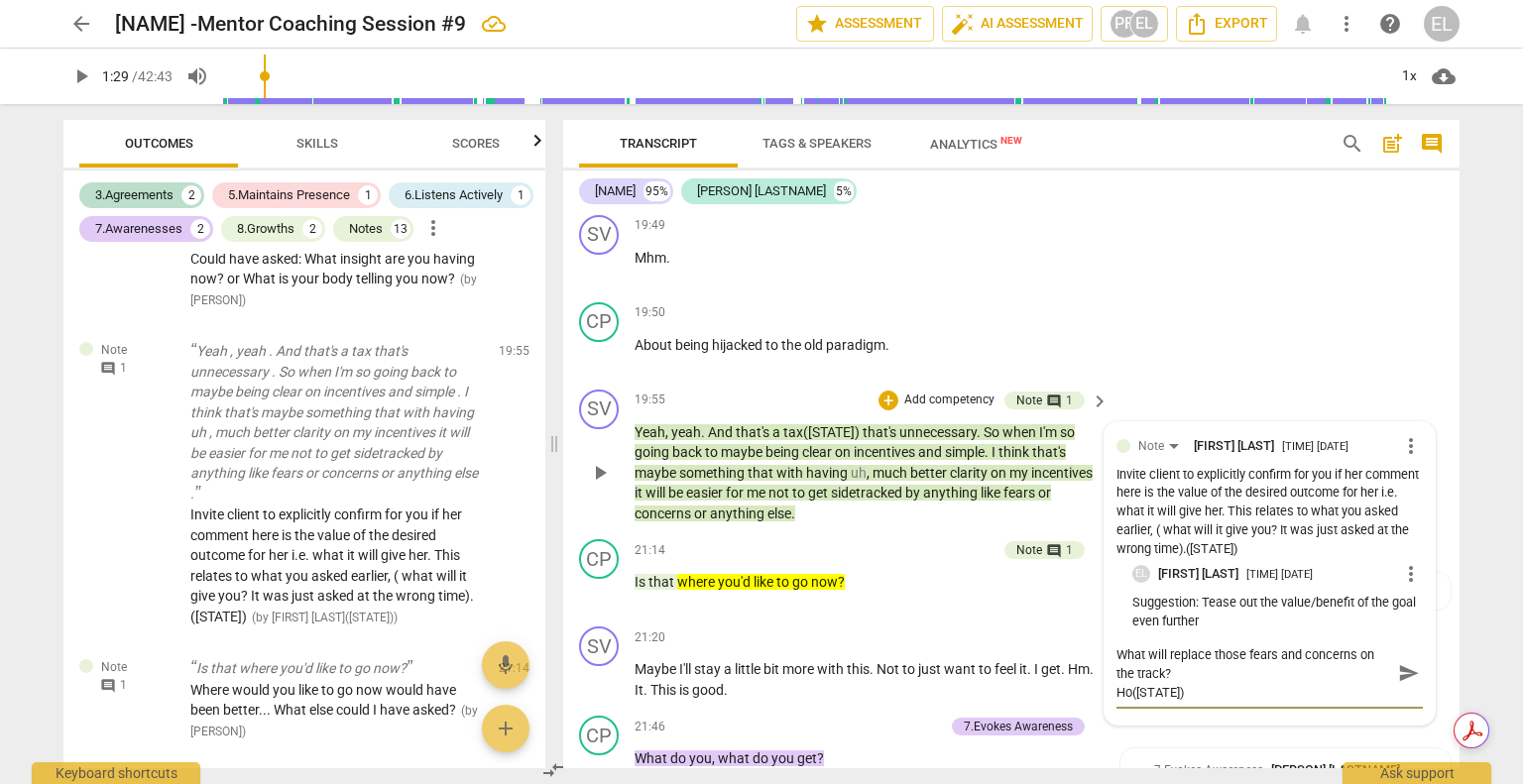 type on "What will replace those fears and concerns on the track?
How" 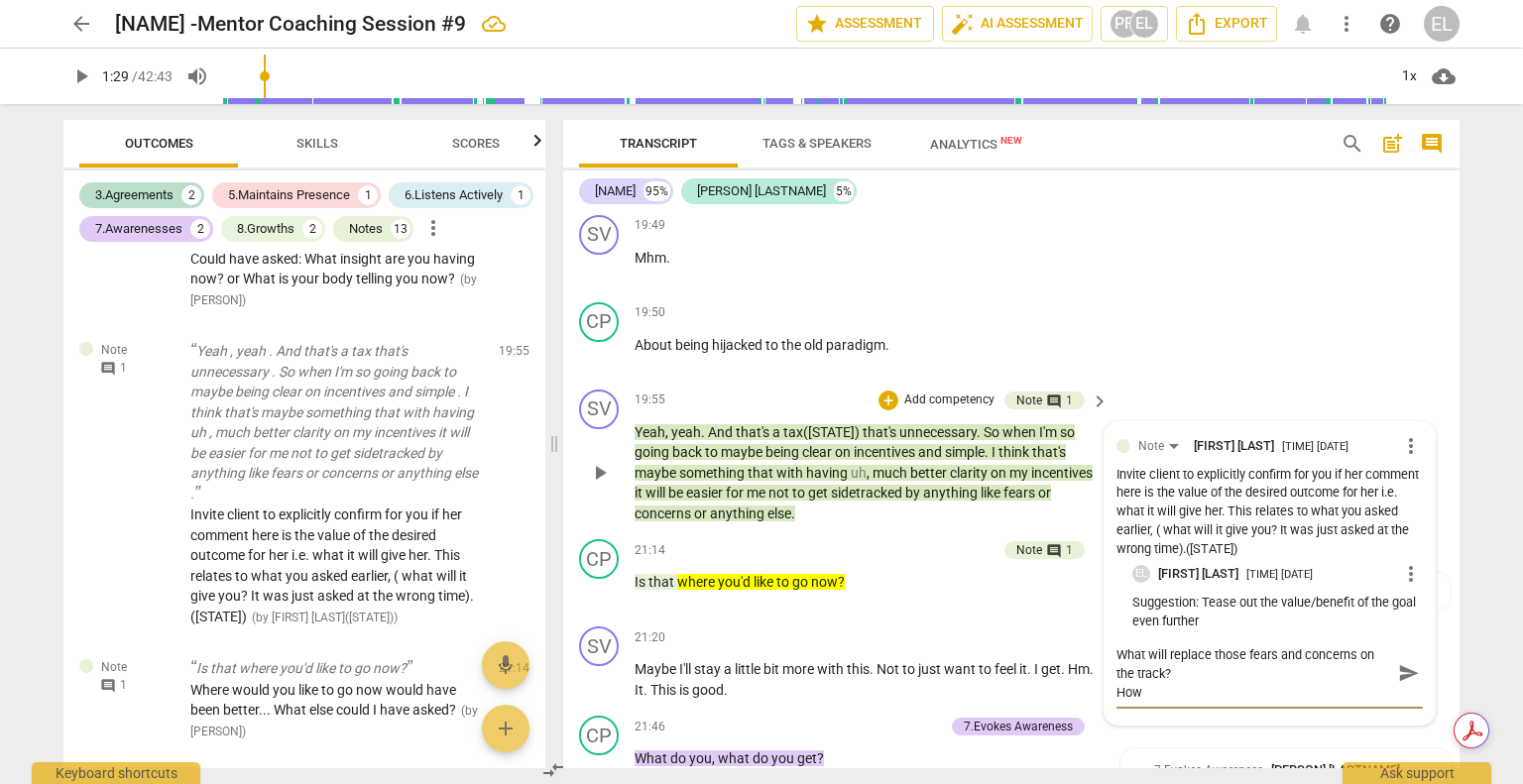 type on "What will replace those fears and concerns on the track?
How" 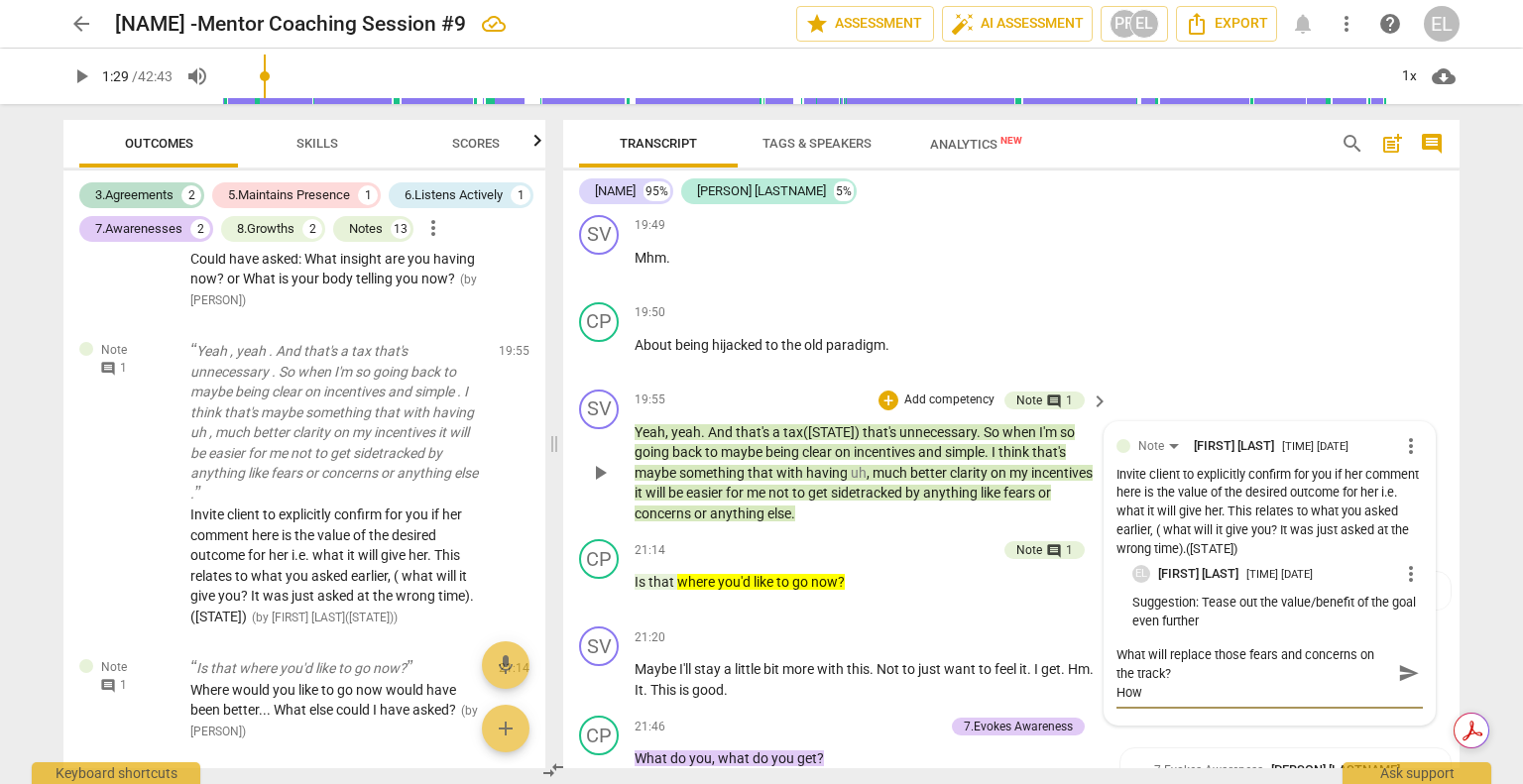 type on "What will replace those fears and concerns on the track?
How i" 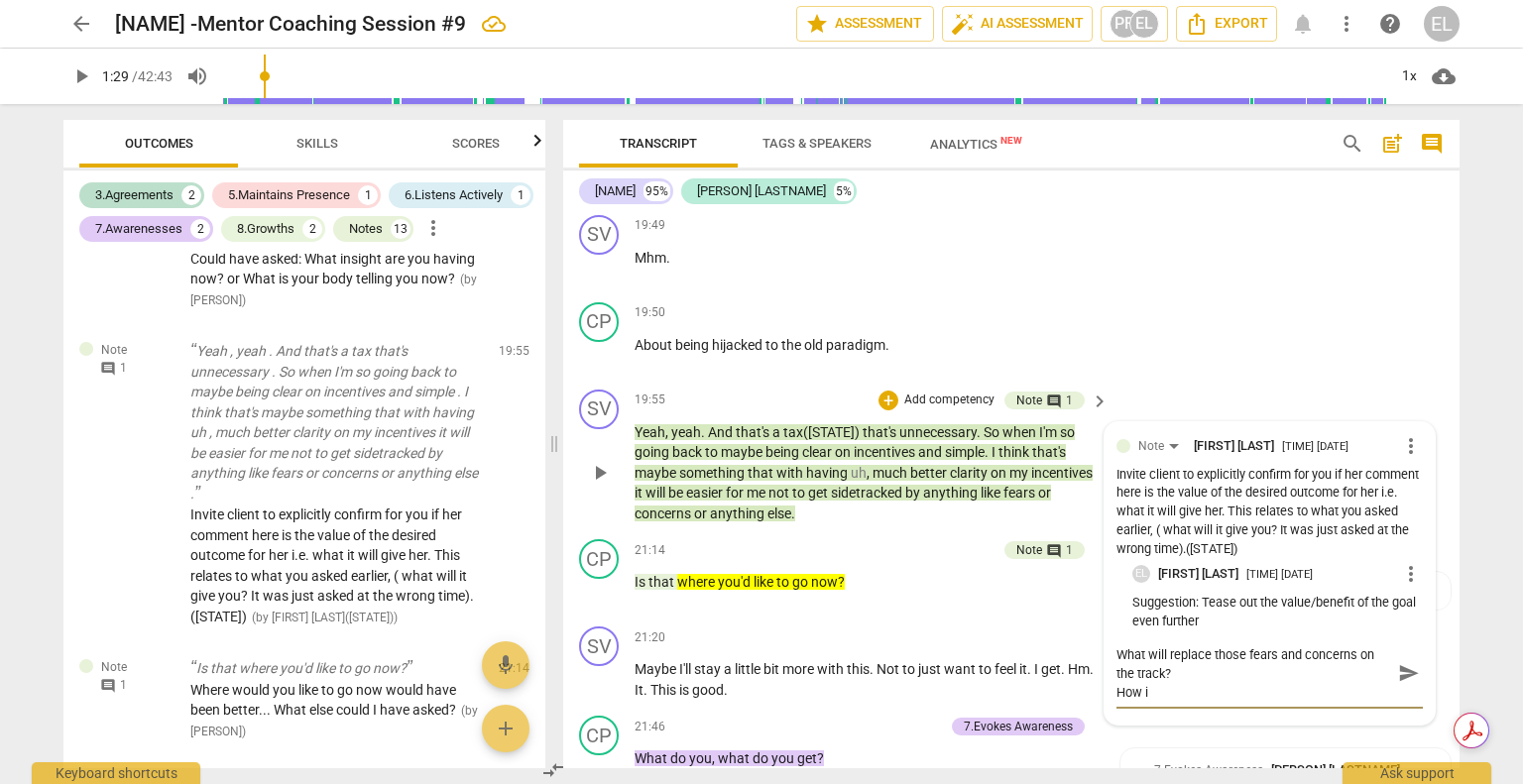 type on "What will replace those fears and concerns on the track?
How il" 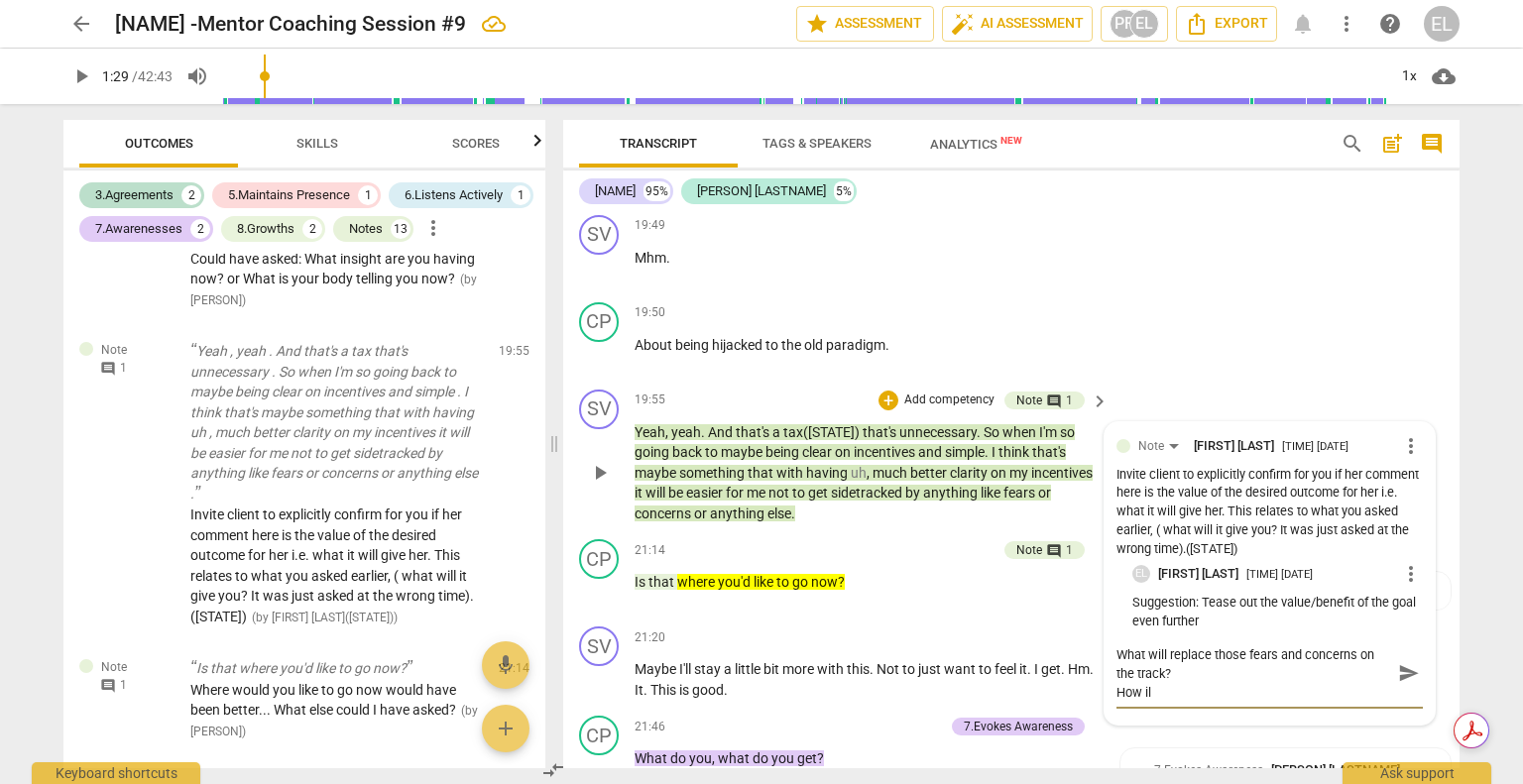 type on "What will replace those fears and concerns on the track?
How i" 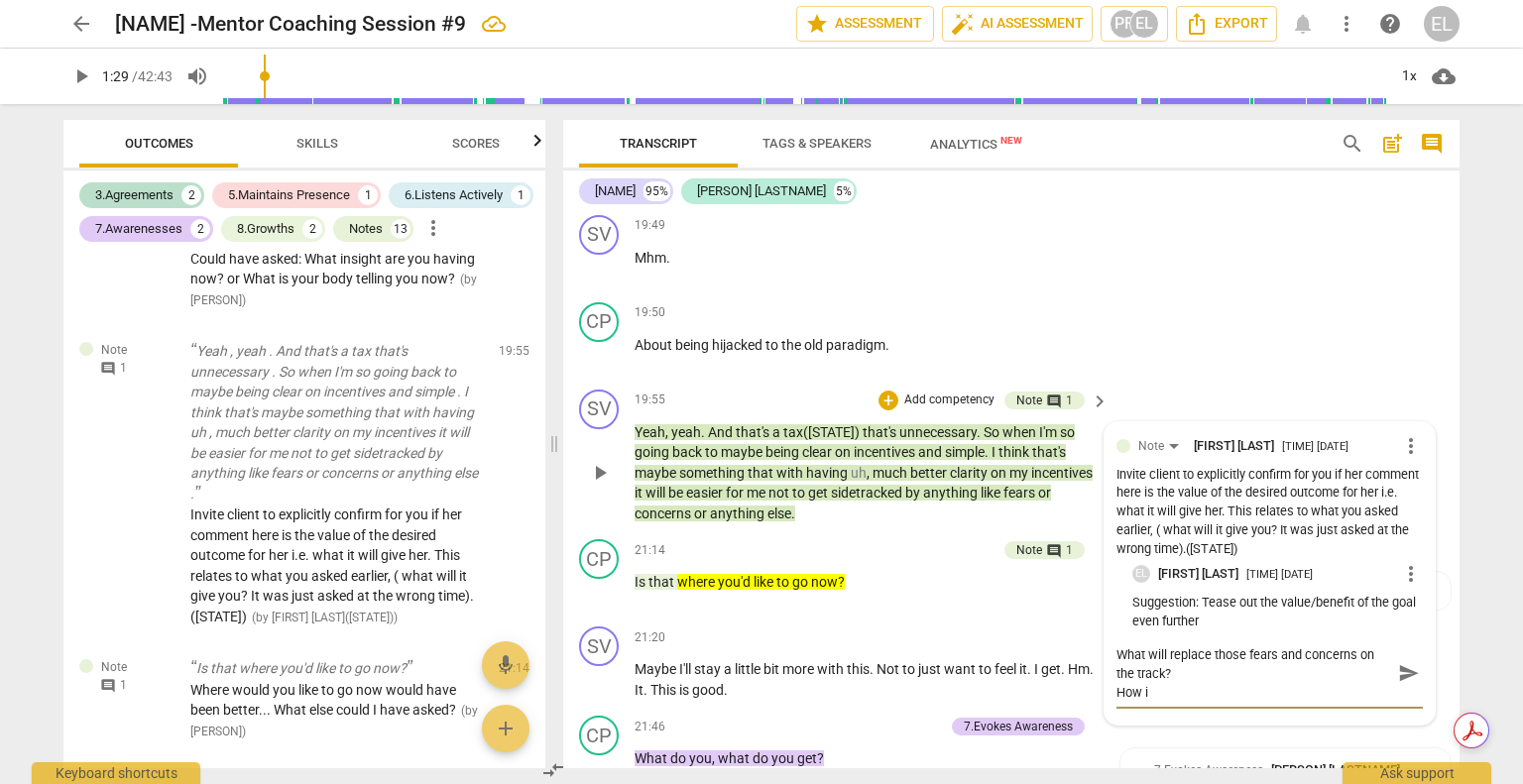 type on "What will replace those fears and concerns on the track?
How" 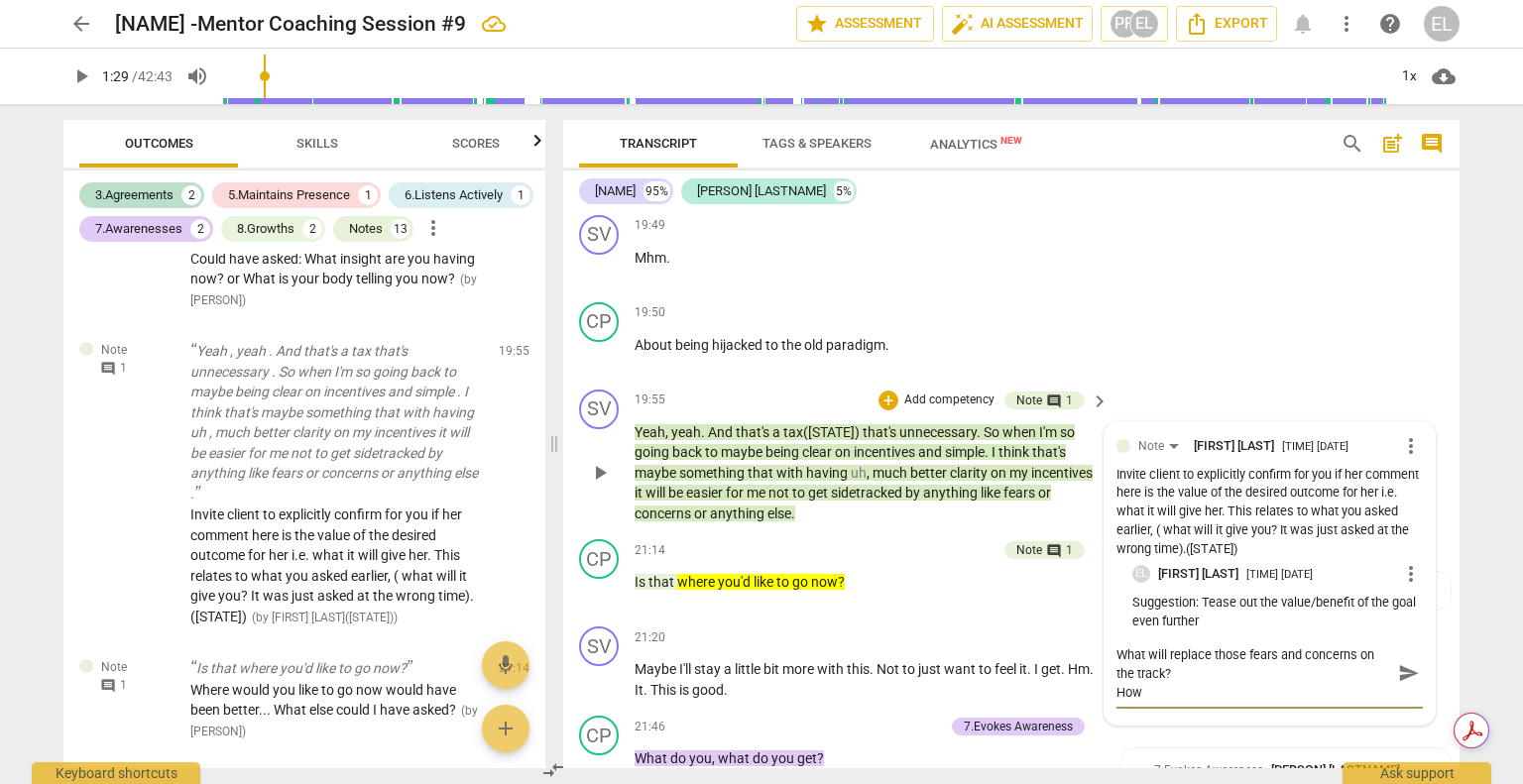 type on "What will replace those fears and concerns on the track?
How w" 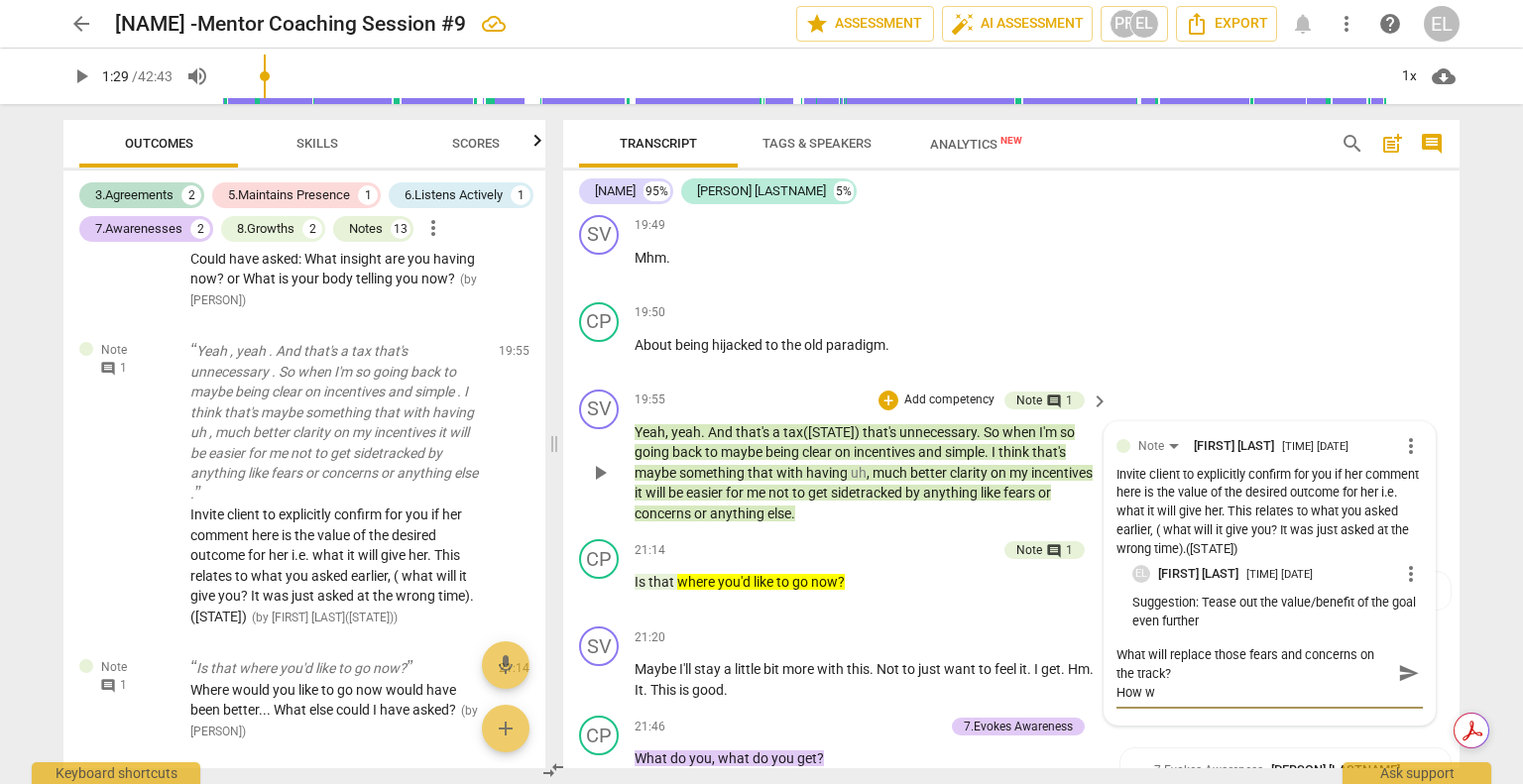 type on "What will replace those fears and concerns on the track?
How wi" 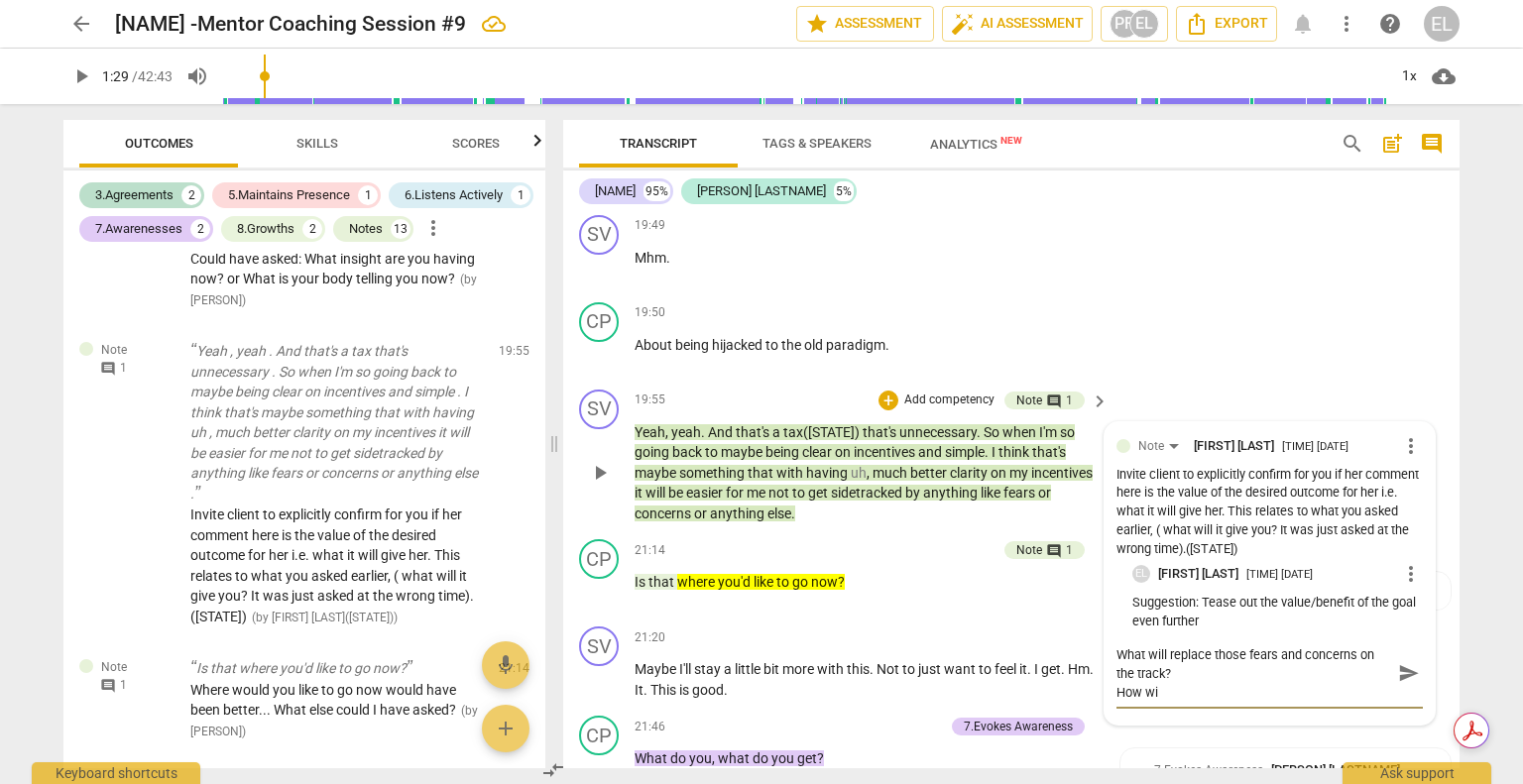 type on "What will replace those fears and concerns on the track?
How wil" 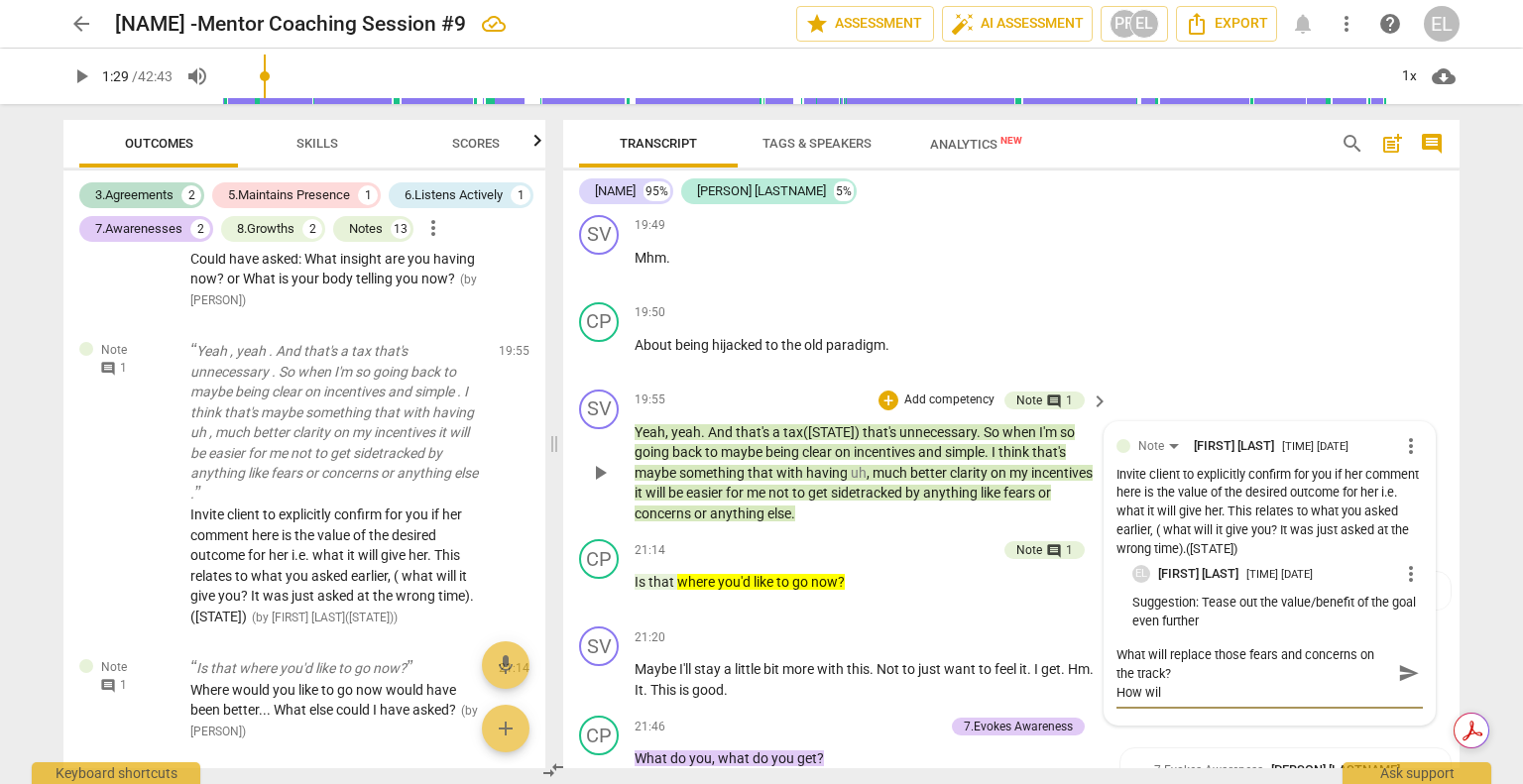 type on "What will replace those fears and concerns on the track?
How will" 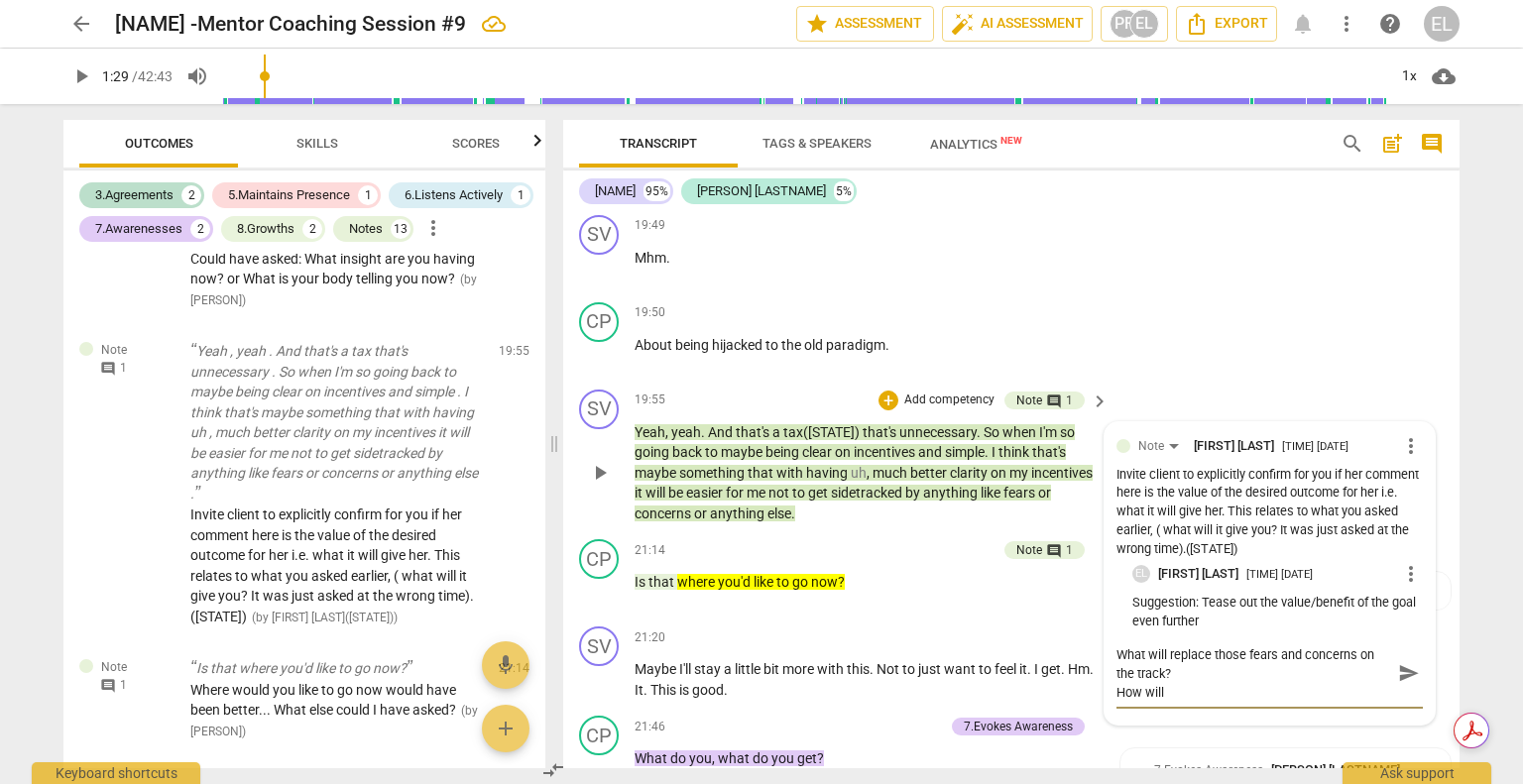 type on "What will replace those fears and concerns on the track?
How will" 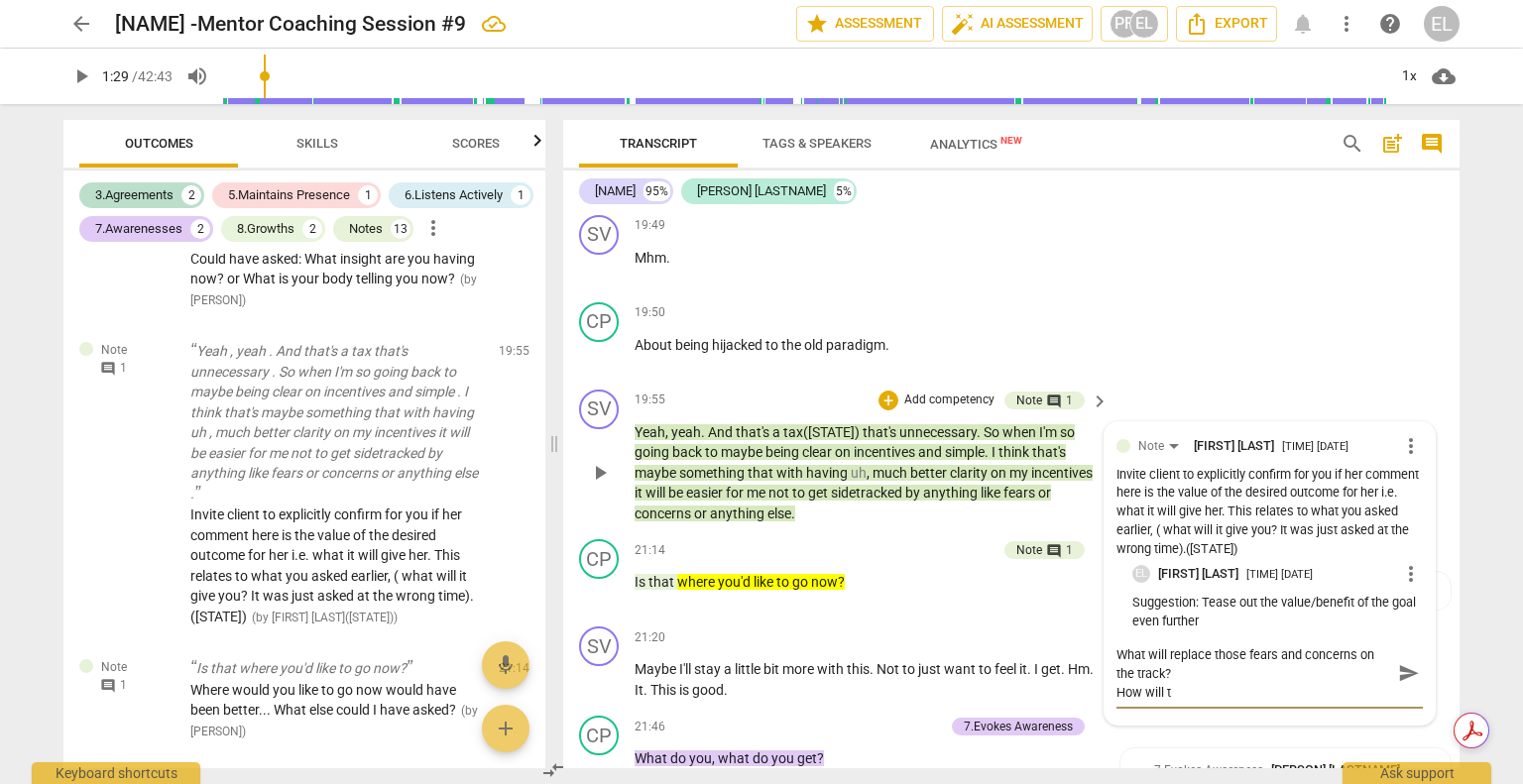 type on "What will replace those fears and concerns on the track?
How will th([STATE])" 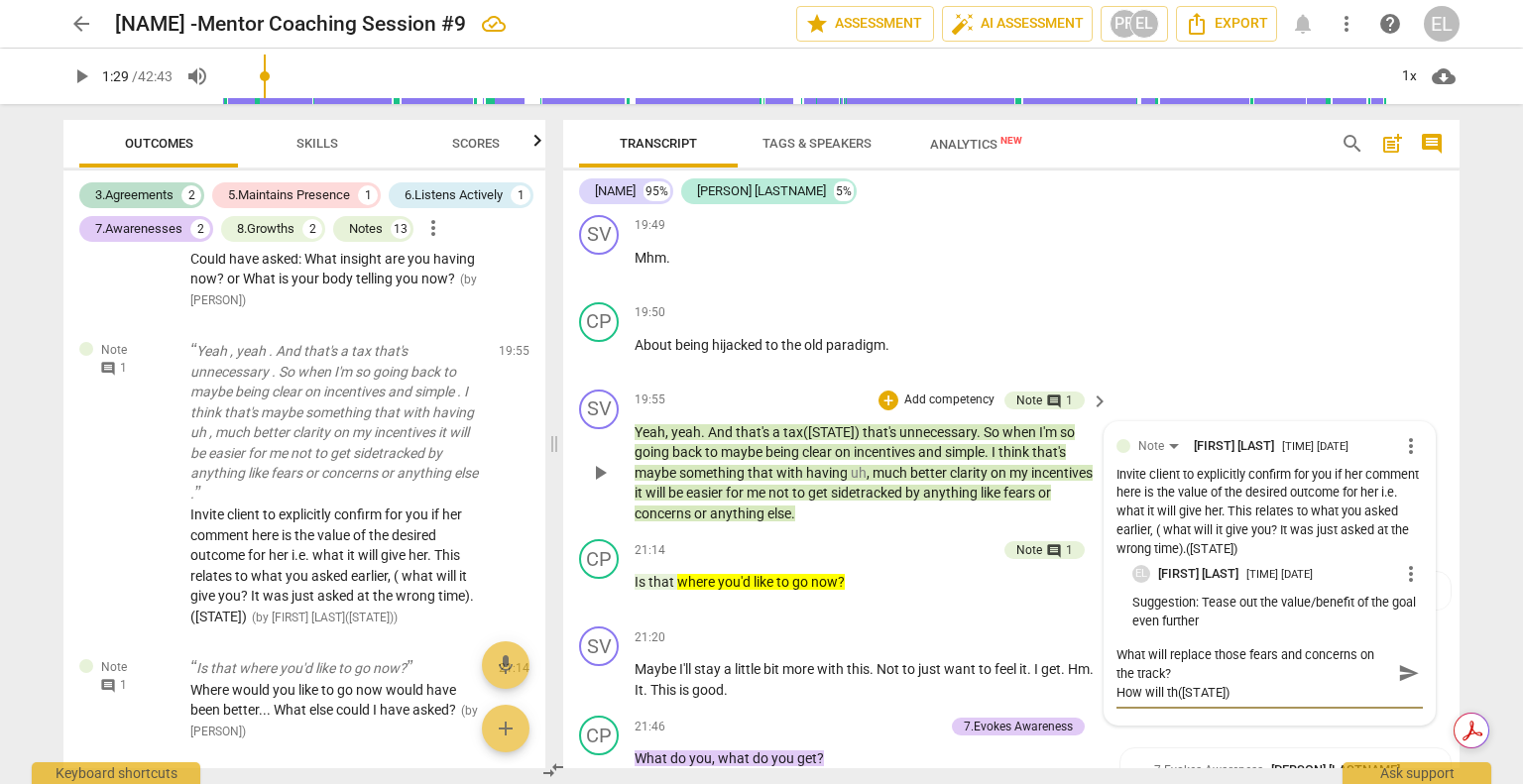 type on "What will replace those fears and concerns on the track?
How will the" 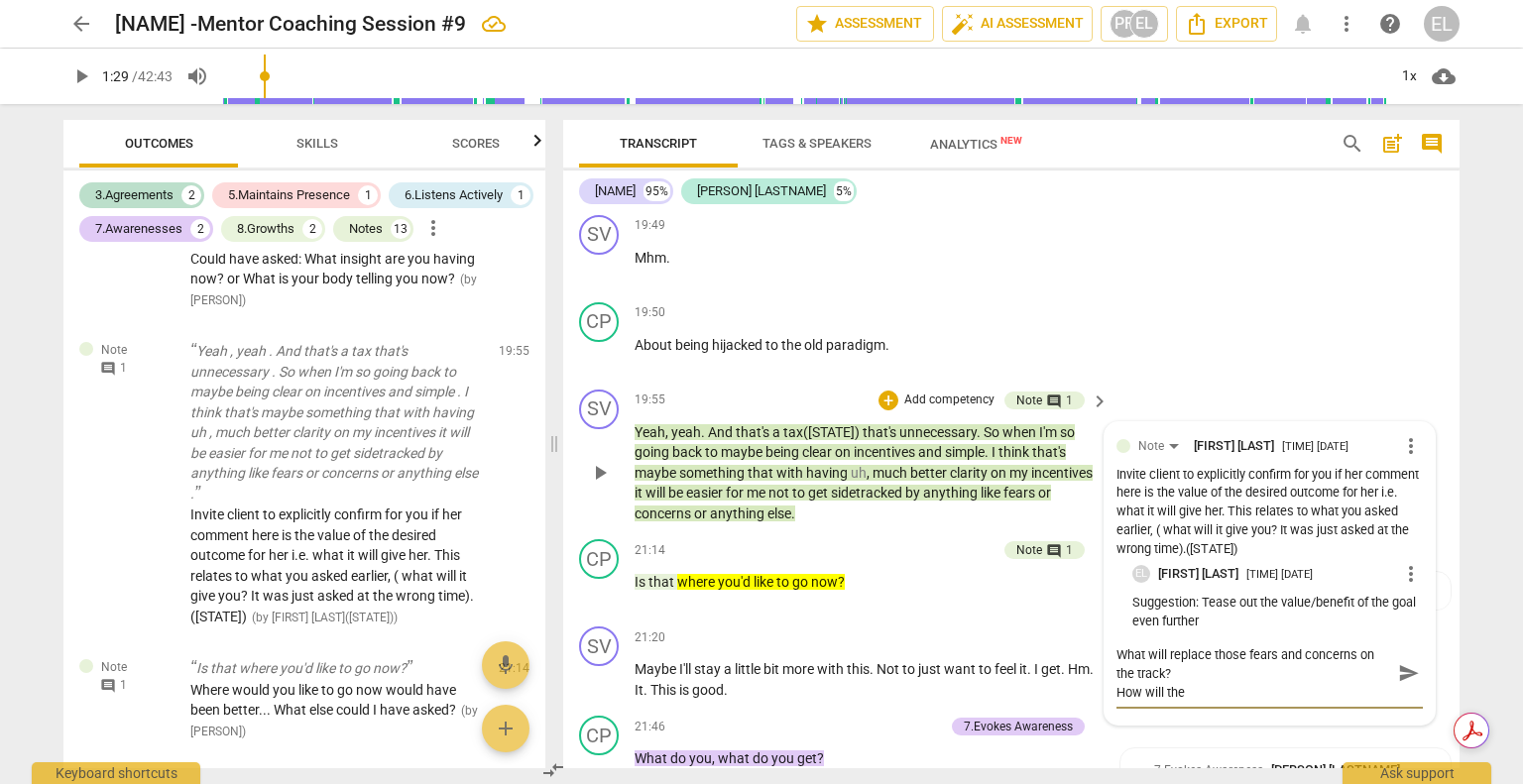 type on "What will replace those fears and concerns on the track?
How will the" 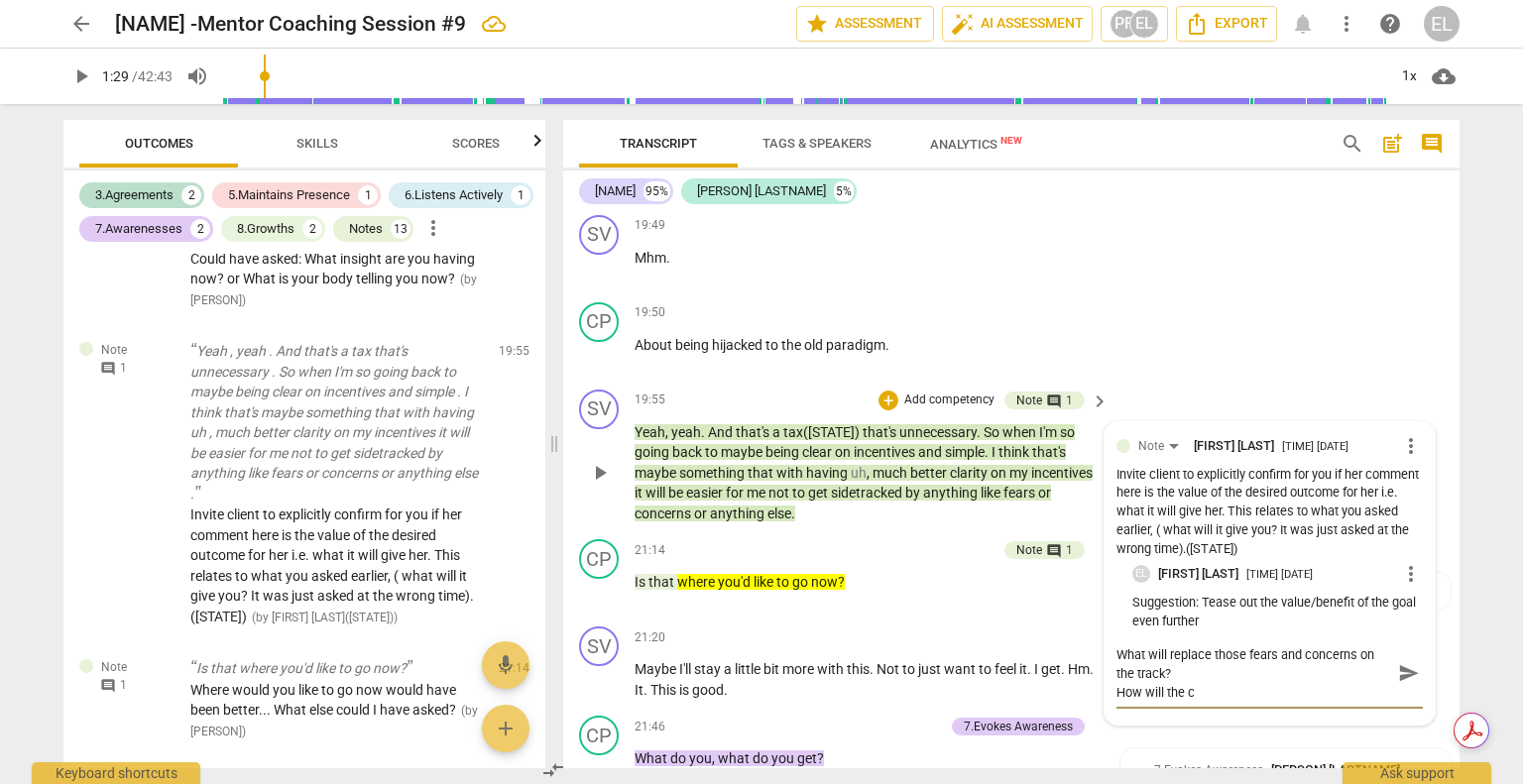 type on "What will replace those fears and concerns on the track?
How will the cl" 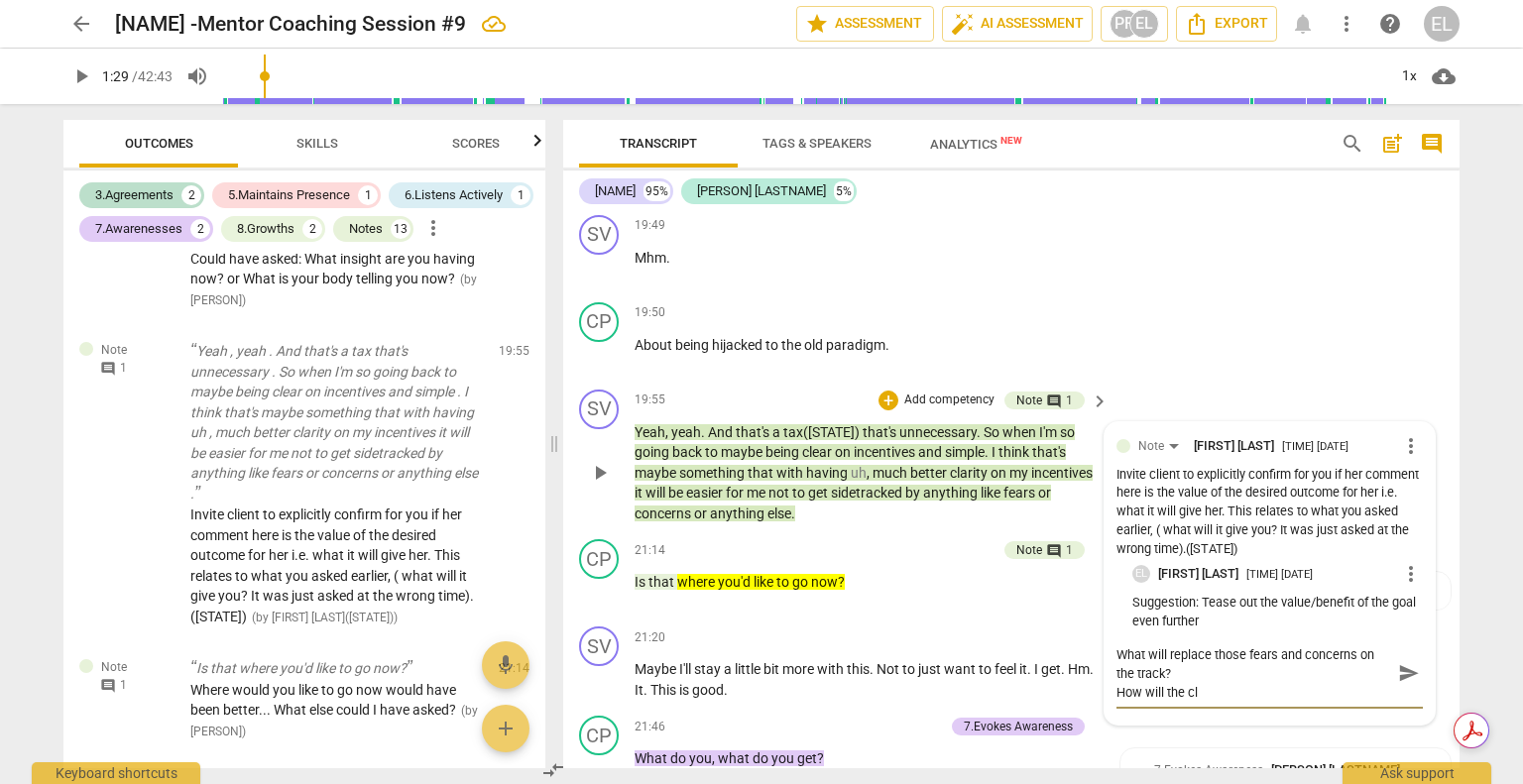 type on "What will replace those fears and concerns on the track?
How will the cla" 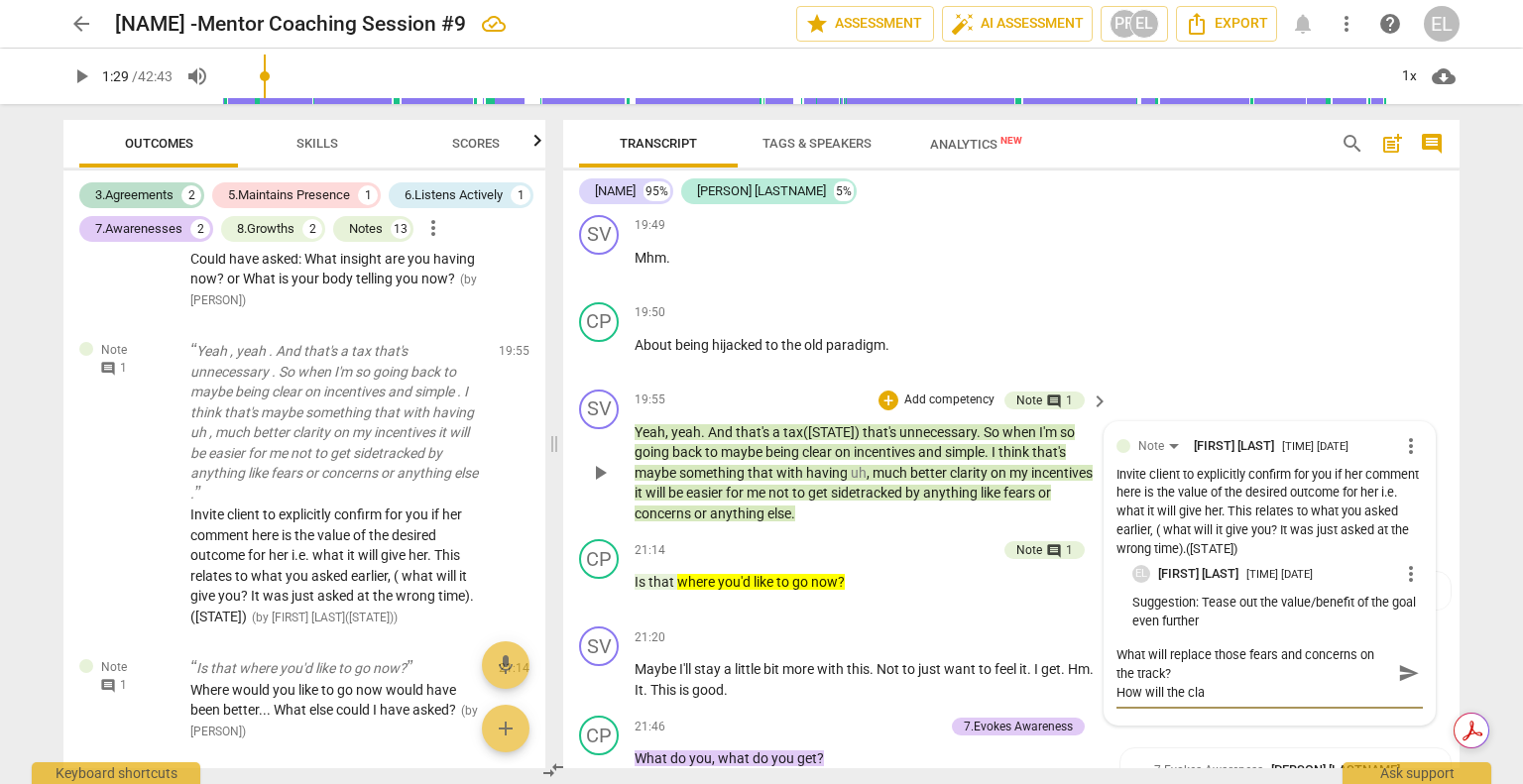 type on "What will replace those fears and concerns on the track?
How will the clar([STATE])" 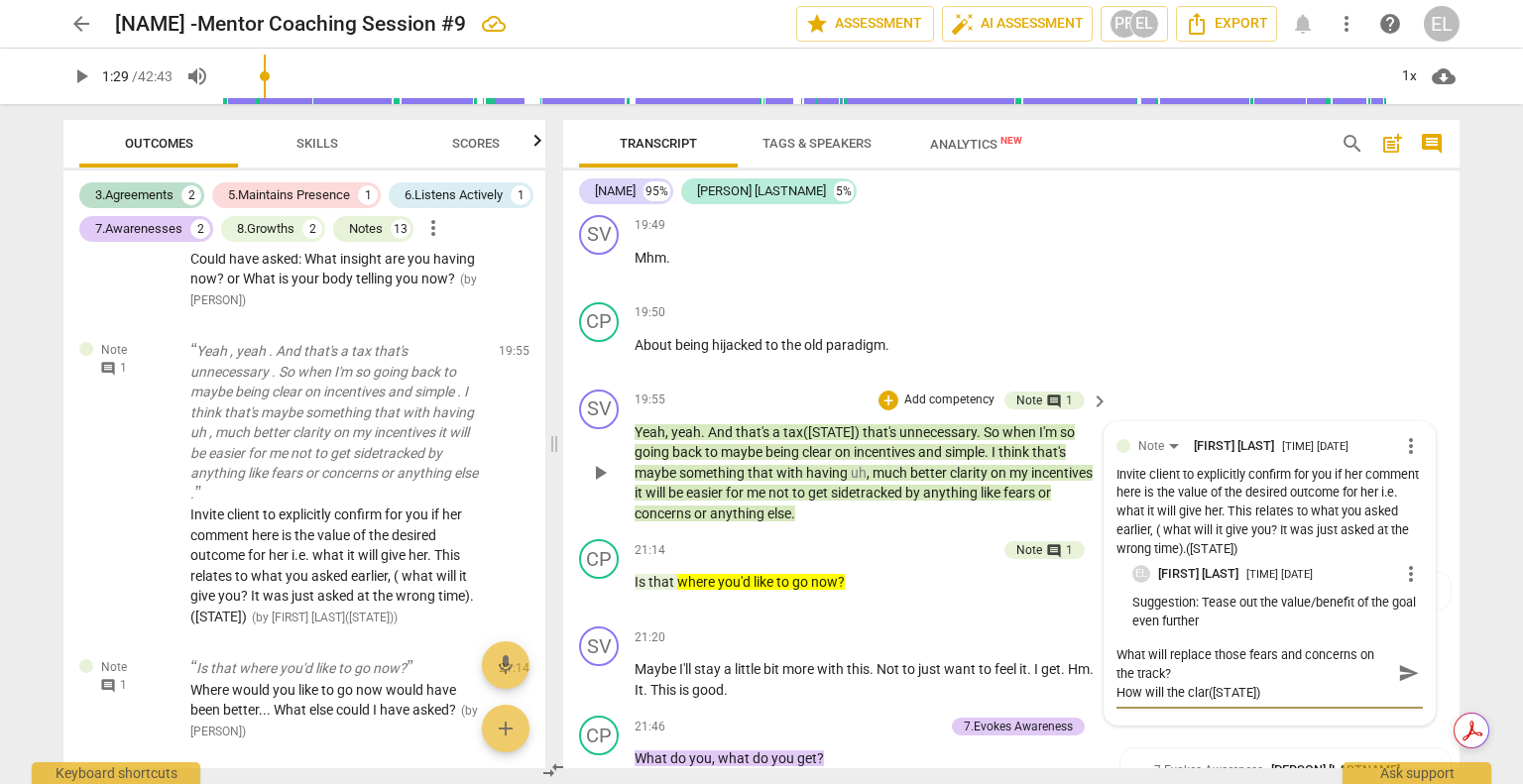 type on "What will replace those fears and concerns on the track?
How will the clari([STATE])" 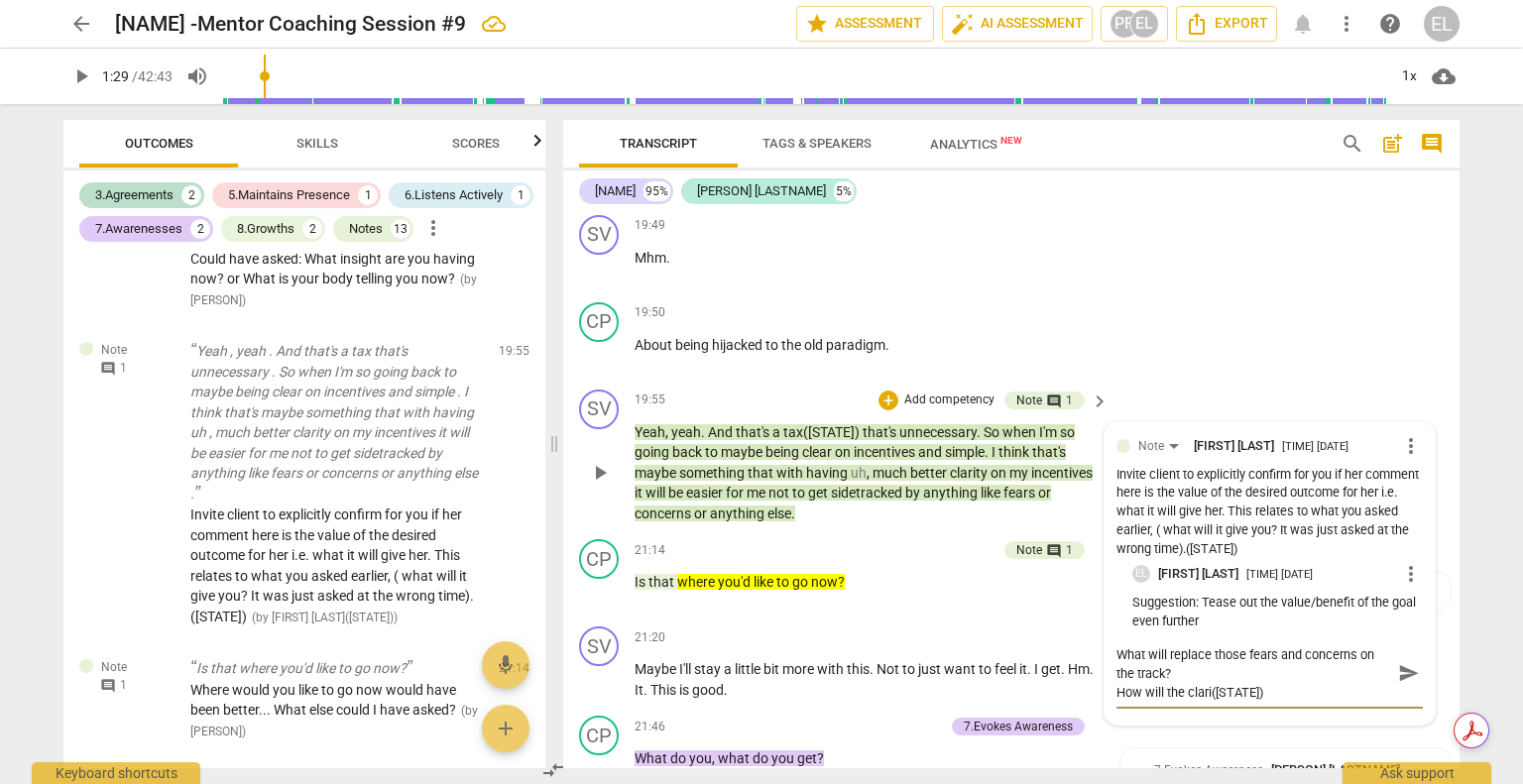 type on "What will replace those fears and concerns on the track?
How will the clarit" 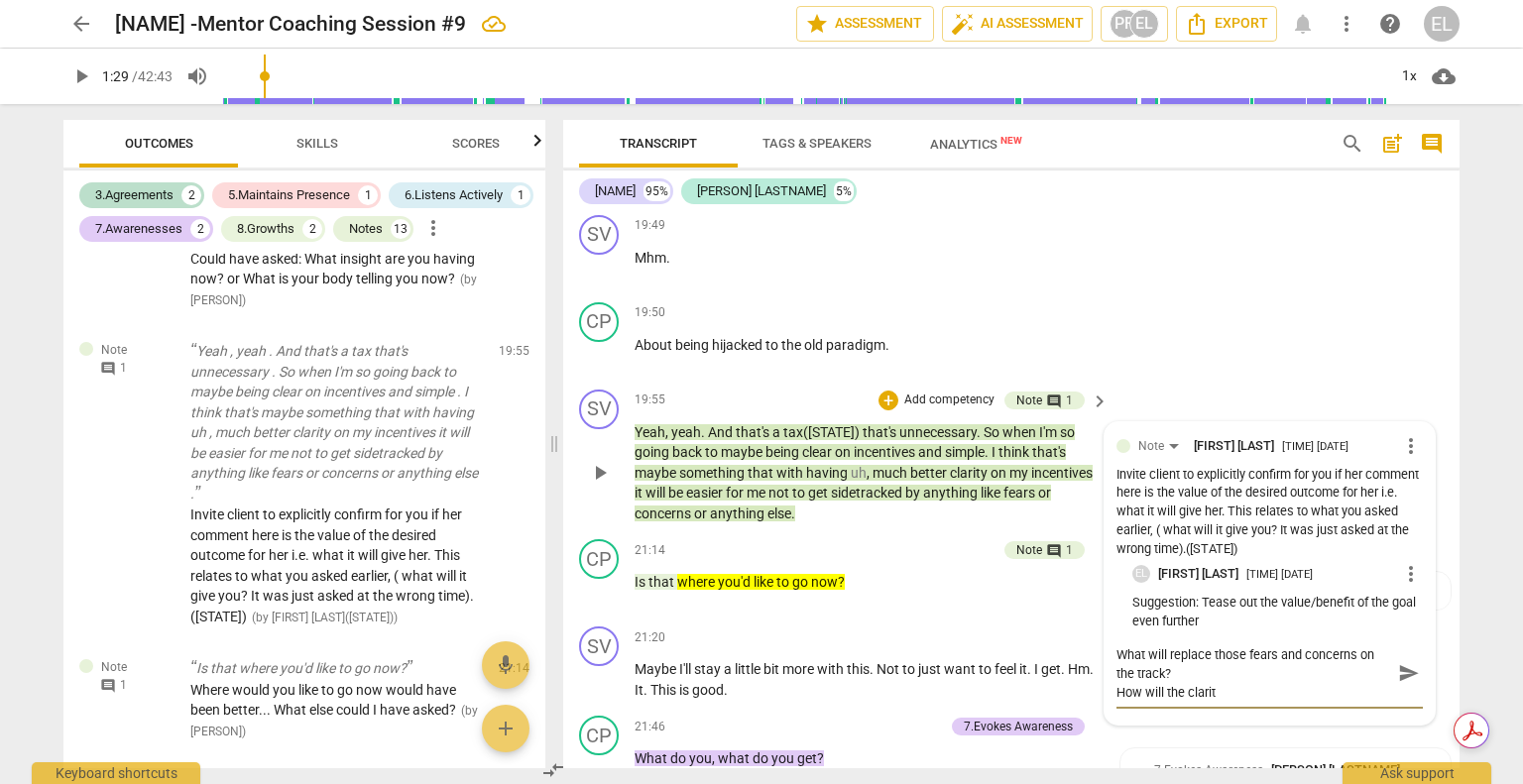 type on "What will replace those fears and concerns on the track?
How will the clarity" 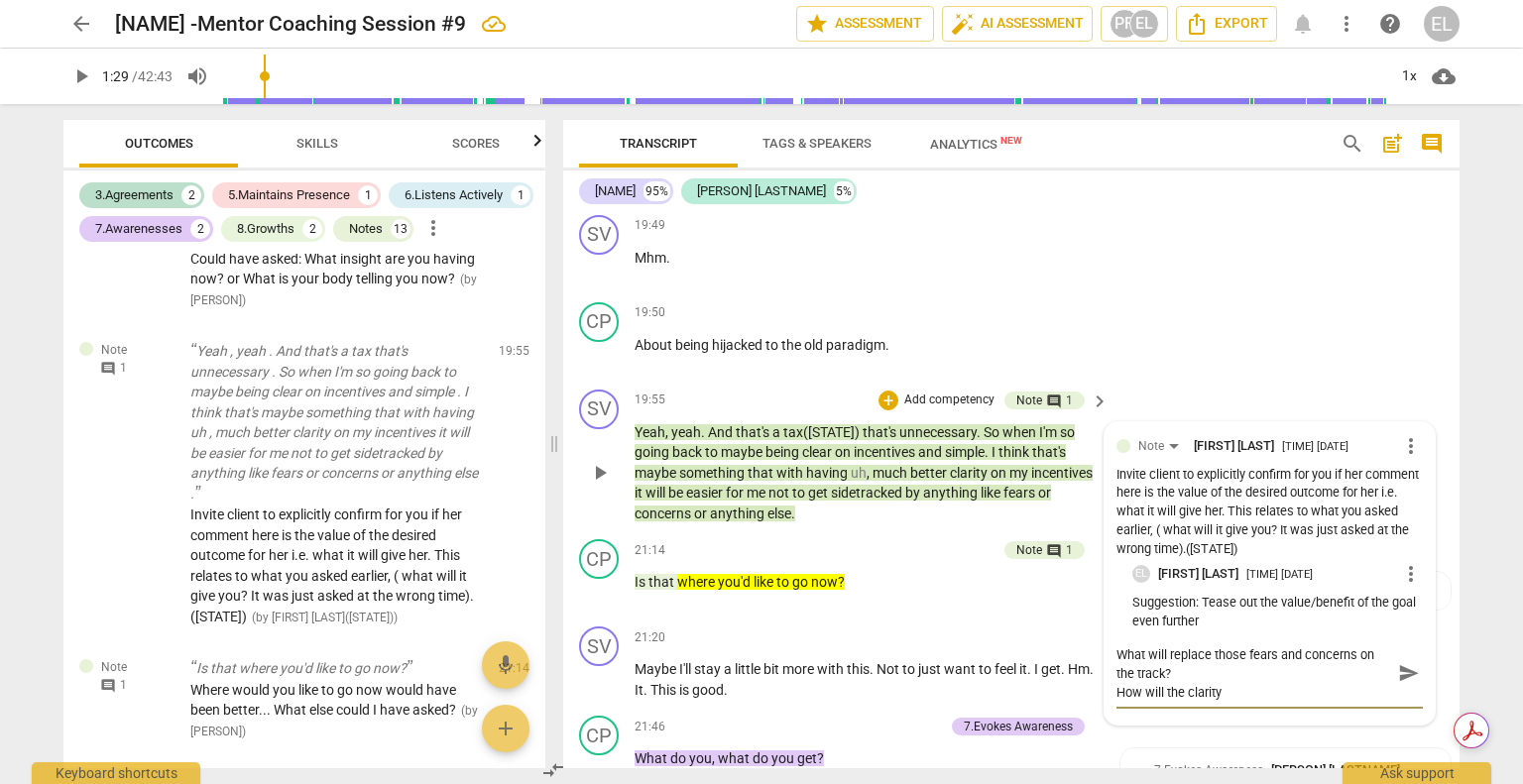 type on "What will replace those fears and concerns on the track?
How will the clarity" 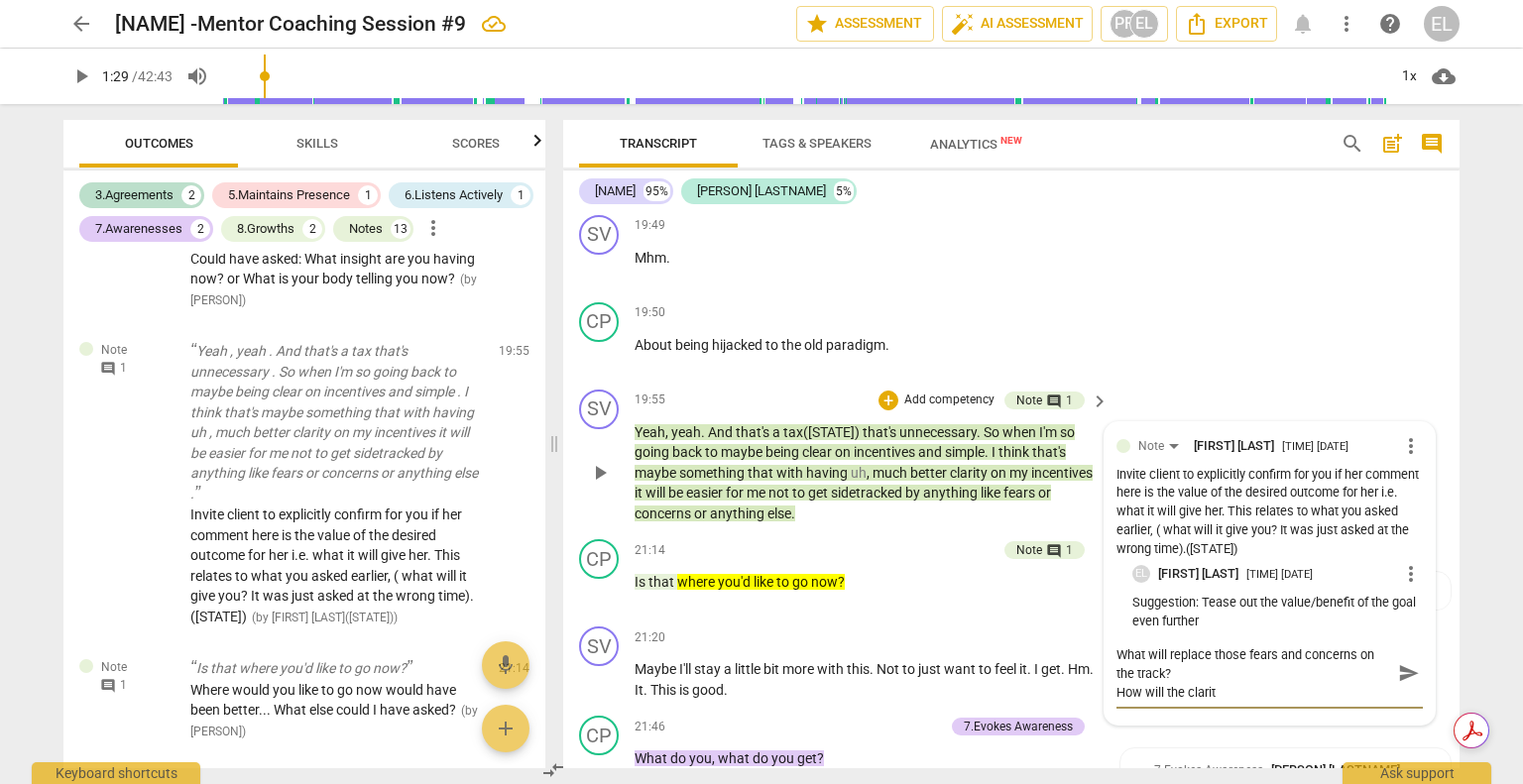 type on "What will replace those fears and concerns on the track?
How will the clari([STATE])" 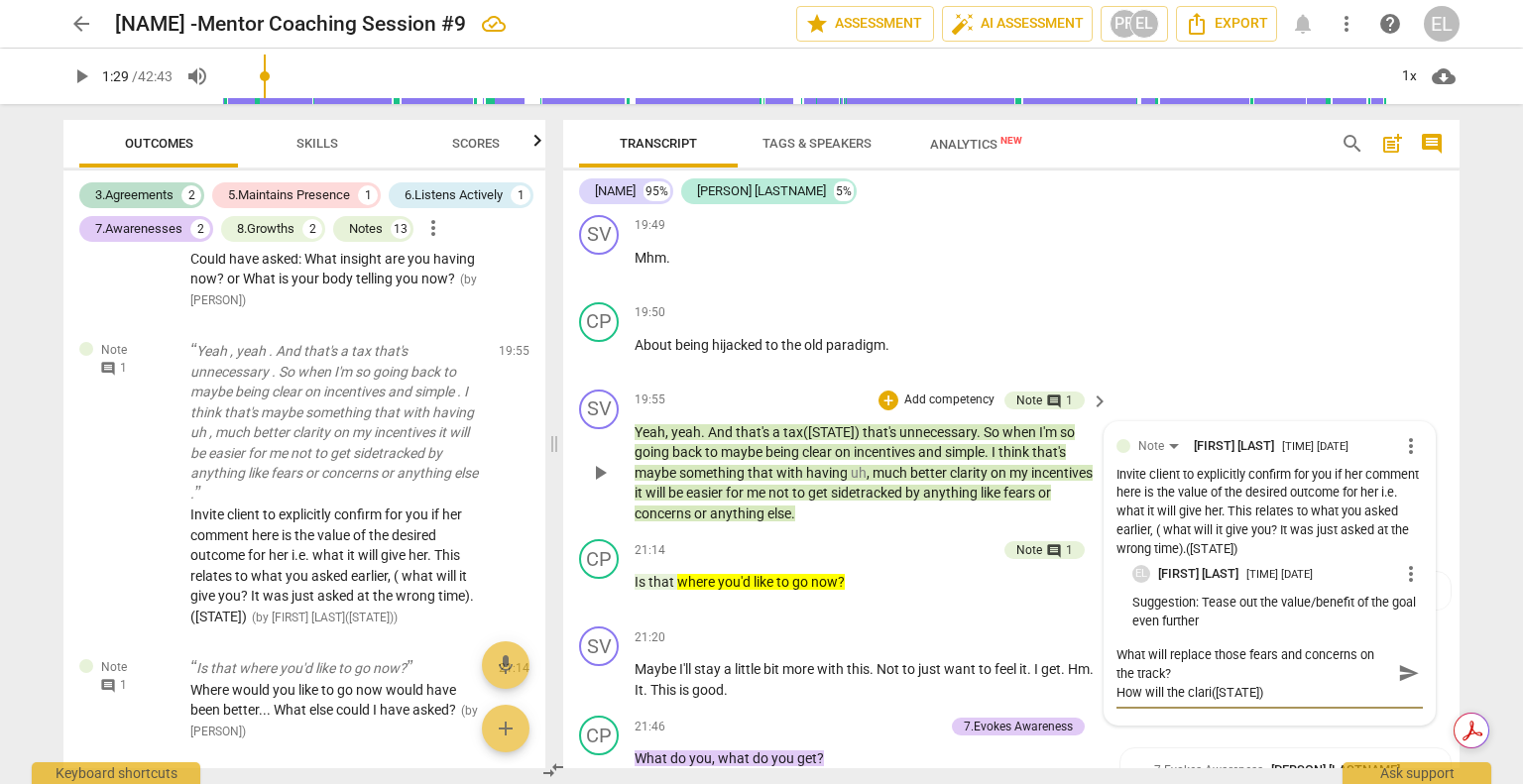 type on "What will replace those fears and concerns on the track?
How will the clar([STATE])" 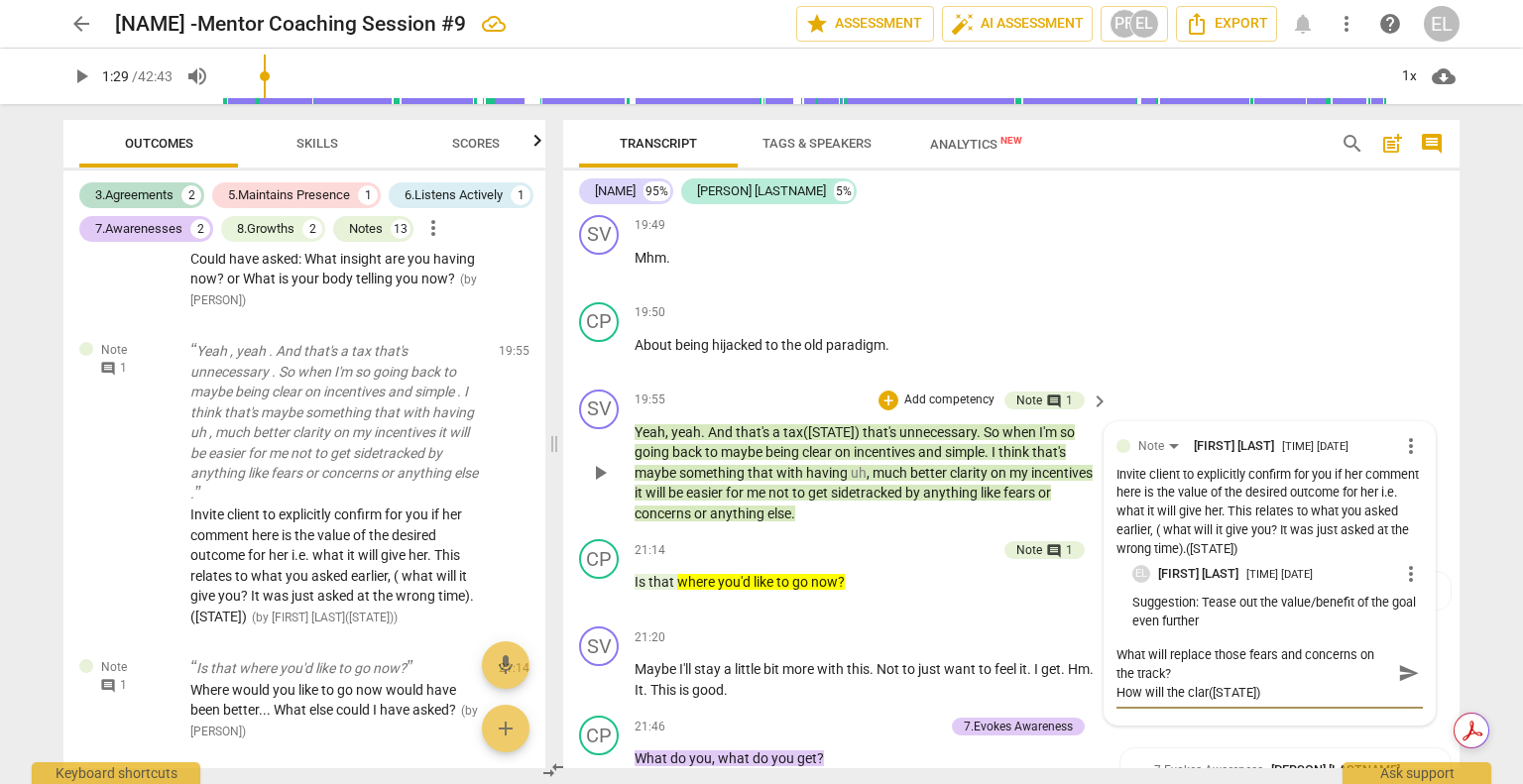type on "What will replace those fears and concerns on the track?
How will the cla" 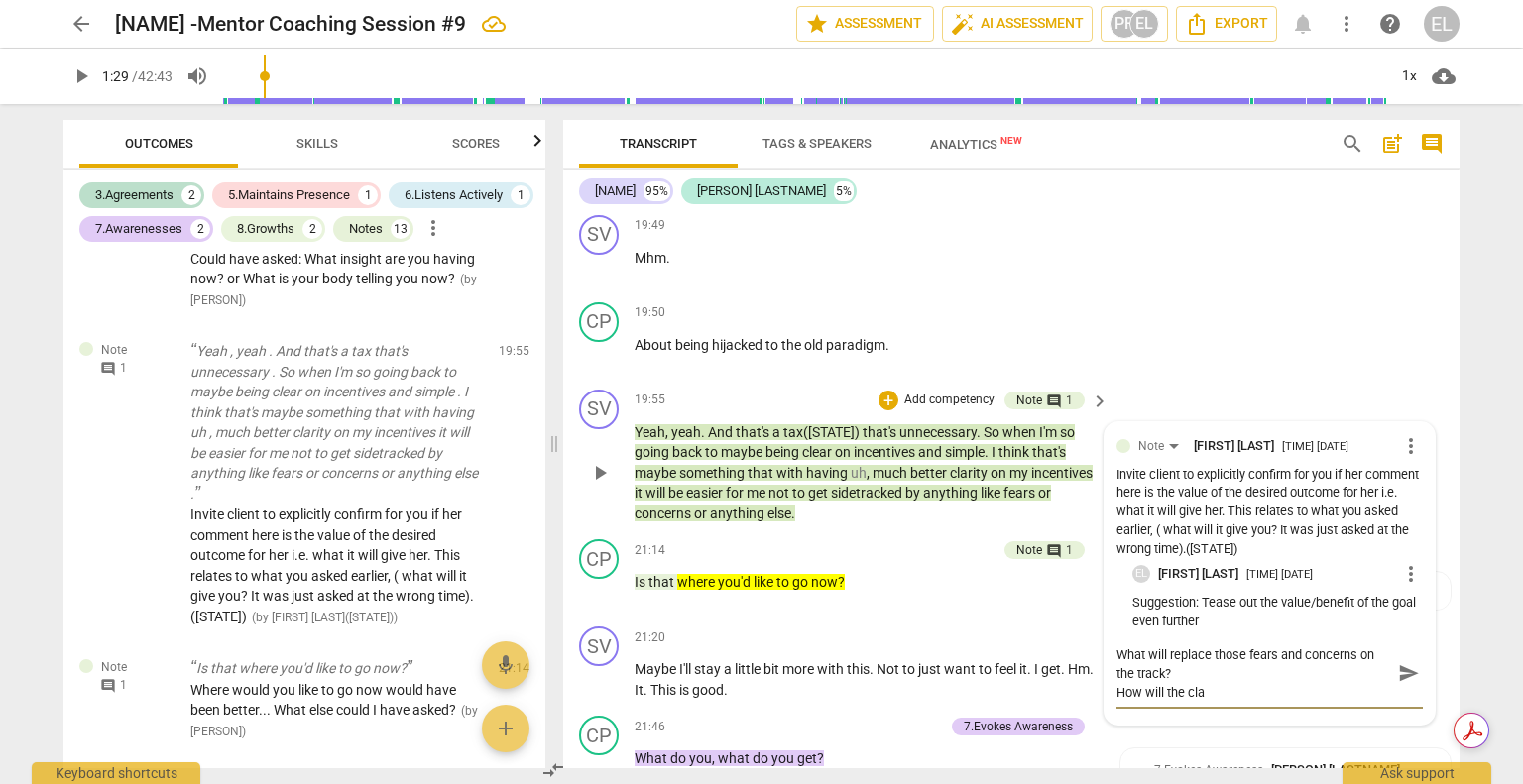 type on "What will replace those fears and concerns on the track?
How will the cl" 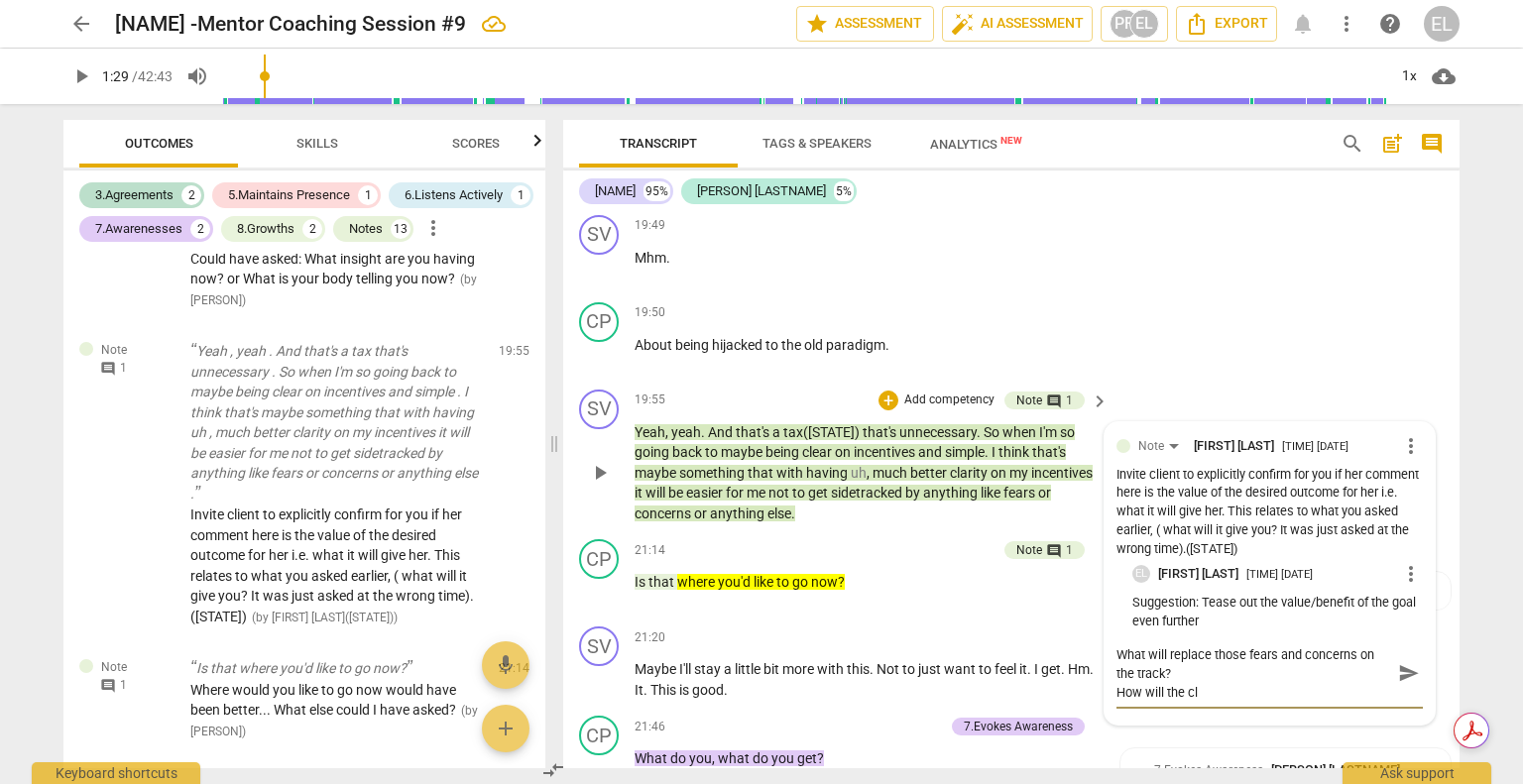 type on "What will replace those fears and concerns on the track?
How will the c" 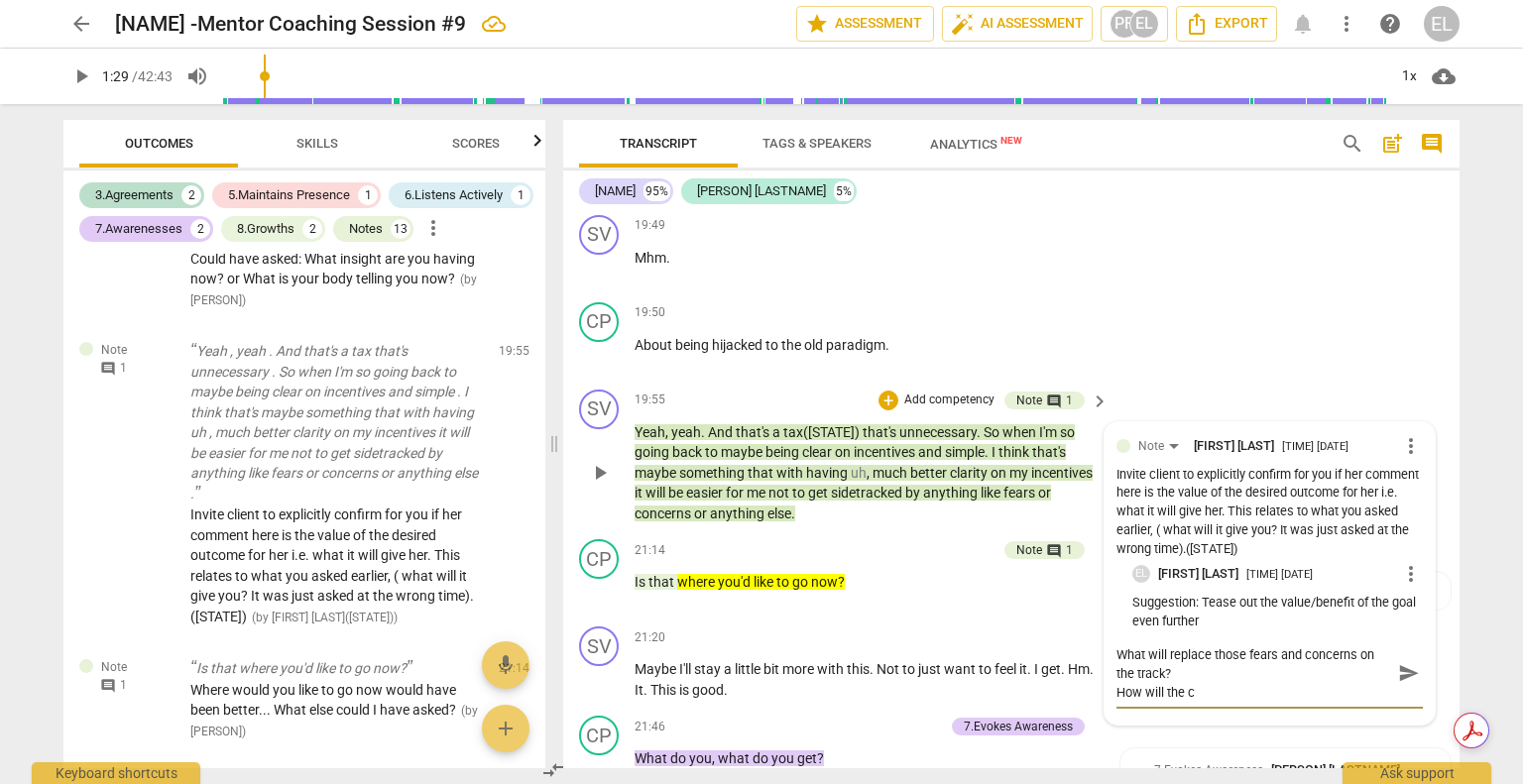 type on "What will replace those fears and concerns on the track?
How will the" 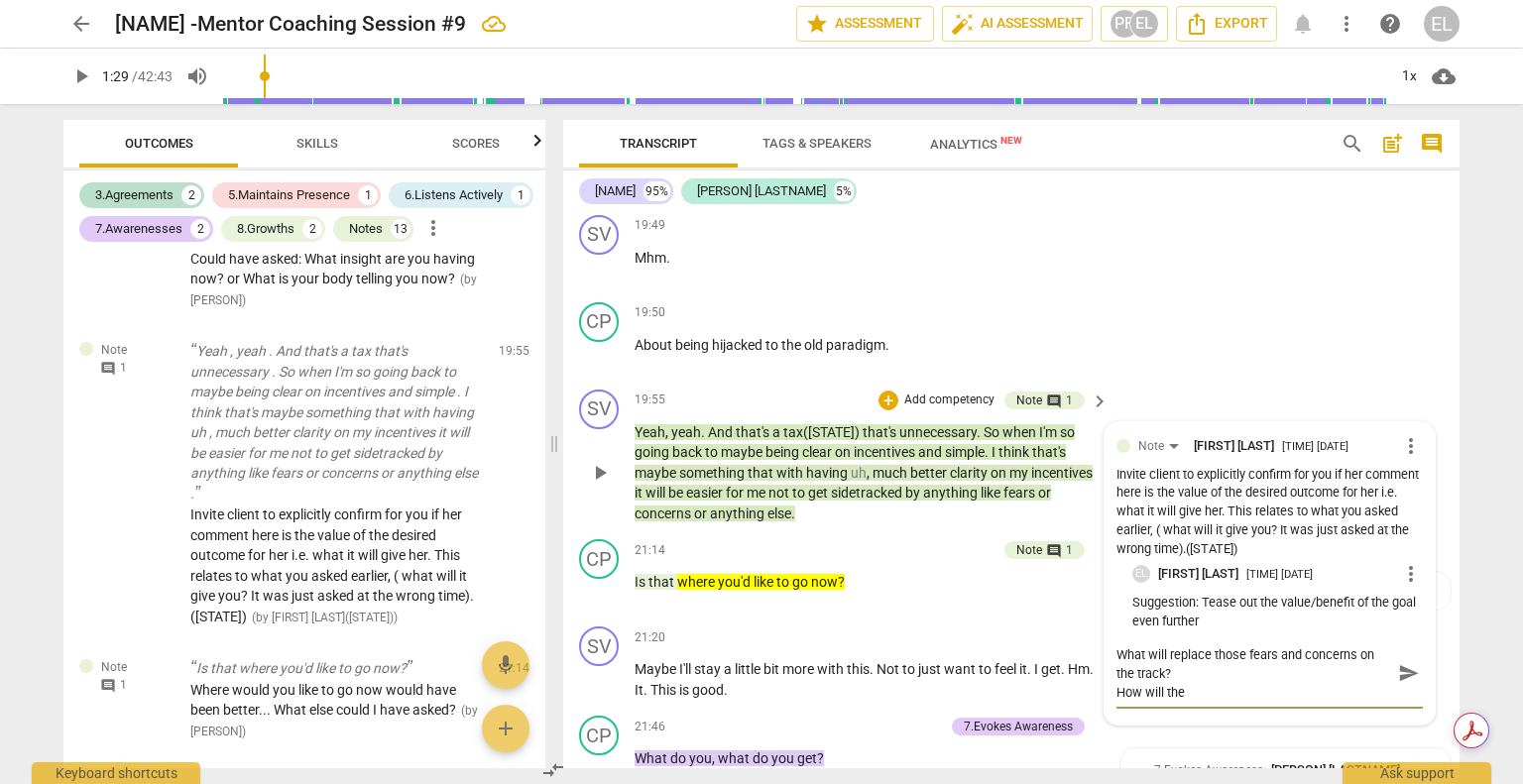 type on "What will replace those fears and concerns on the track?
How will the" 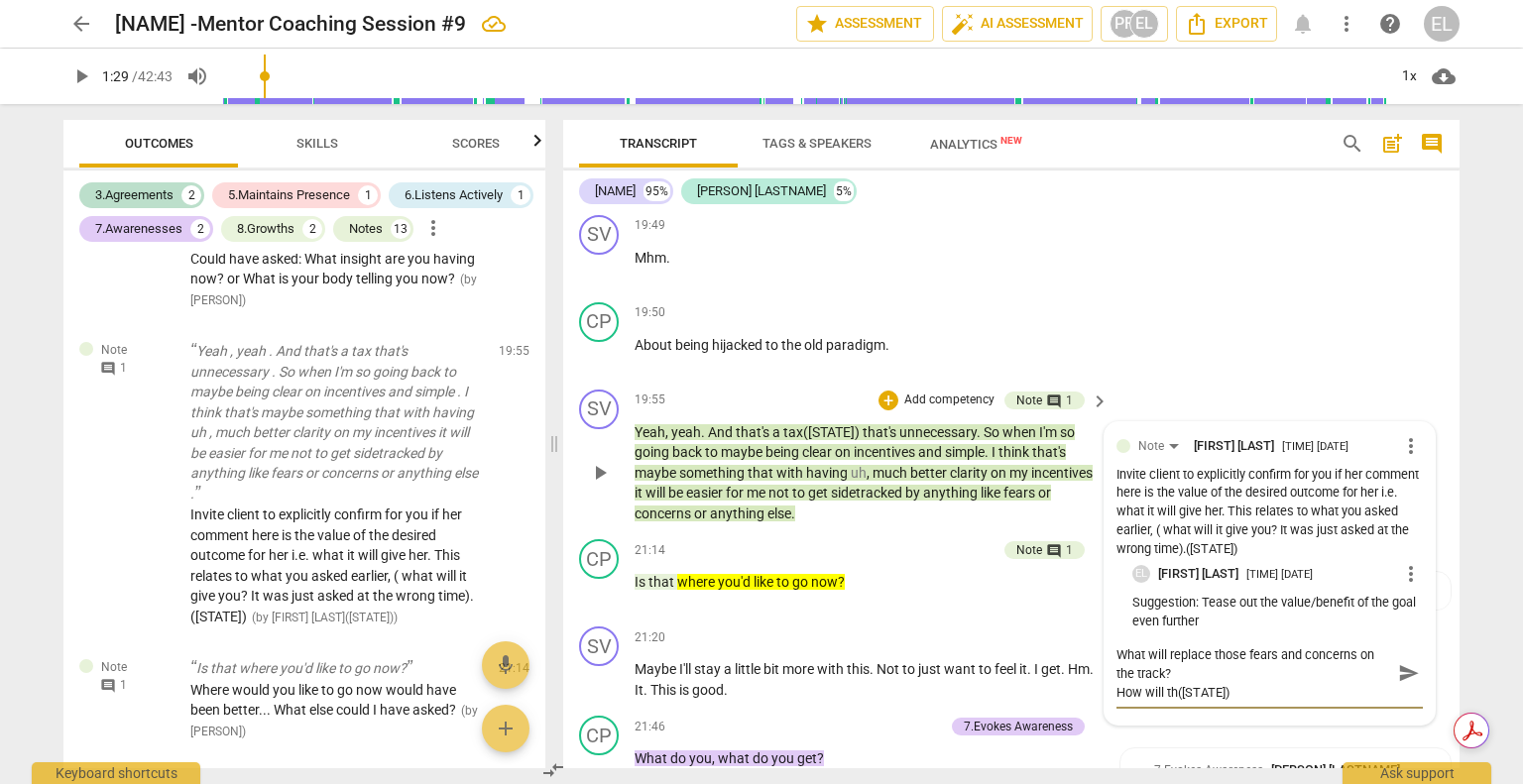 type on "What will replace those fears and concerns on the track?
How will t" 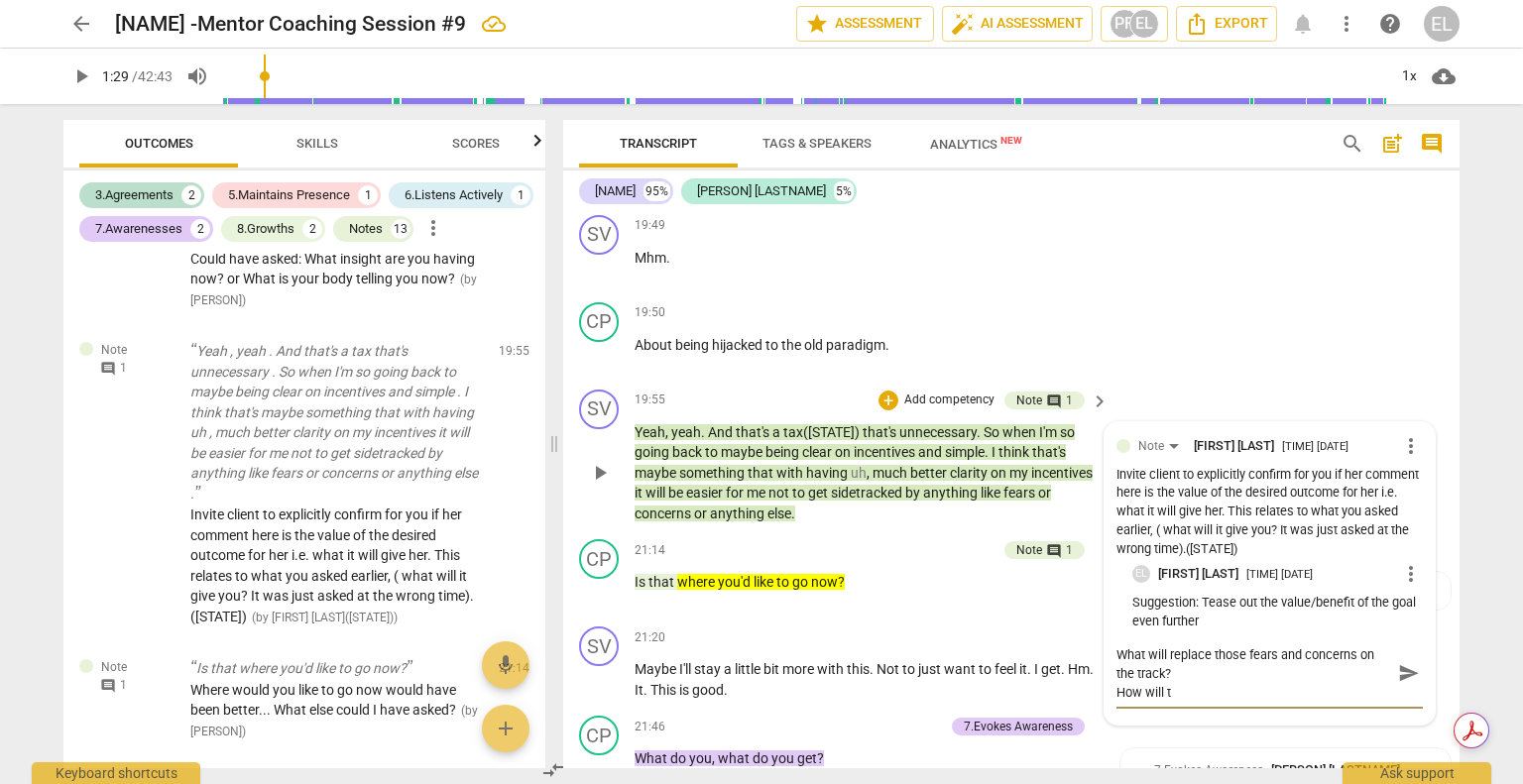 type on "What will replace those fears and concerns on the track?
How will" 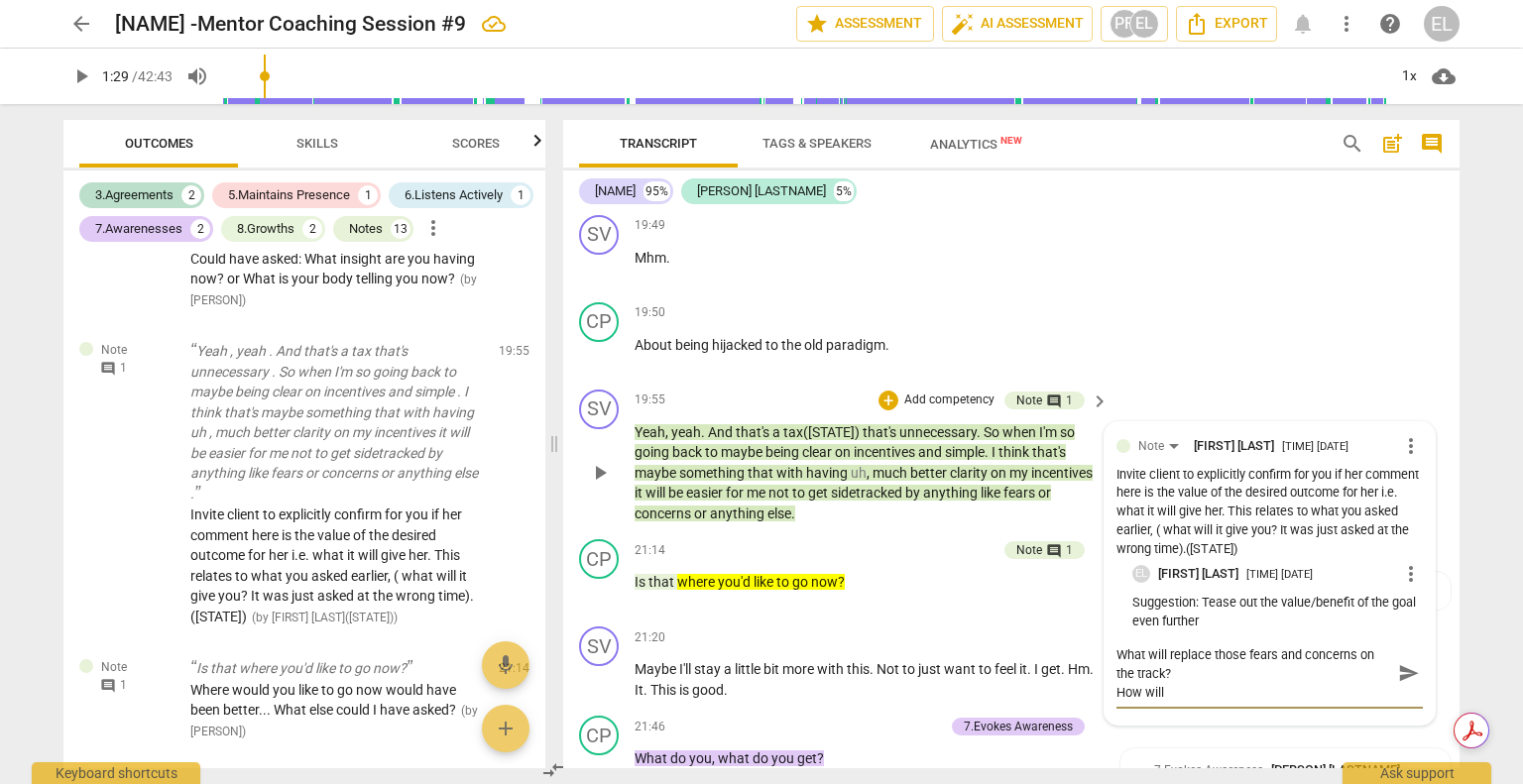 type on "What will replace those fears and concerns on the track?
How will" 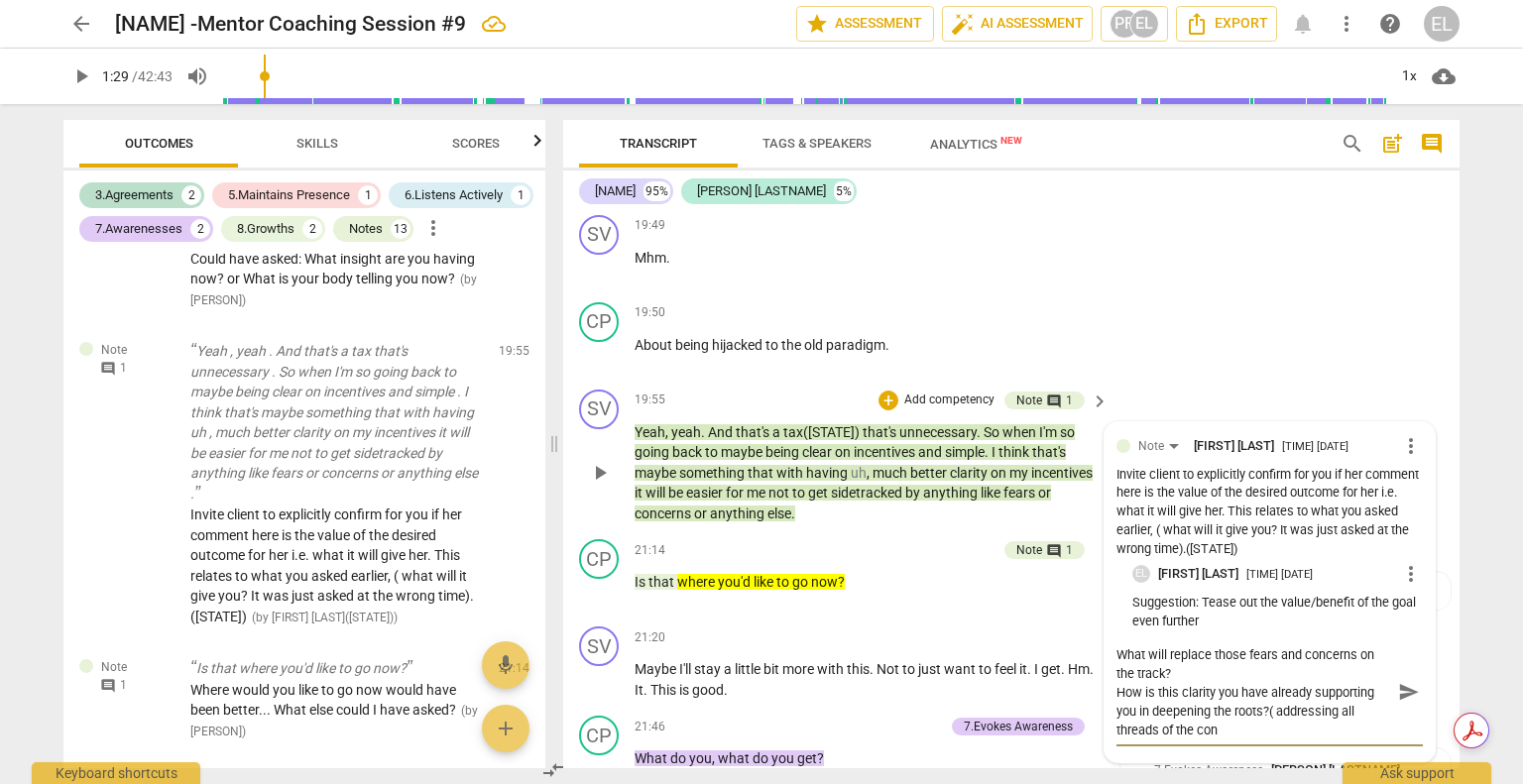 scroll, scrollTop: 0, scrollLeft: 0, axis: both 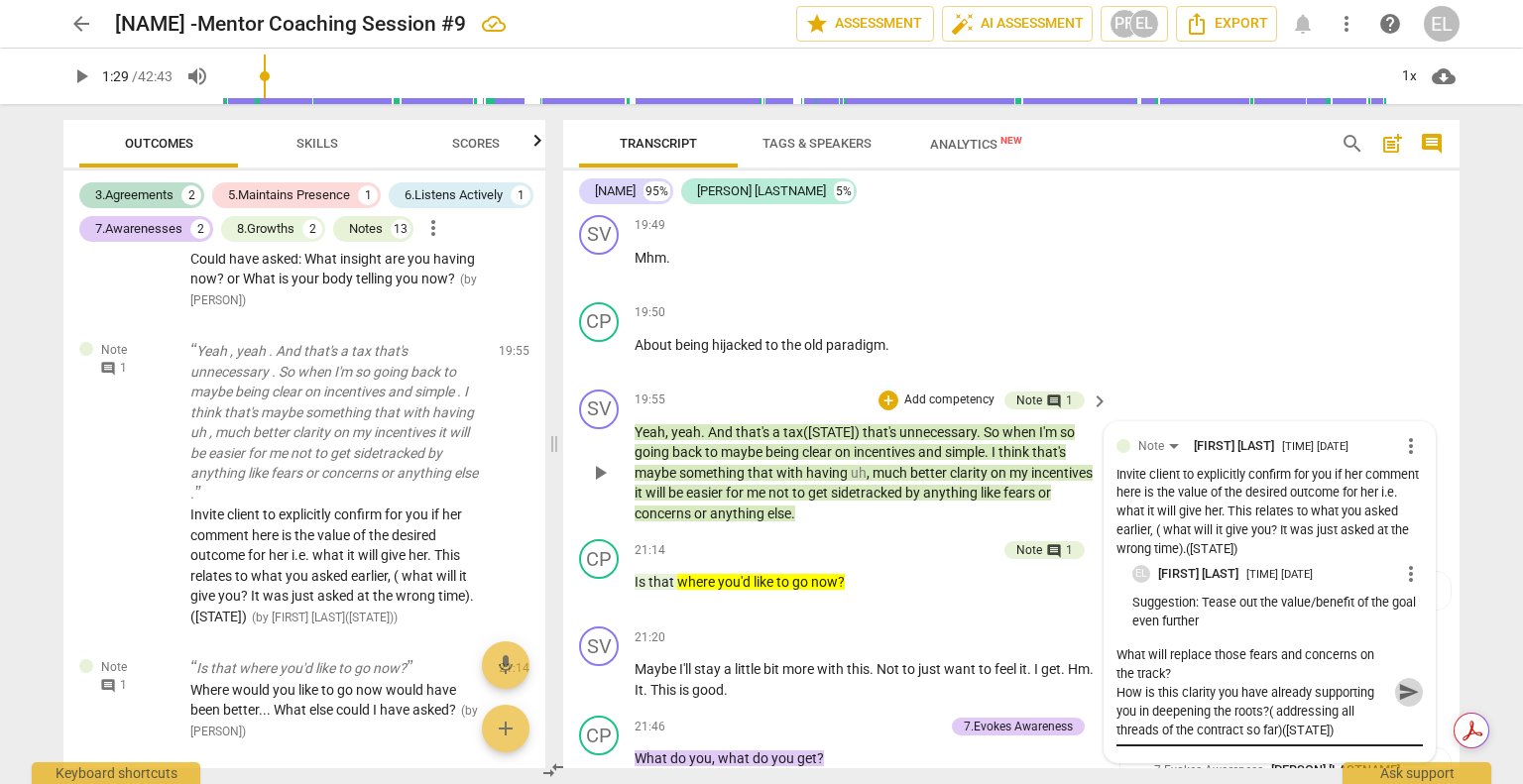 click on "send" at bounding box center (1409, 692) 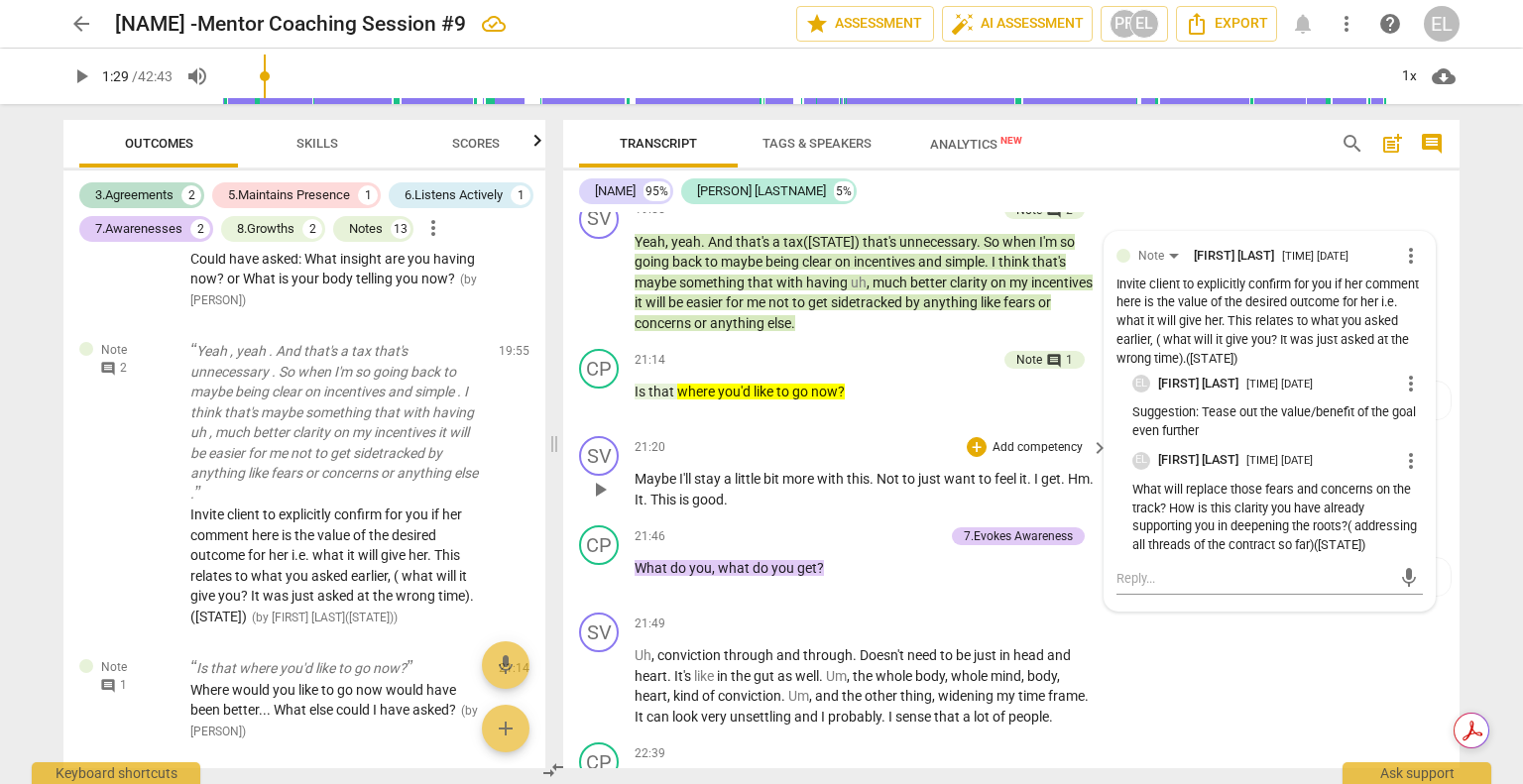 scroll, scrollTop: 3864, scrollLeft: 0, axis: vertical 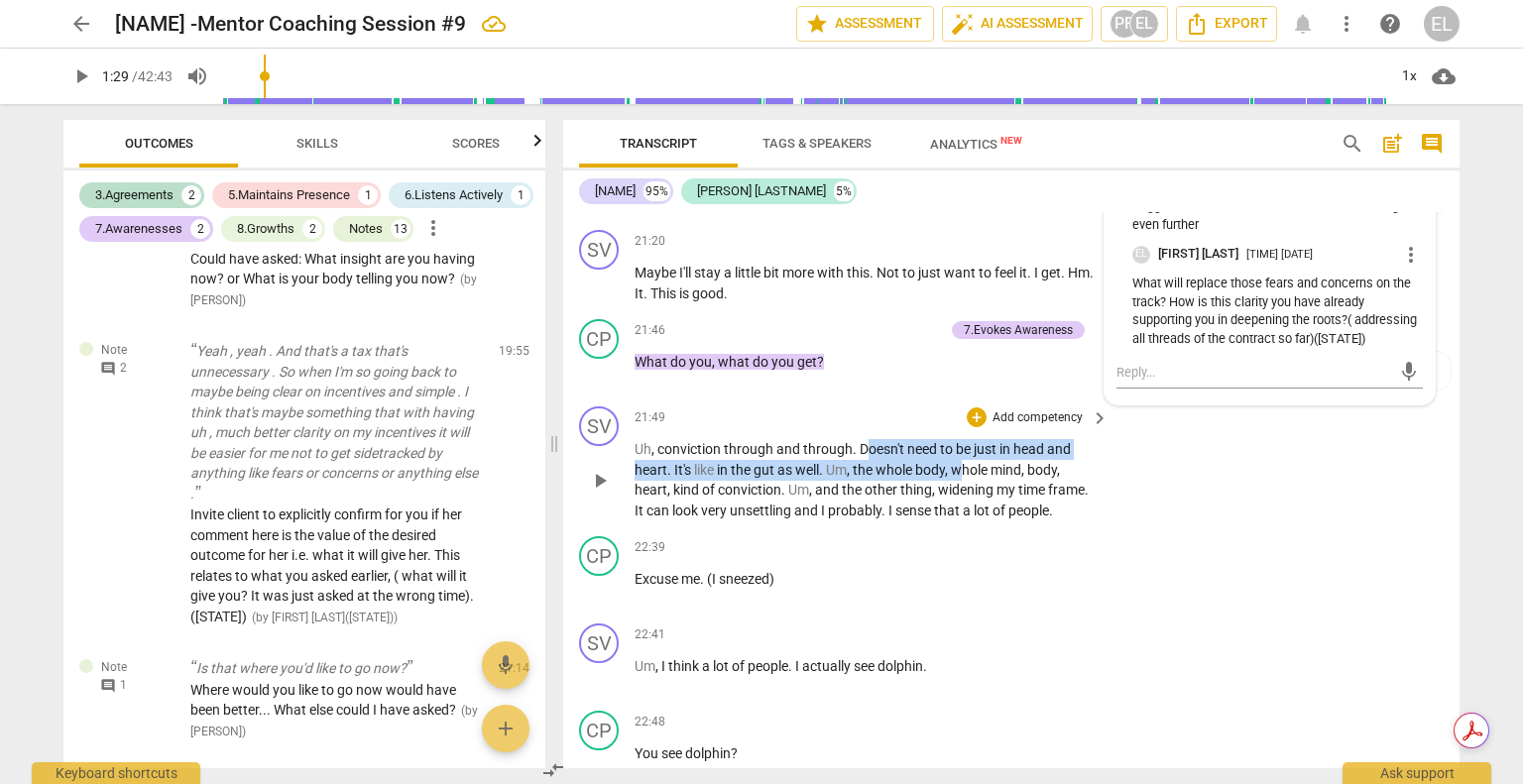drag, startPoint x: 862, startPoint y: 459, endPoint x: 964, endPoint y: 479, distance: 103.94229 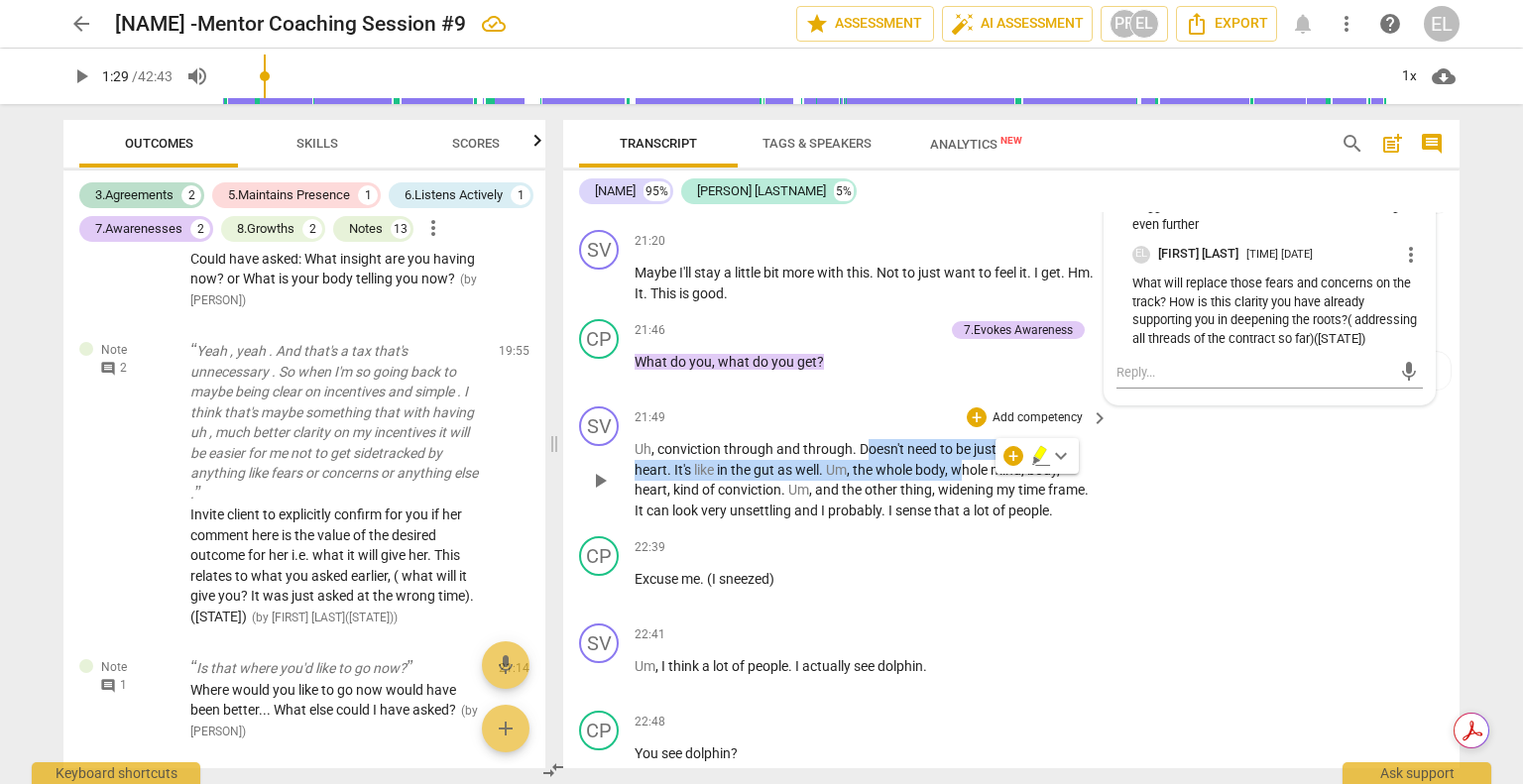 click 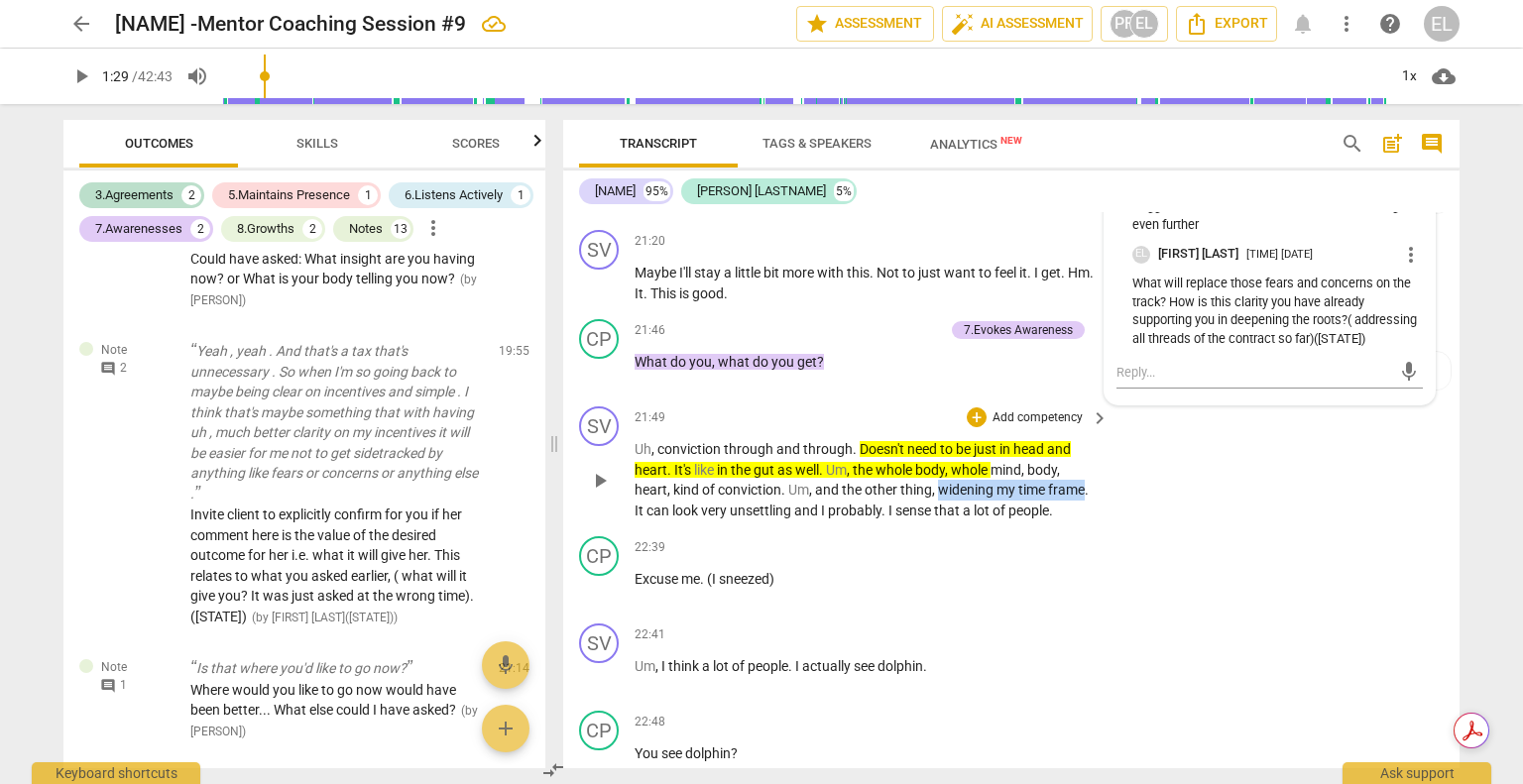 drag, startPoint x: 936, startPoint y: 502, endPoint x: 1087, endPoint y: 495, distance: 151.1622 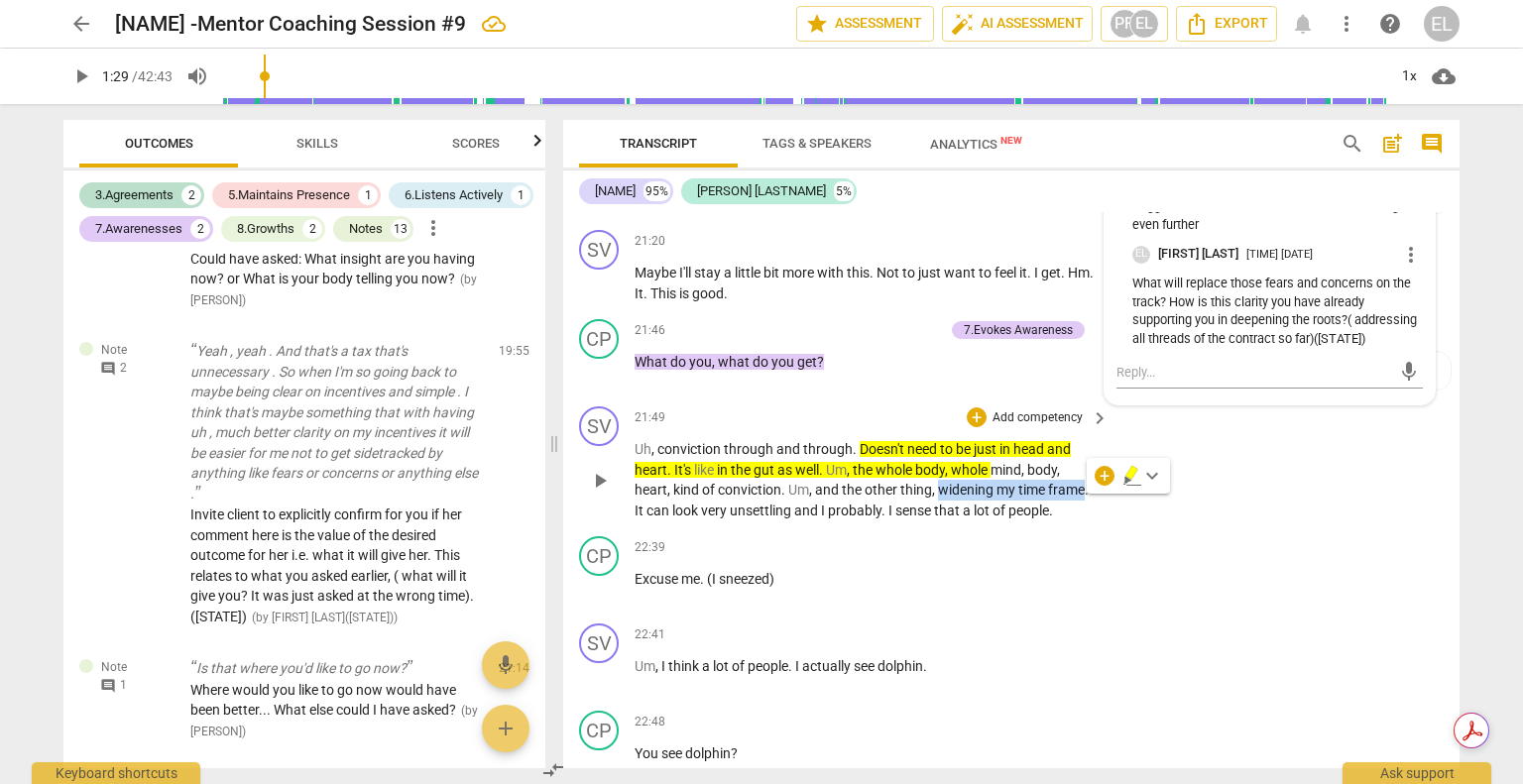 click 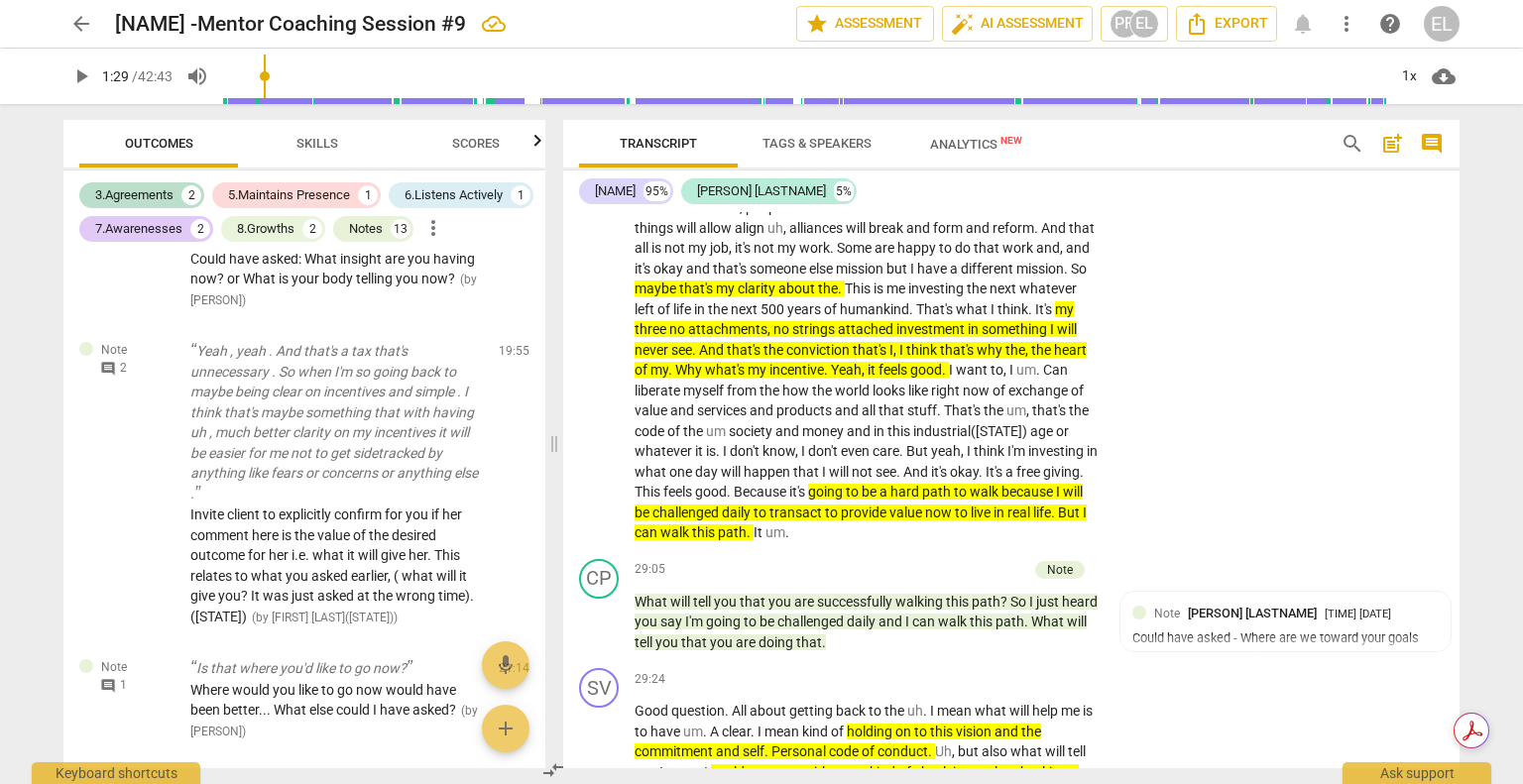 scroll, scrollTop: 5054, scrollLeft: 0, axis: vertical 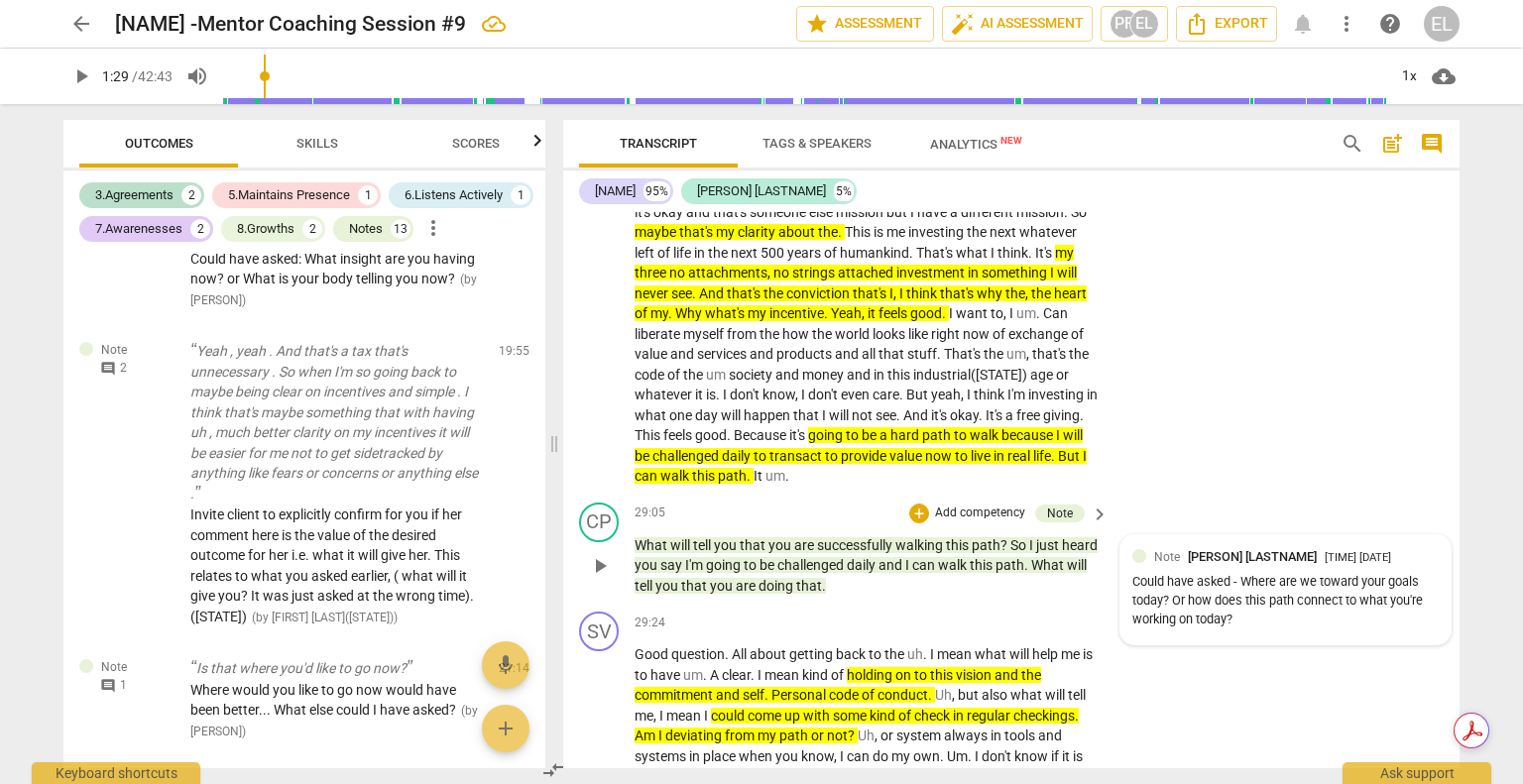 click on "Could have asked - Where are we toward your goals today?  Or how does this path connect to what you're working on today?" at bounding box center (1285, 601) 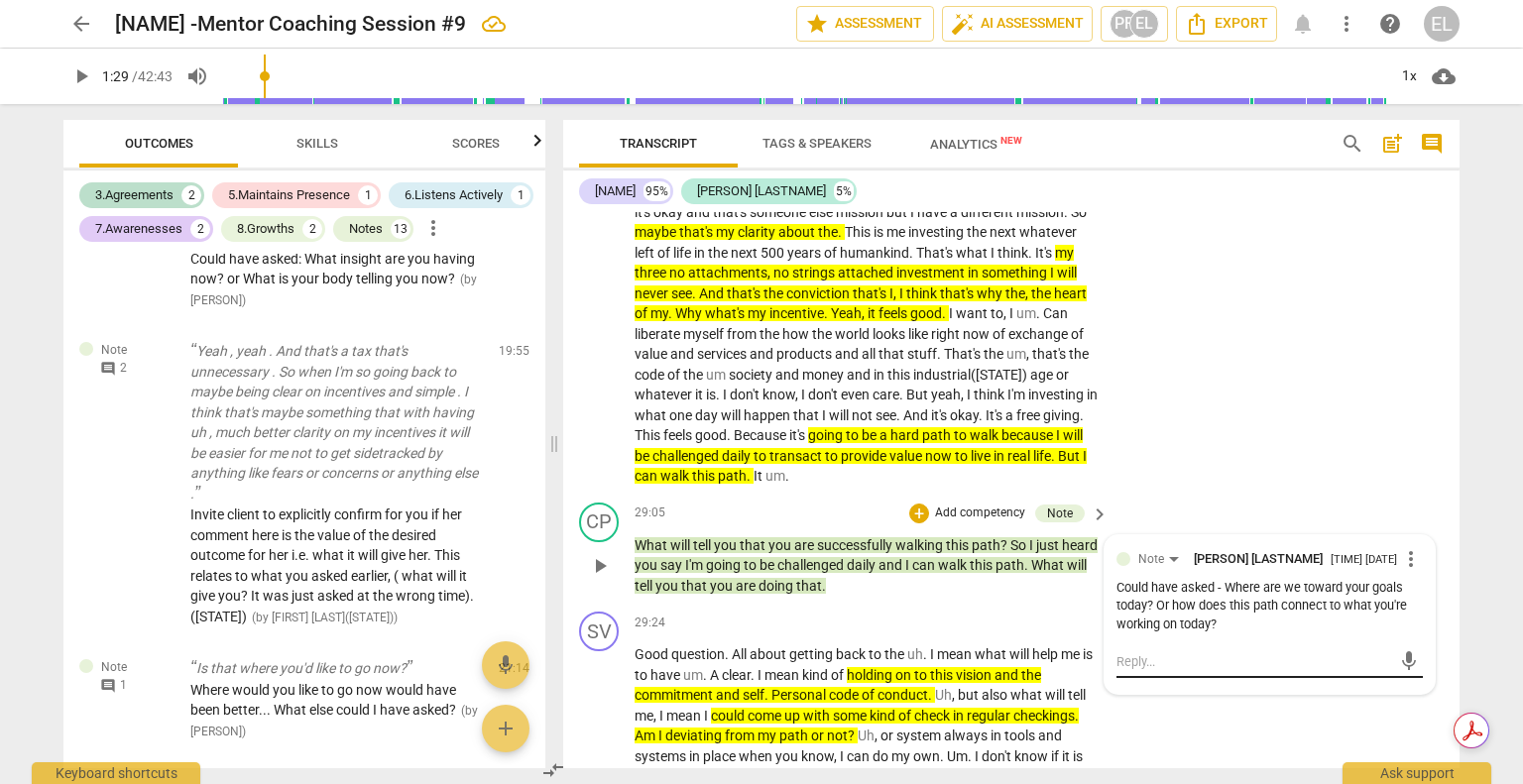 click on "mic" at bounding box center [1269, 662] 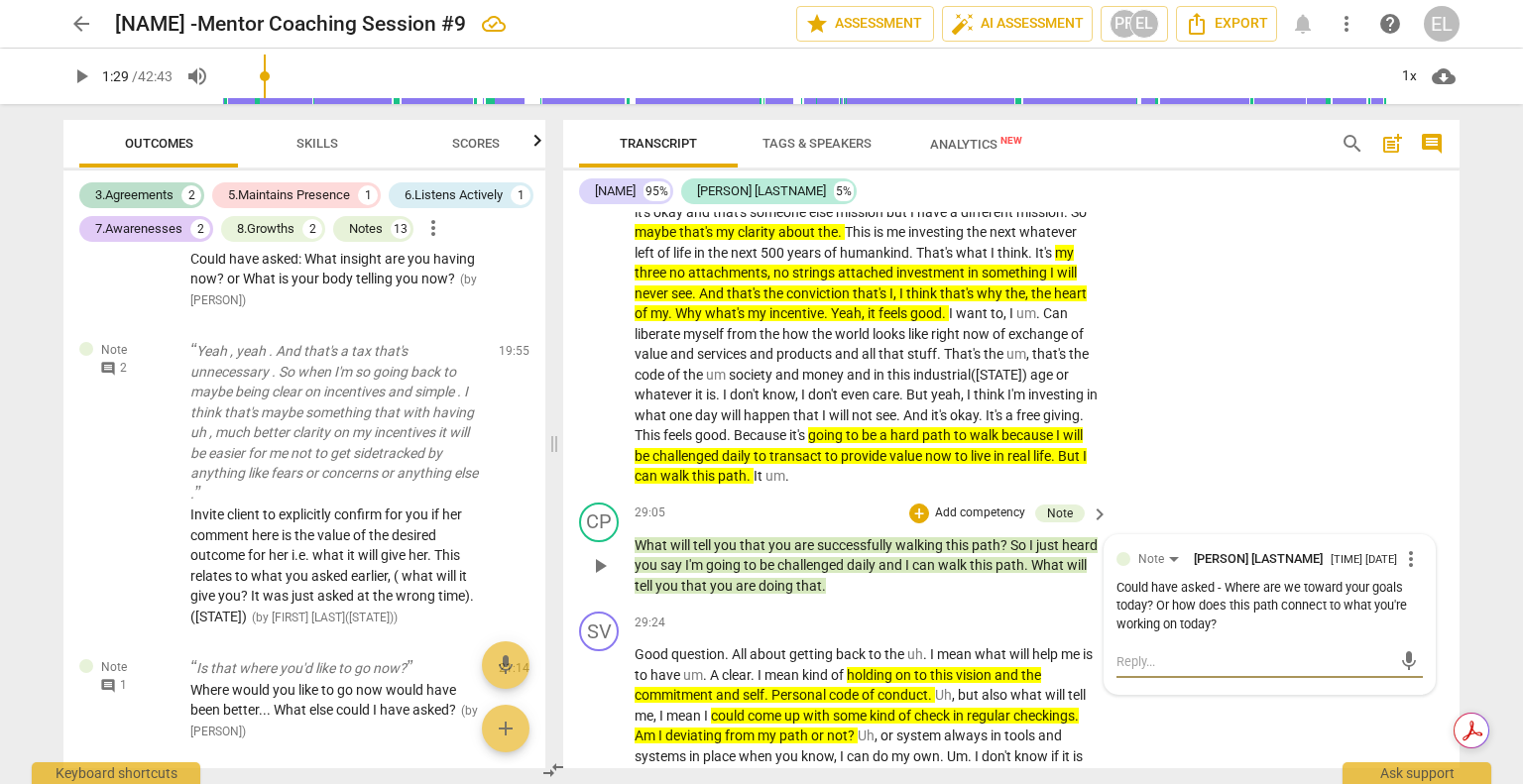 click at bounding box center [1253, 661] 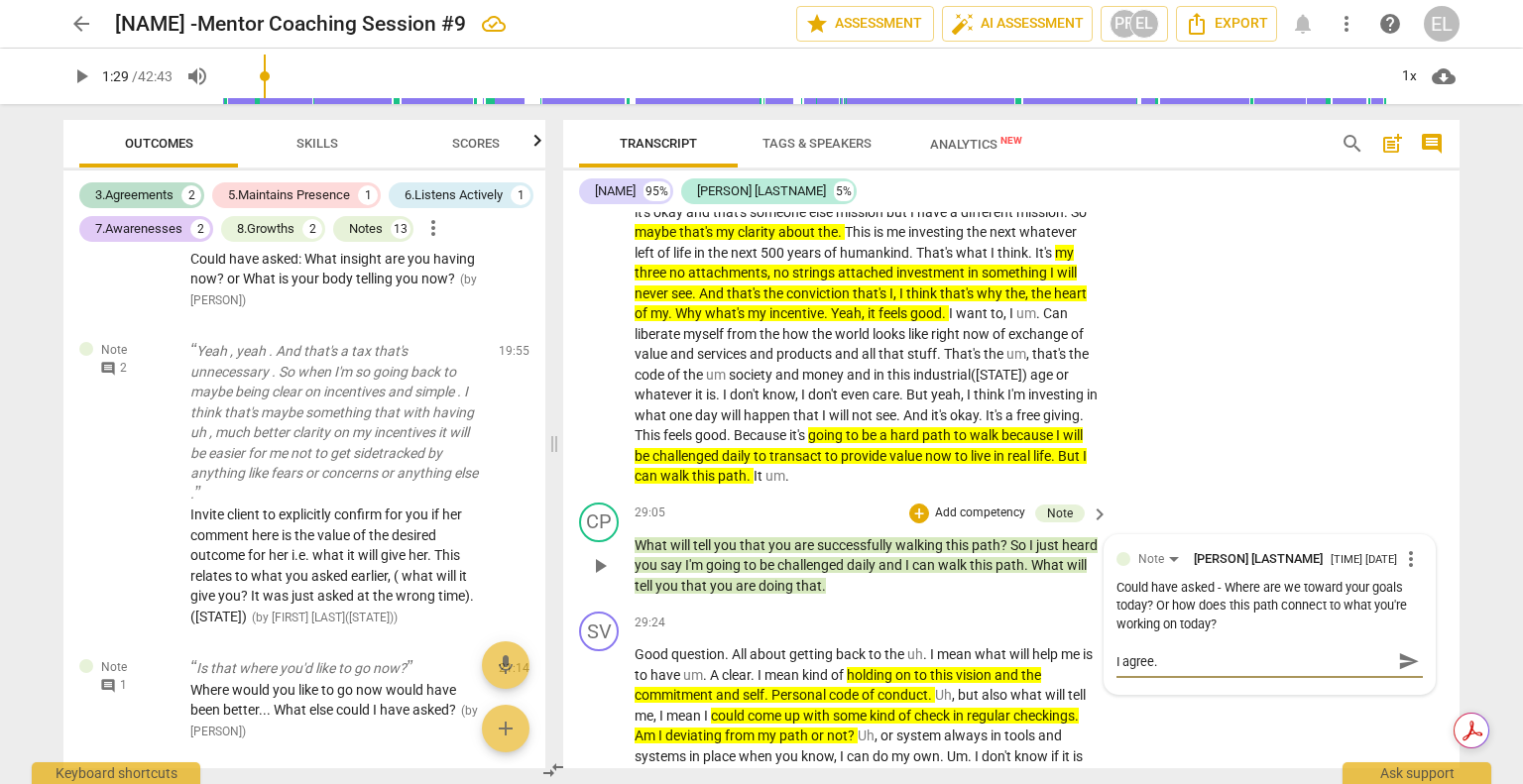 click on "I agree." at bounding box center (1253, 661) 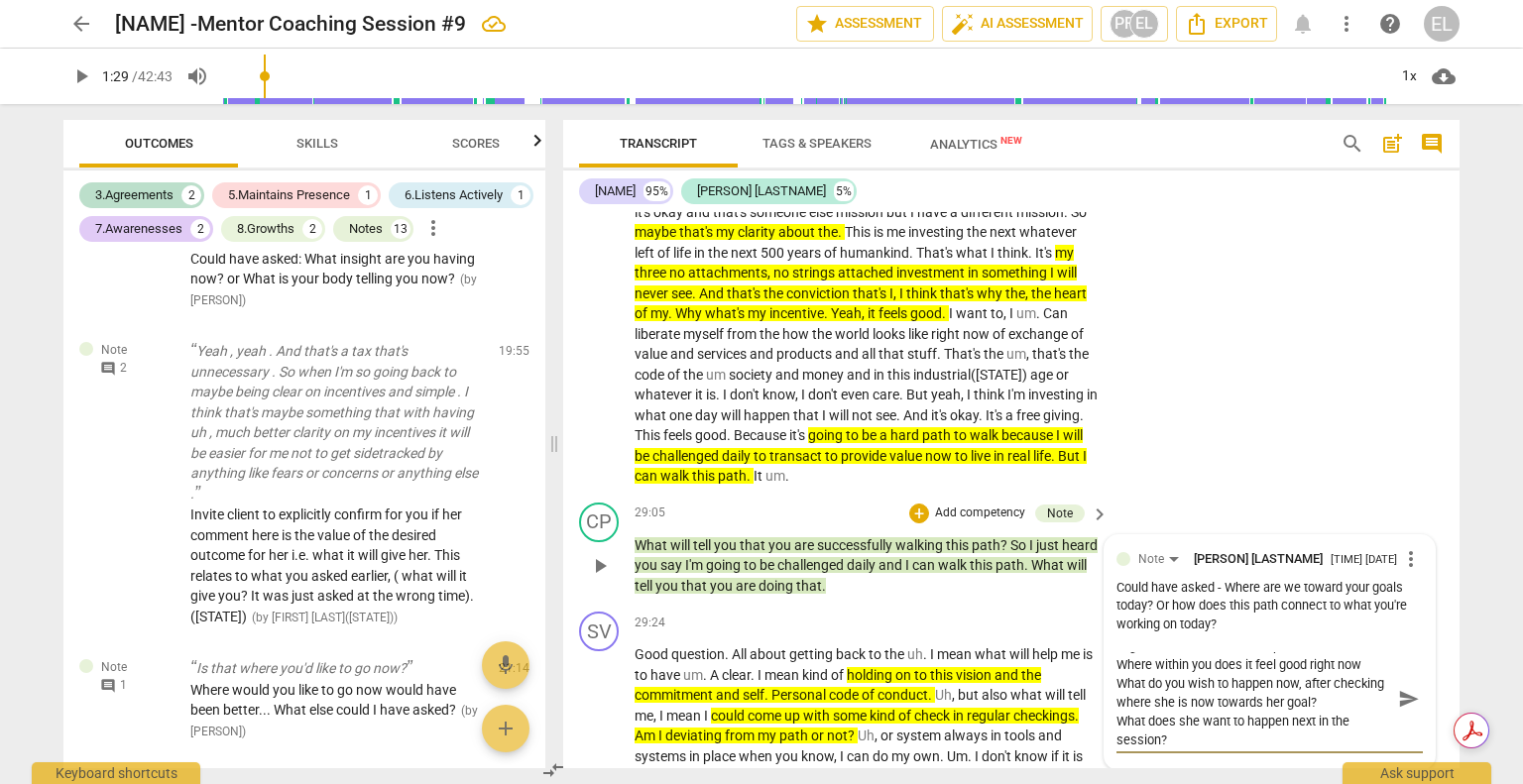 scroll, scrollTop: 17, scrollLeft: 0, axis: vertical 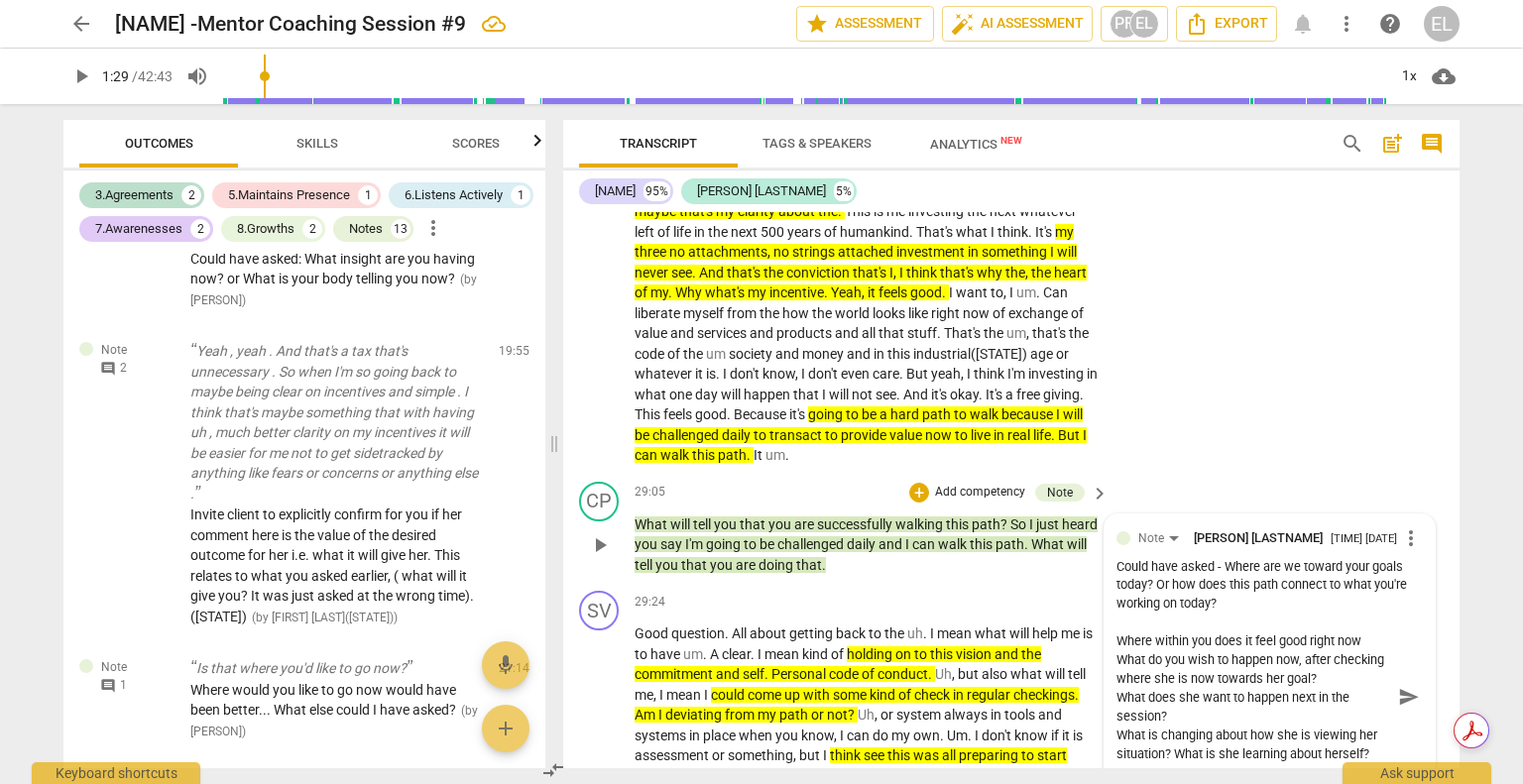 click on "send" at bounding box center [1409, 697] 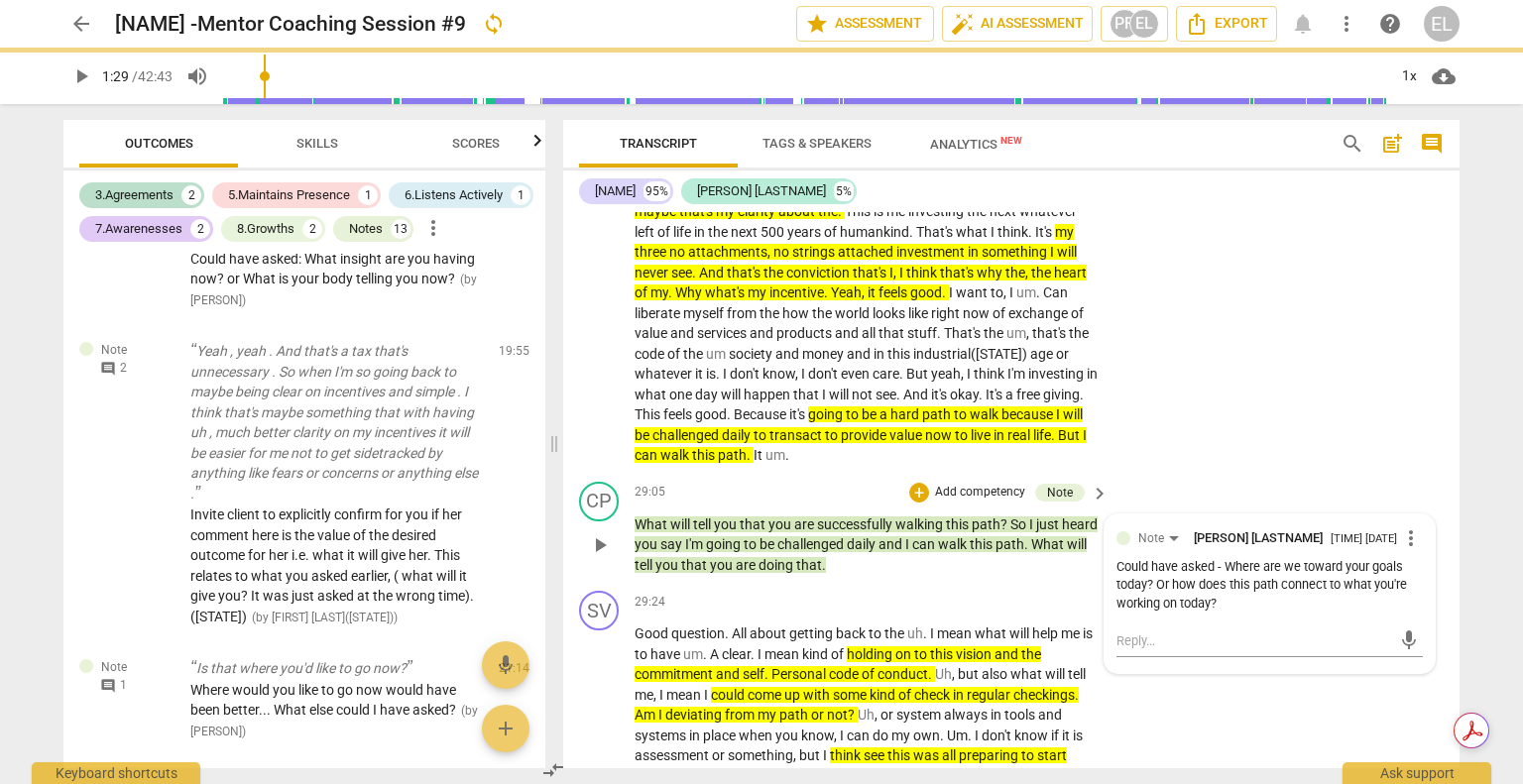 scroll, scrollTop: 0, scrollLeft: 0, axis: both 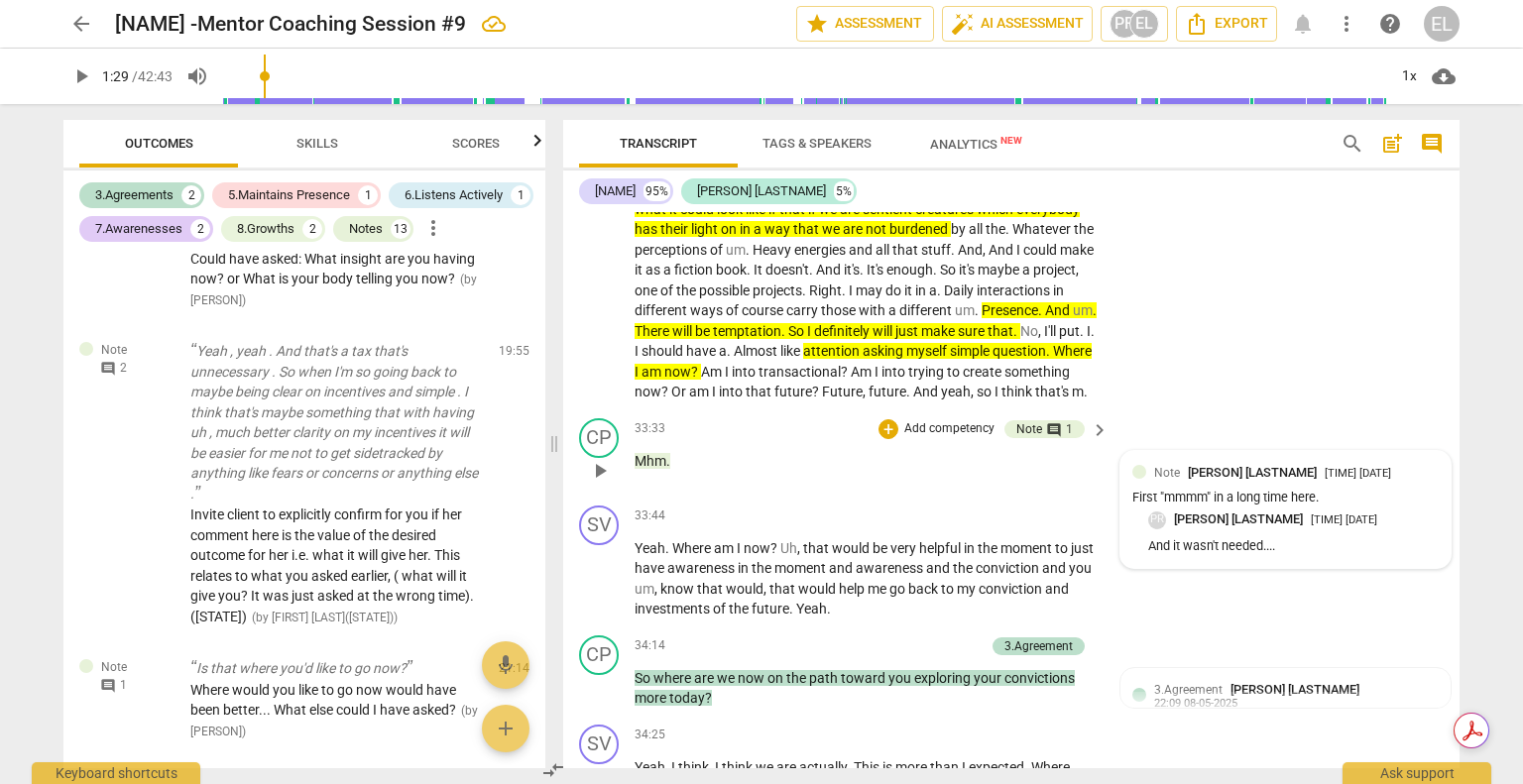 click on "And it wasn't needed...." at bounding box center [1293, 546] 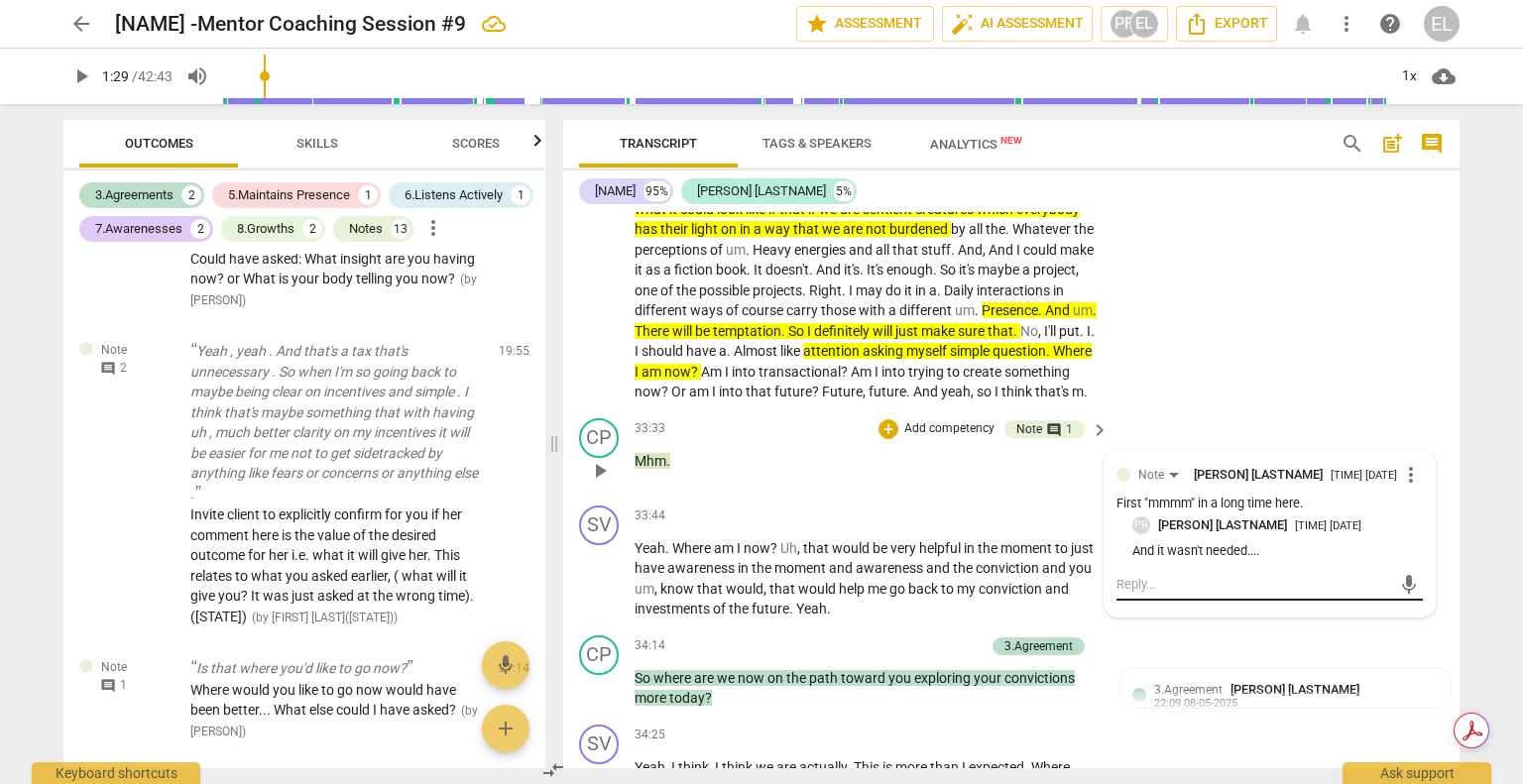 click at bounding box center (1253, 584) 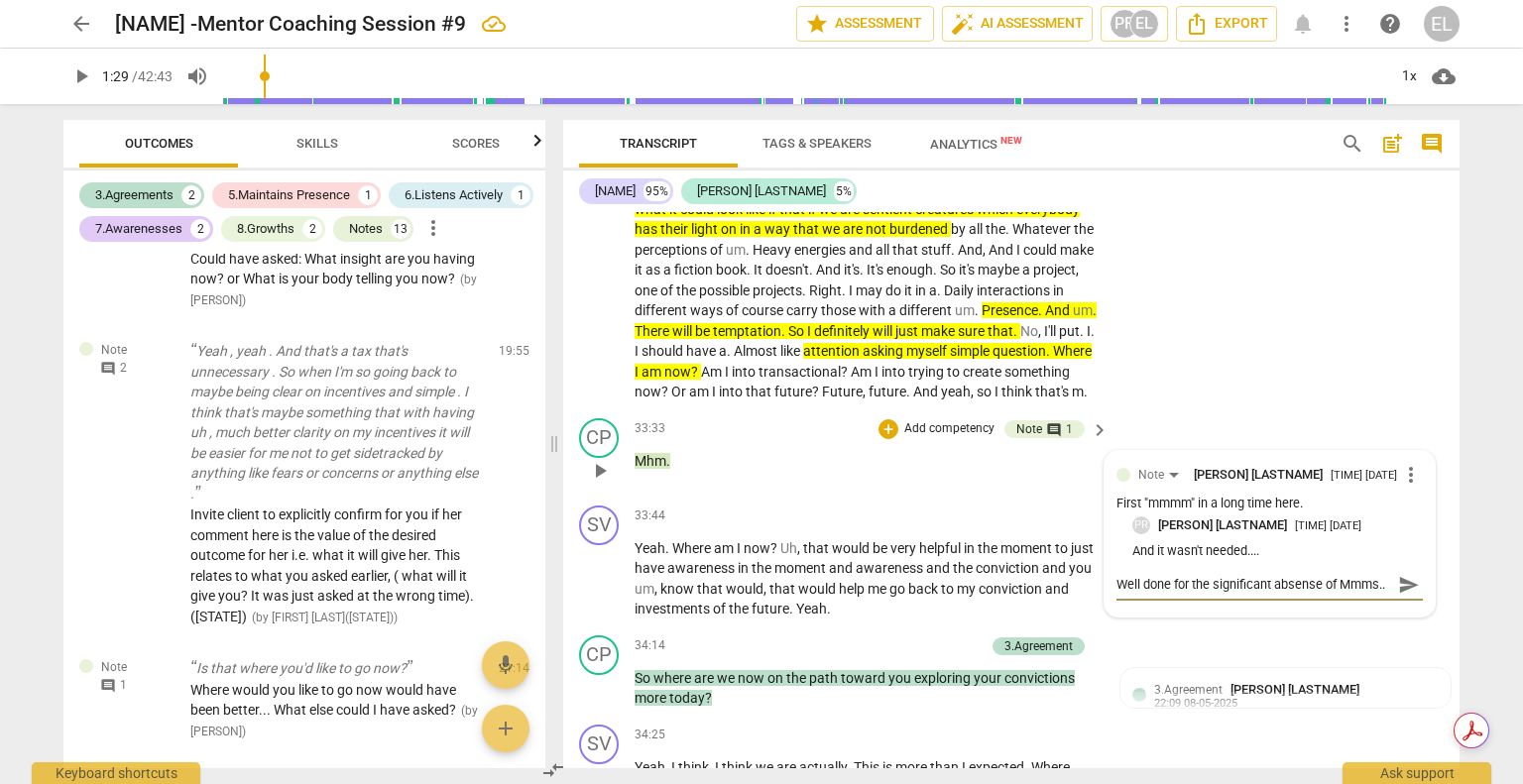 scroll, scrollTop: 17, scrollLeft: 0, axis: vertical 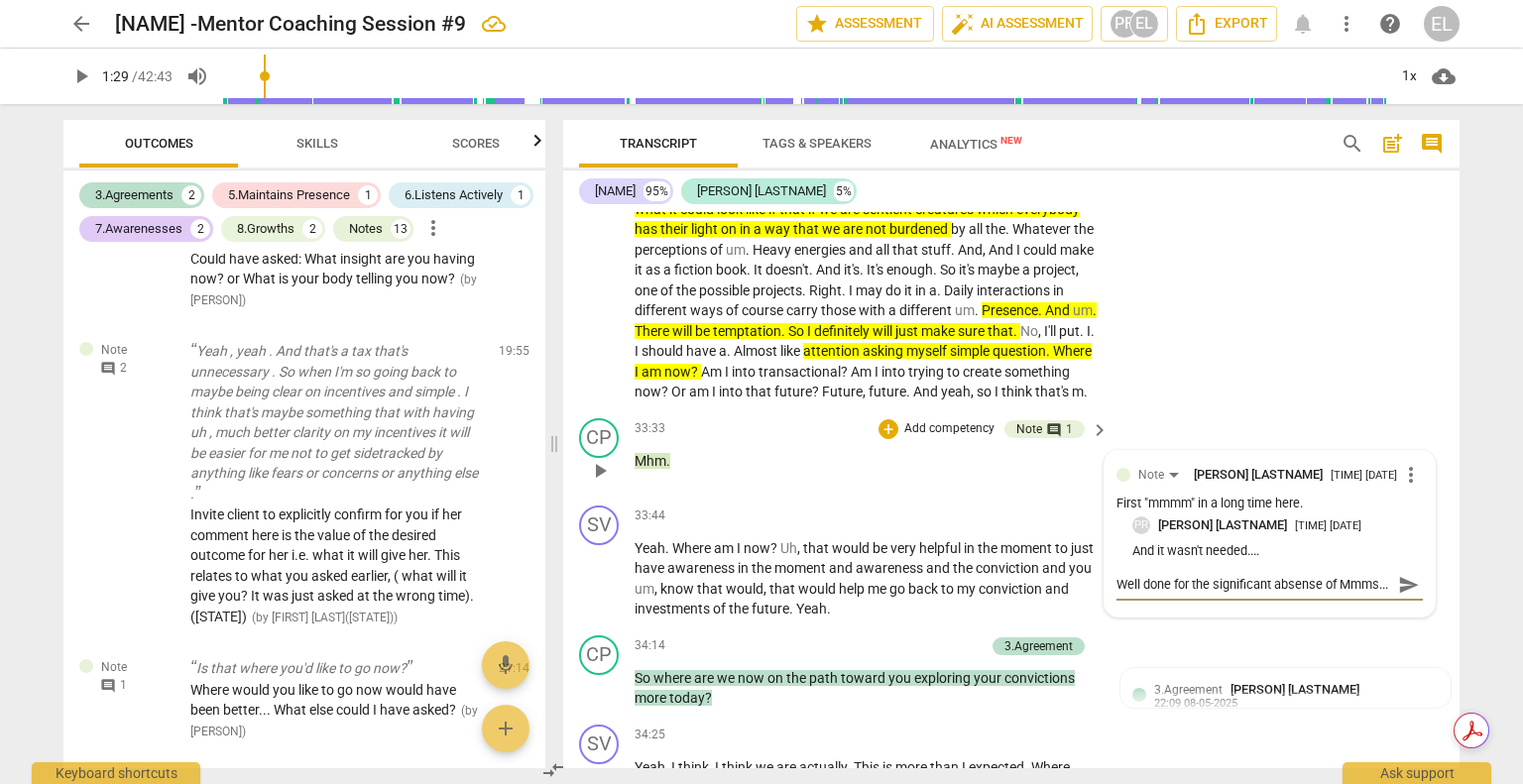 click on "send" at bounding box center [1409, 585] 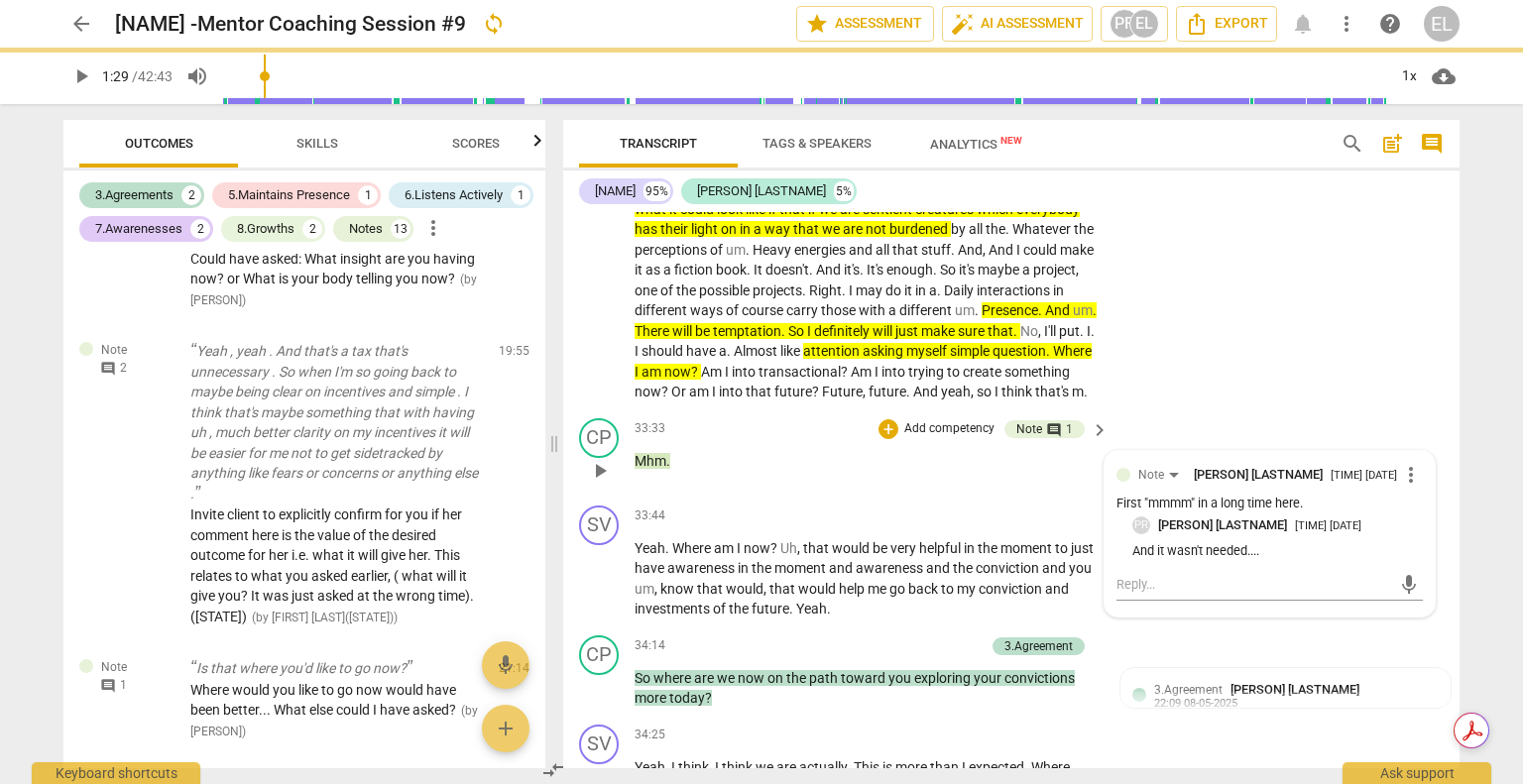 scroll, scrollTop: 0, scrollLeft: 0, axis: both 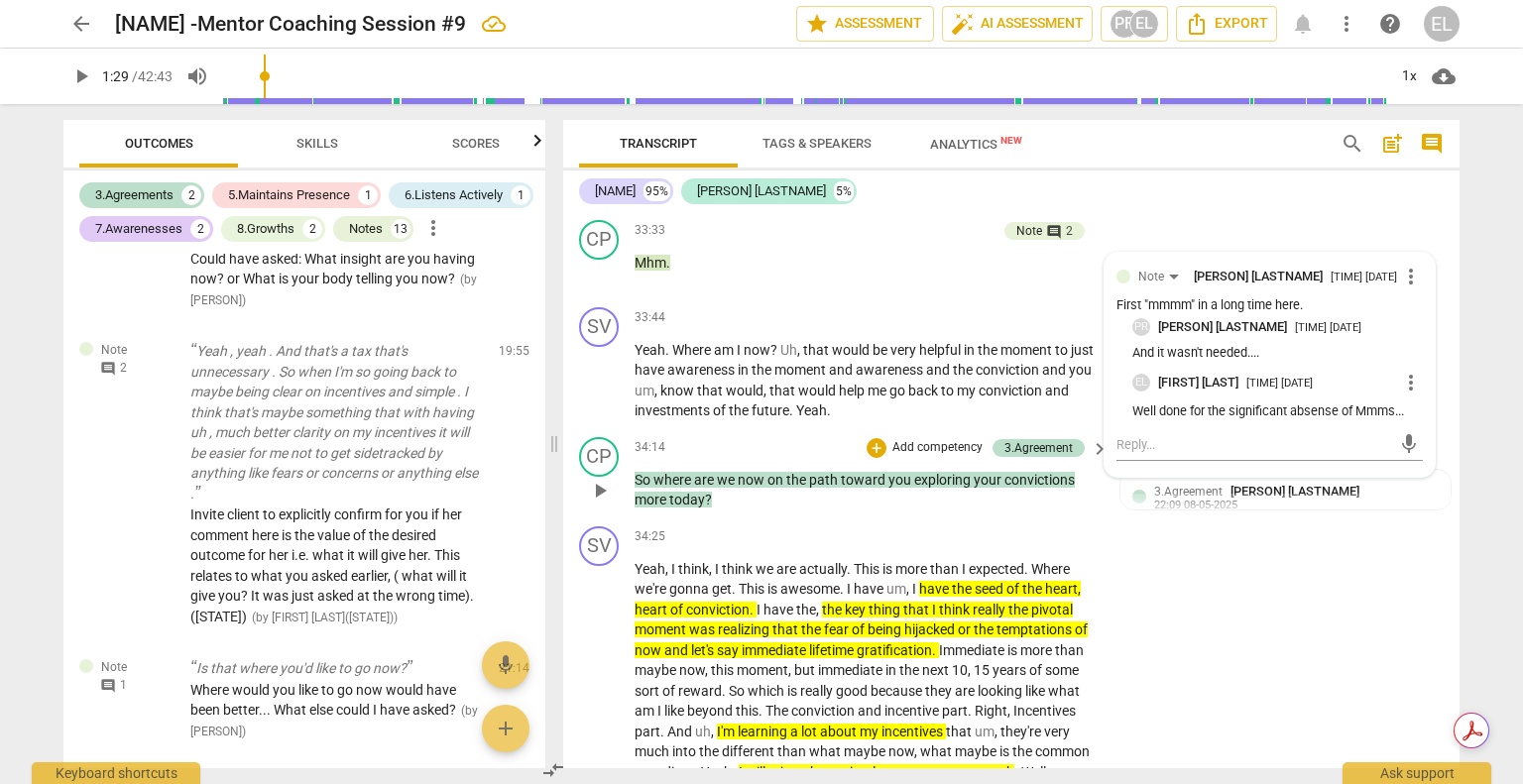 click on "So   where   are   we   now   on   the   path   toward   you   exploring   your   convictions   more   today ?" at bounding box center [867, 490] 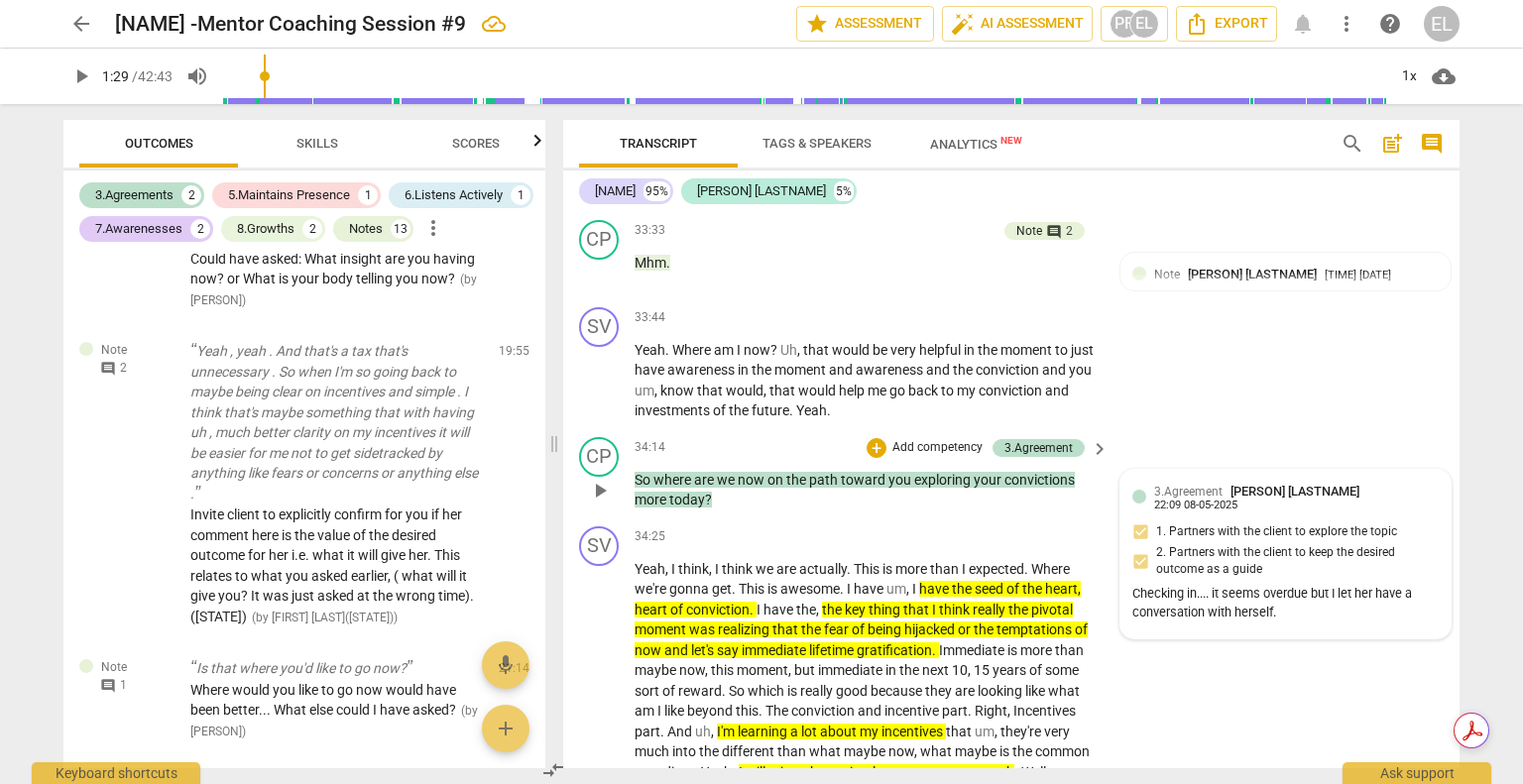 click on "Checking in.... it seems overdue but I let her have a conversation with herself." at bounding box center [1285, 604] 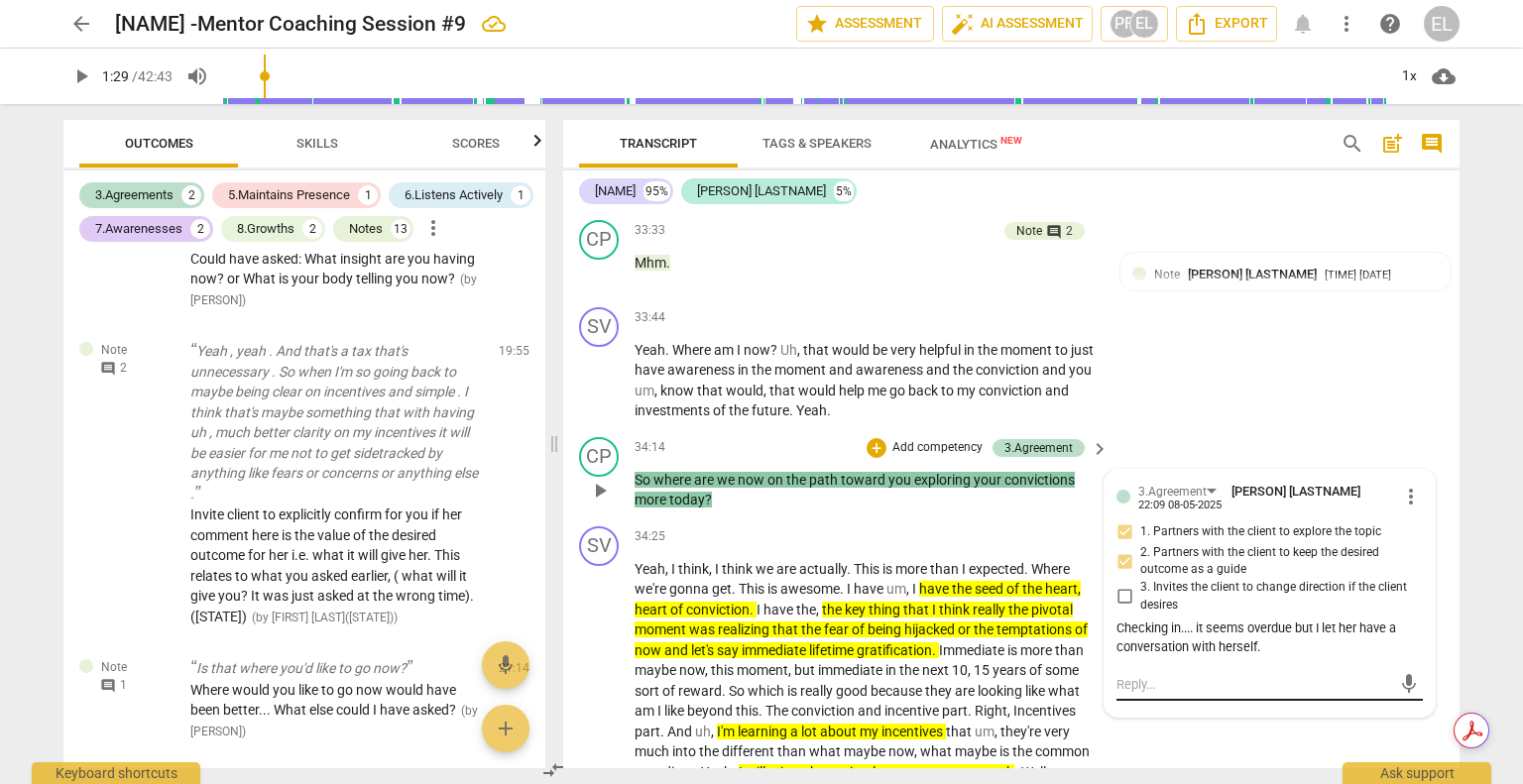 click at bounding box center (1253, 684) 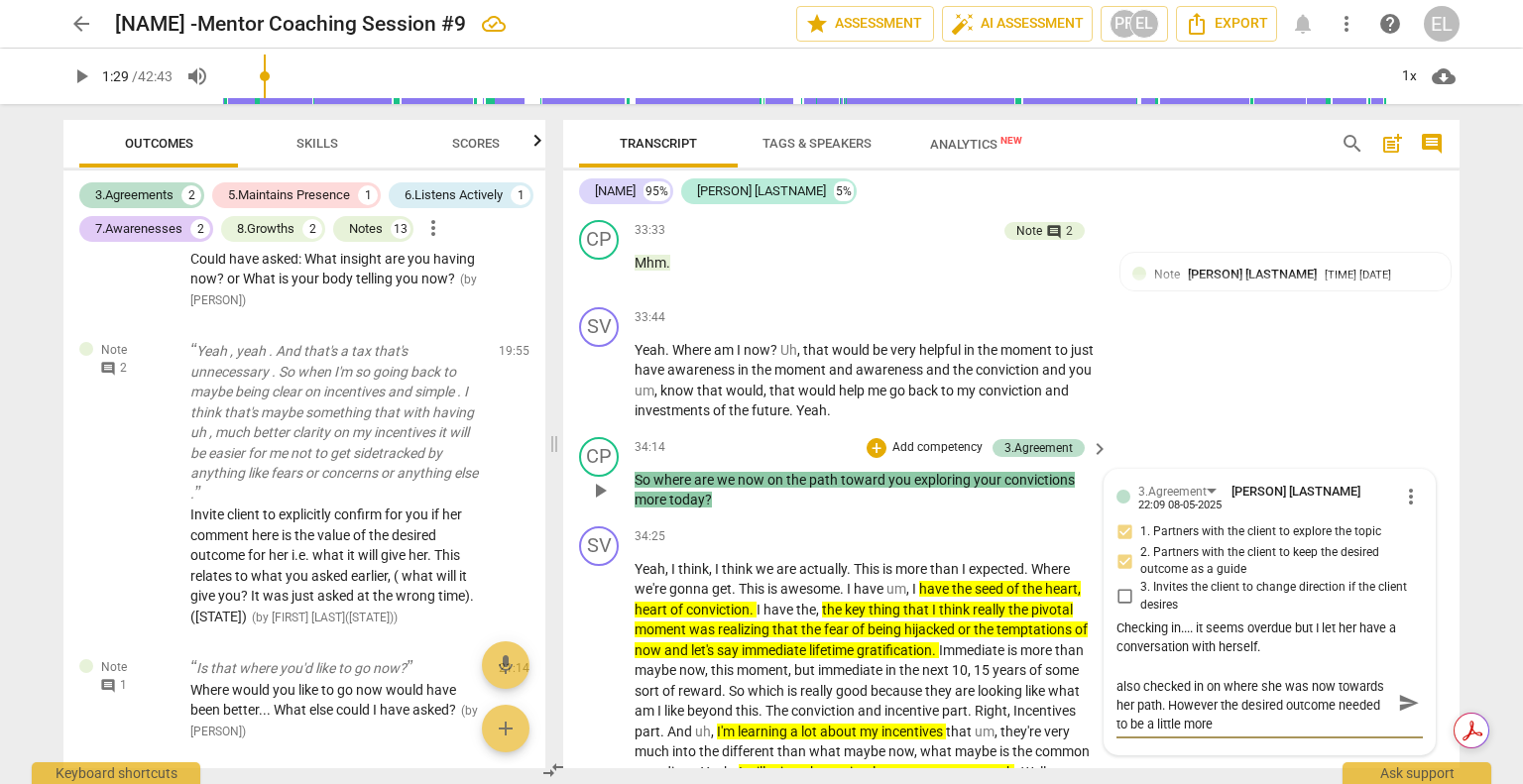 scroll, scrollTop: 0, scrollLeft: 0, axis: both 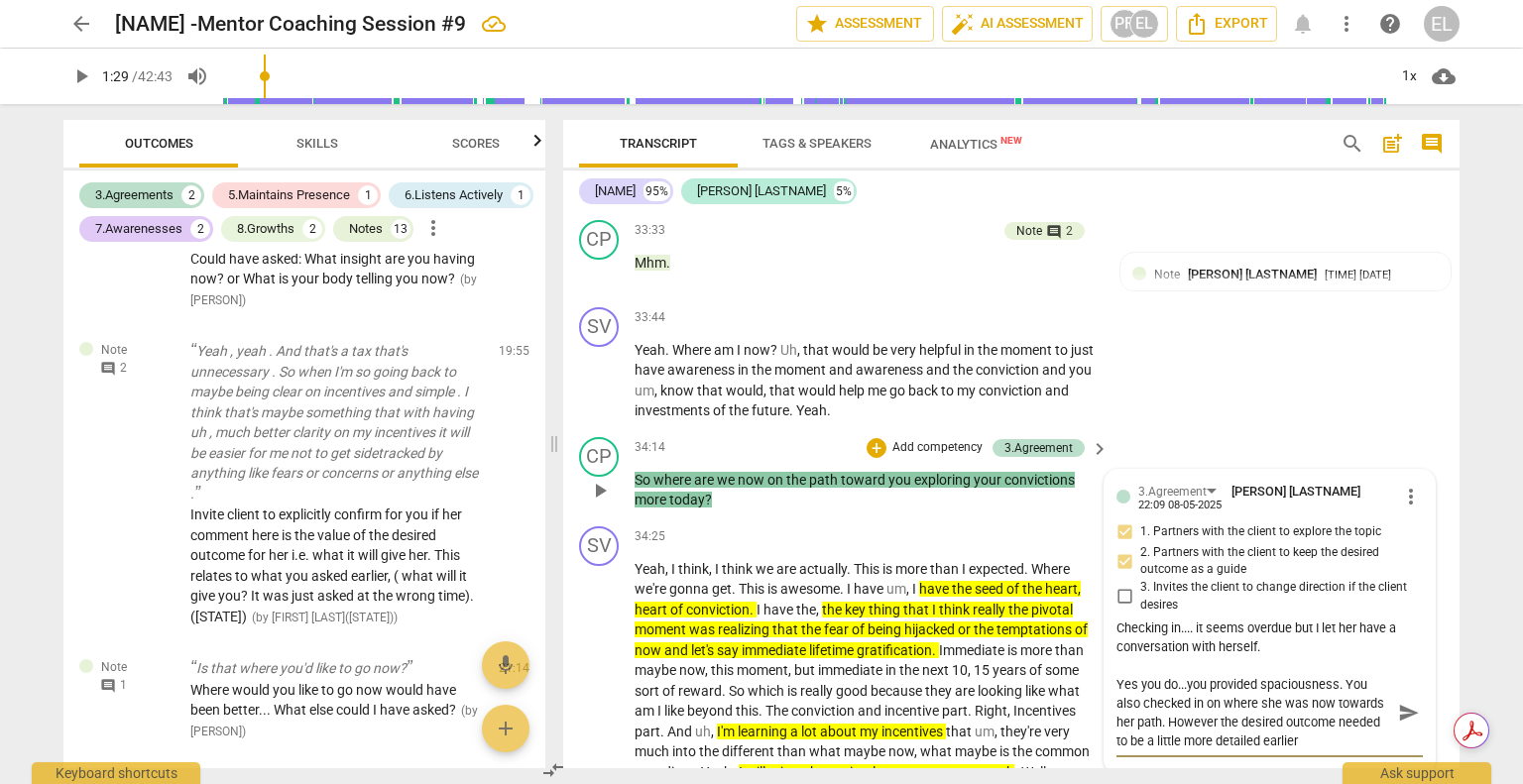 click on "send" at bounding box center [1409, 713] 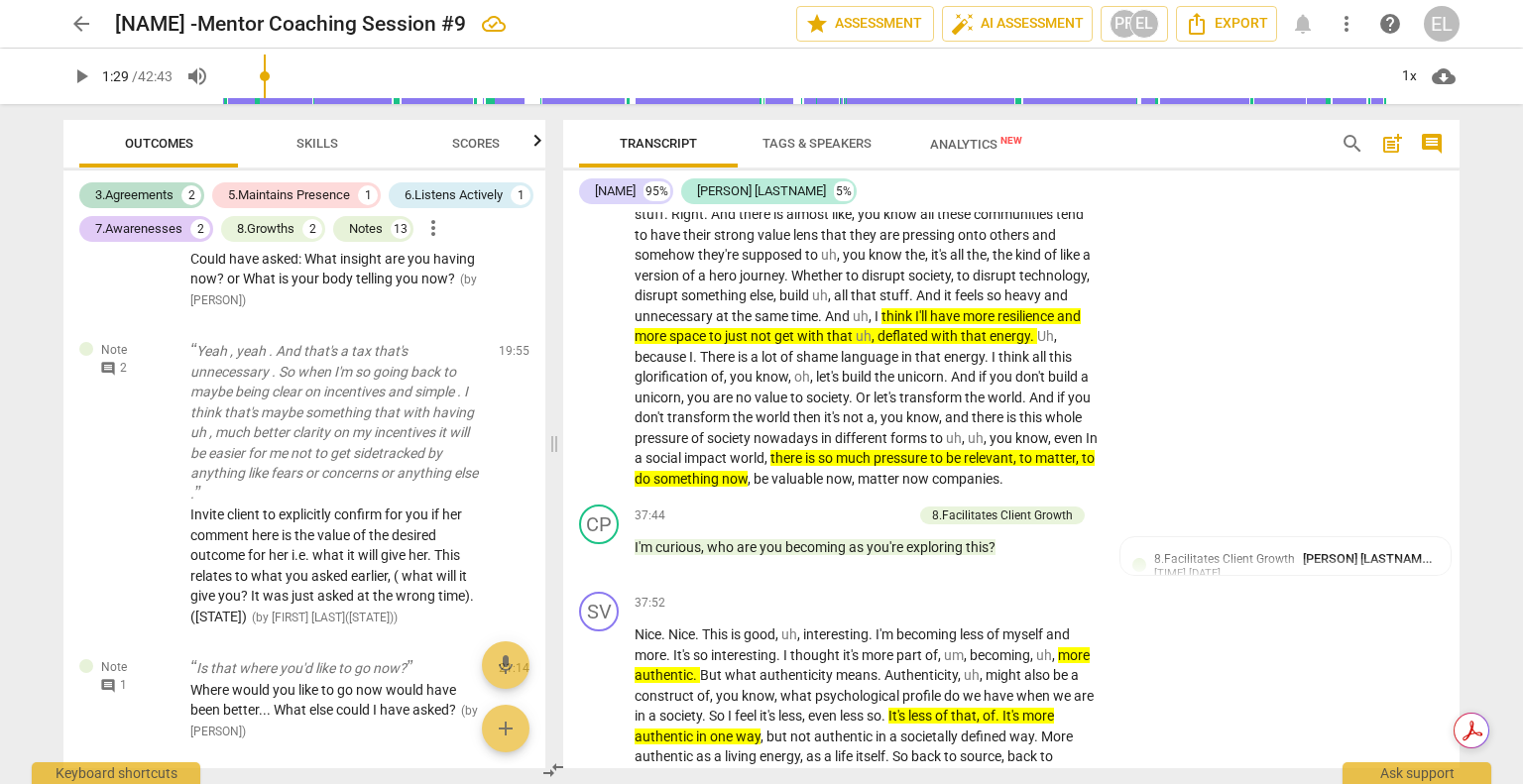 scroll, scrollTop: 6859, scrollLeft: 0, axis: vertical 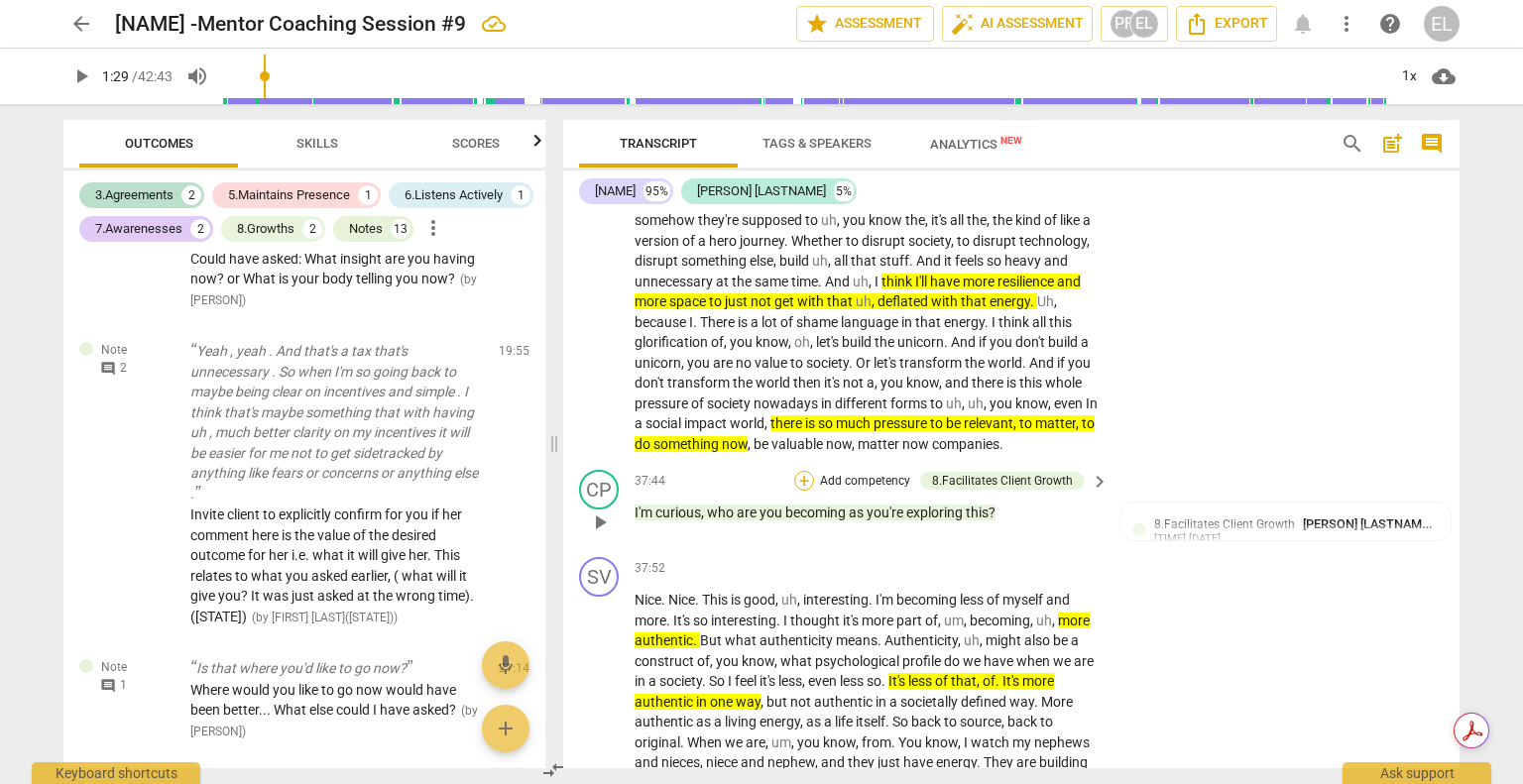 click on "+" at bounding box center (804, 481) 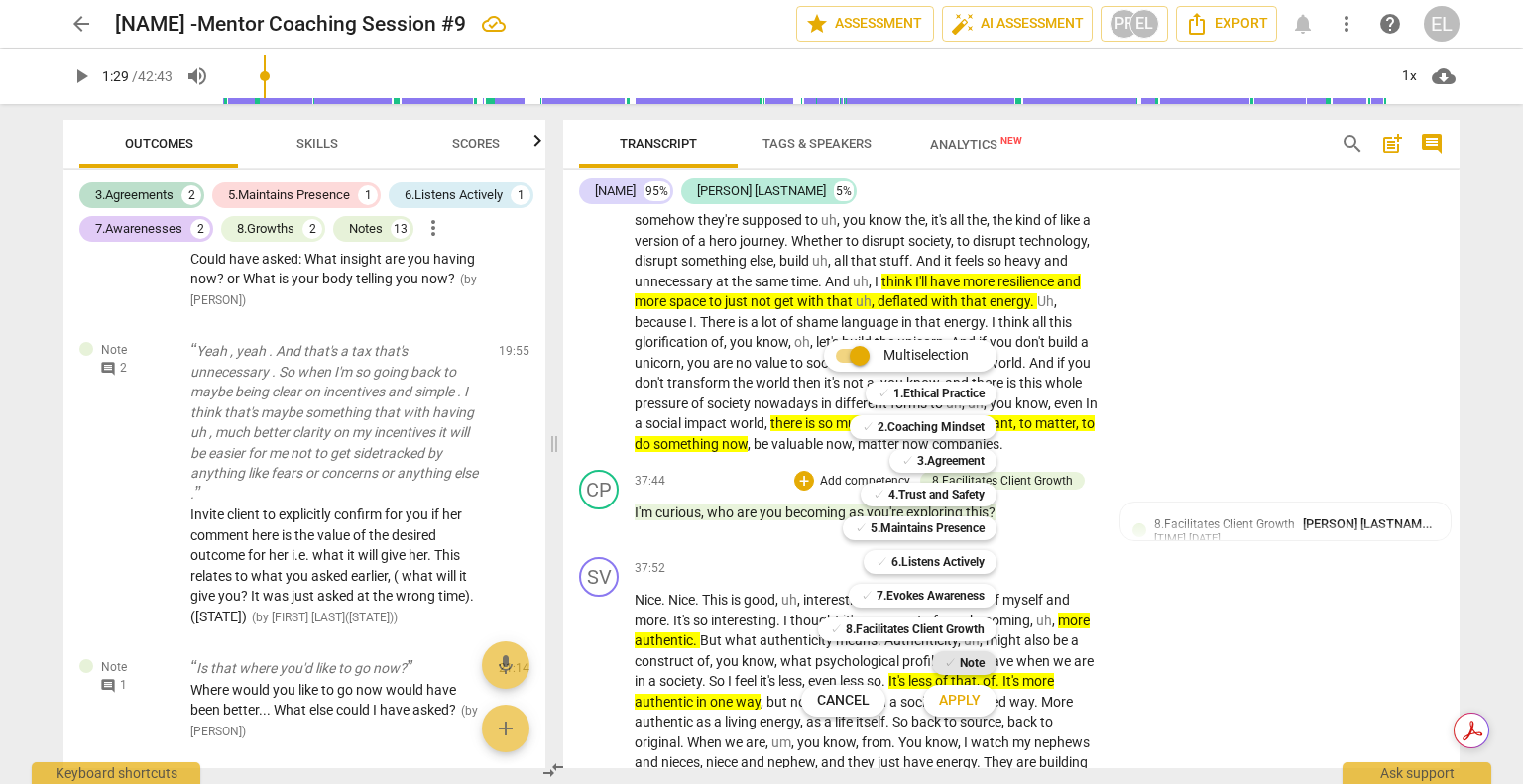 click on "Note" at bounding box center [972, 663] 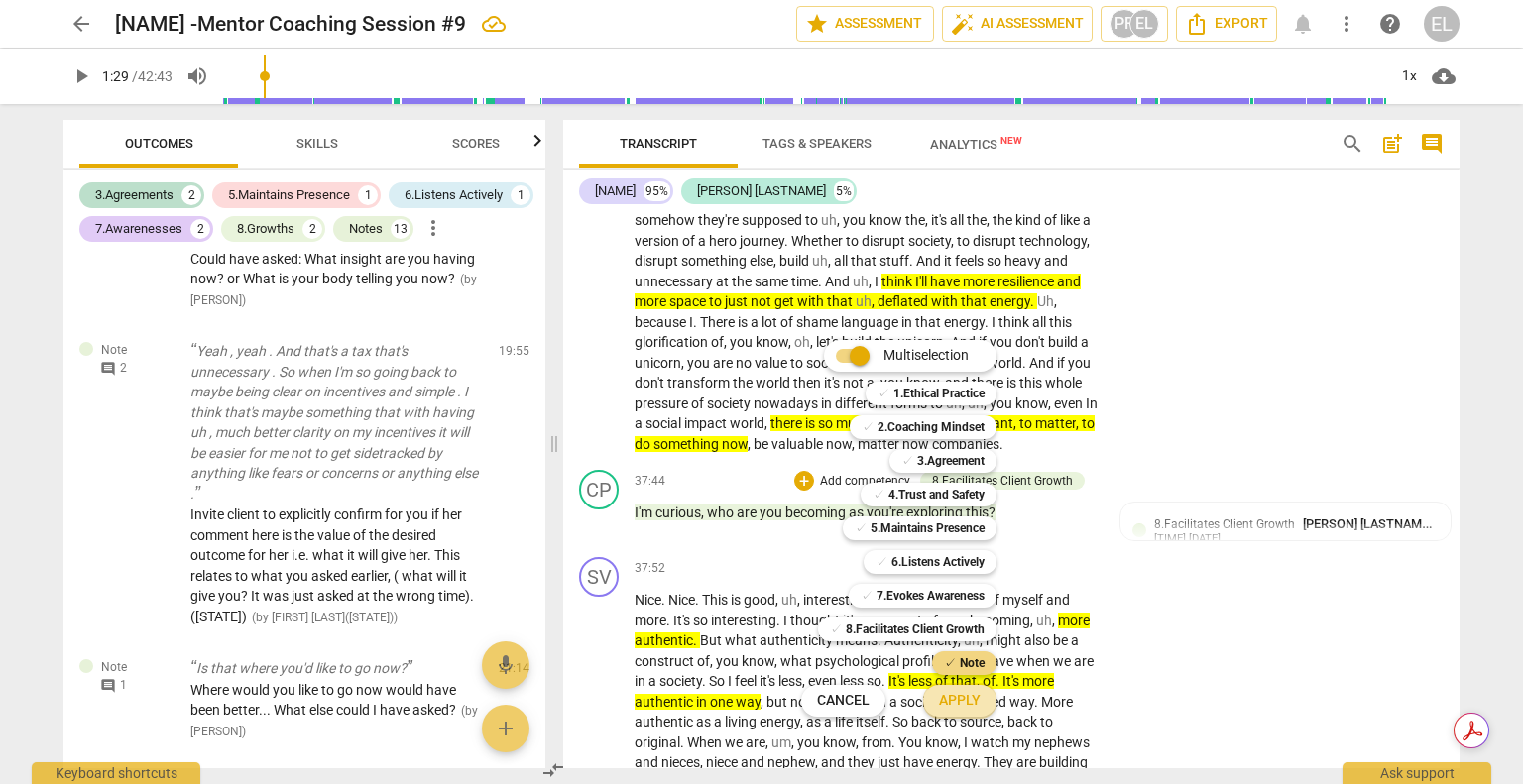 click on "Apply" at bounding box center (960, 701) 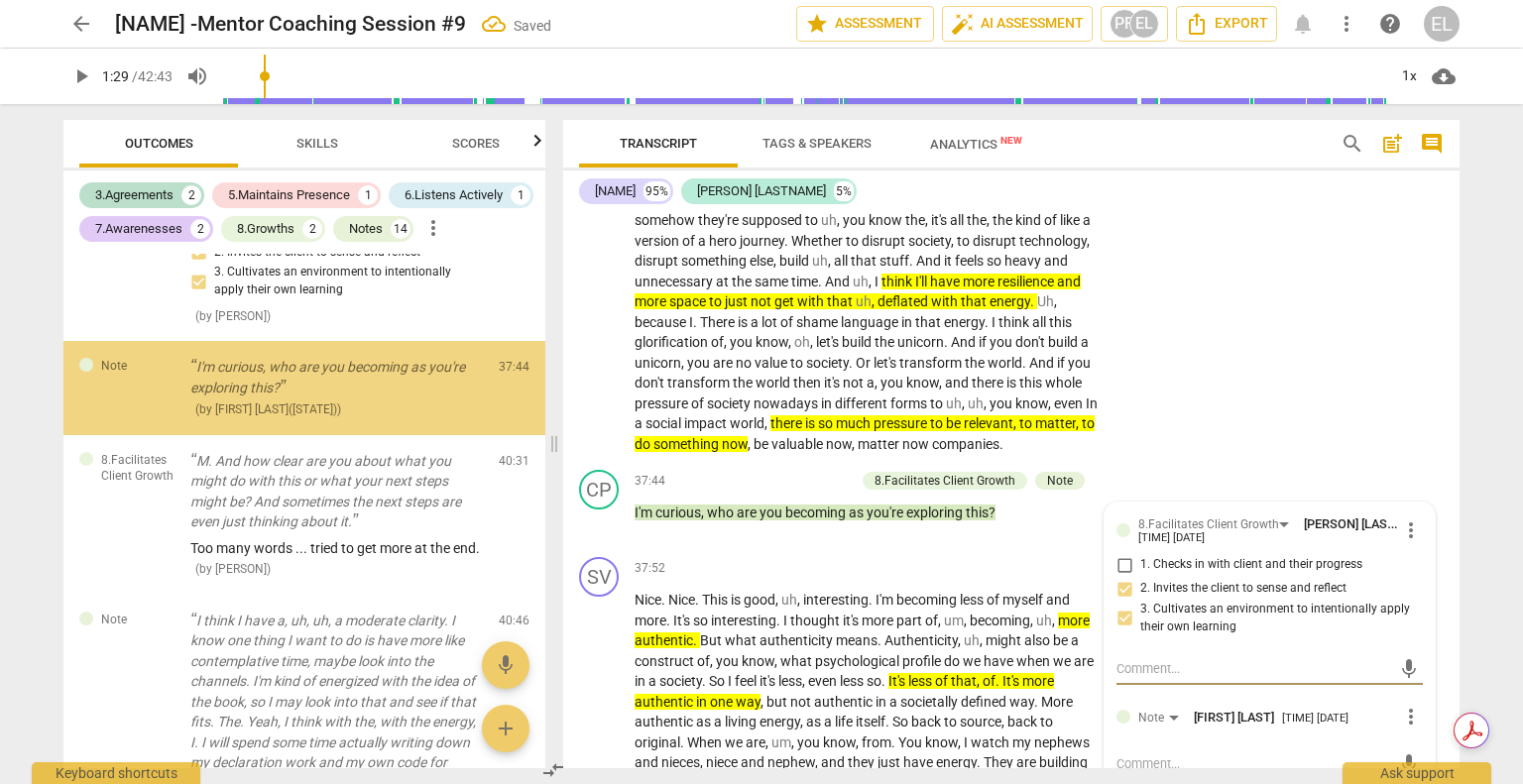scroll, scrollTop: 3283, scrollLeft: 0, axis: vertical 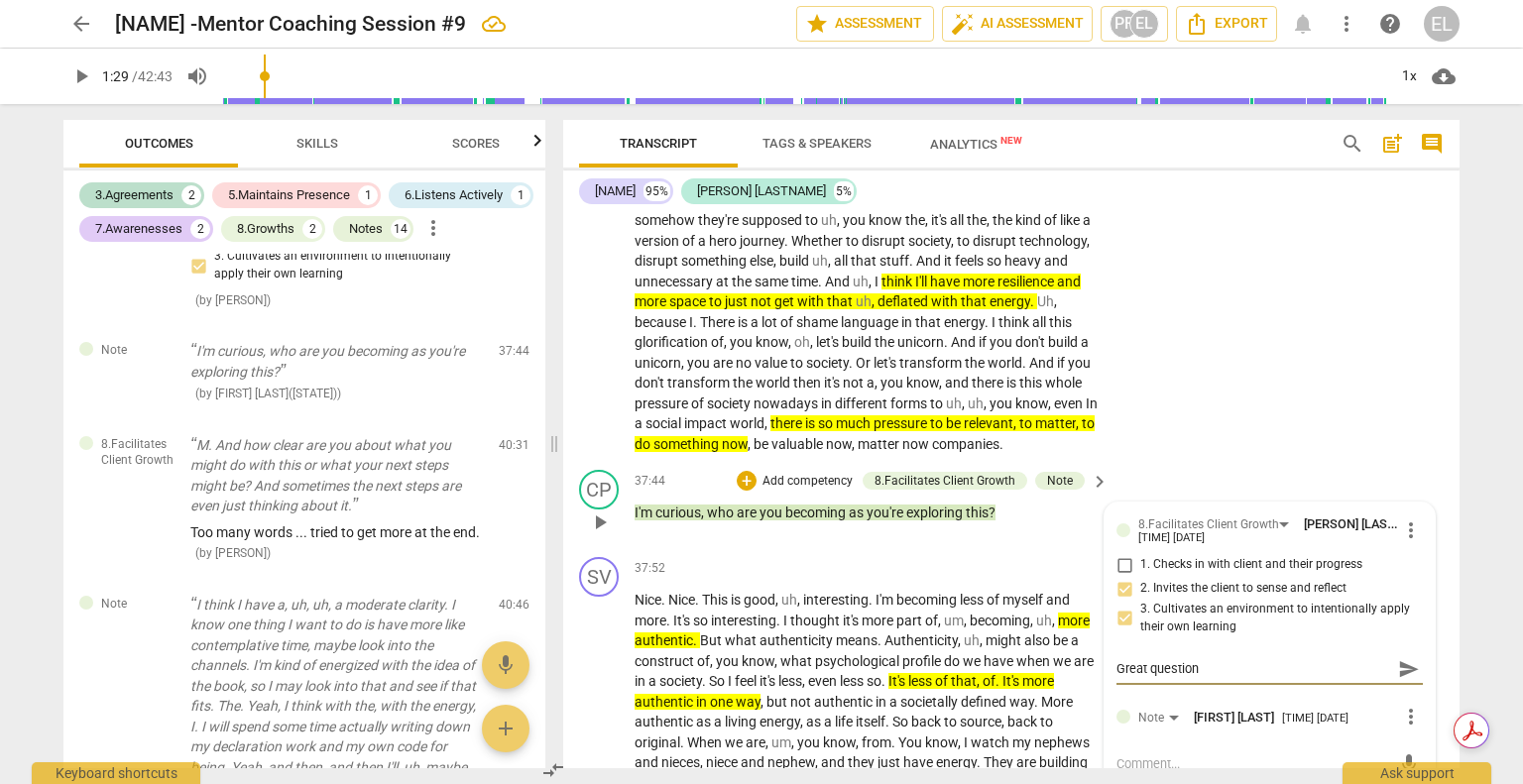 click on "send" at bounding box center [1409, 669] 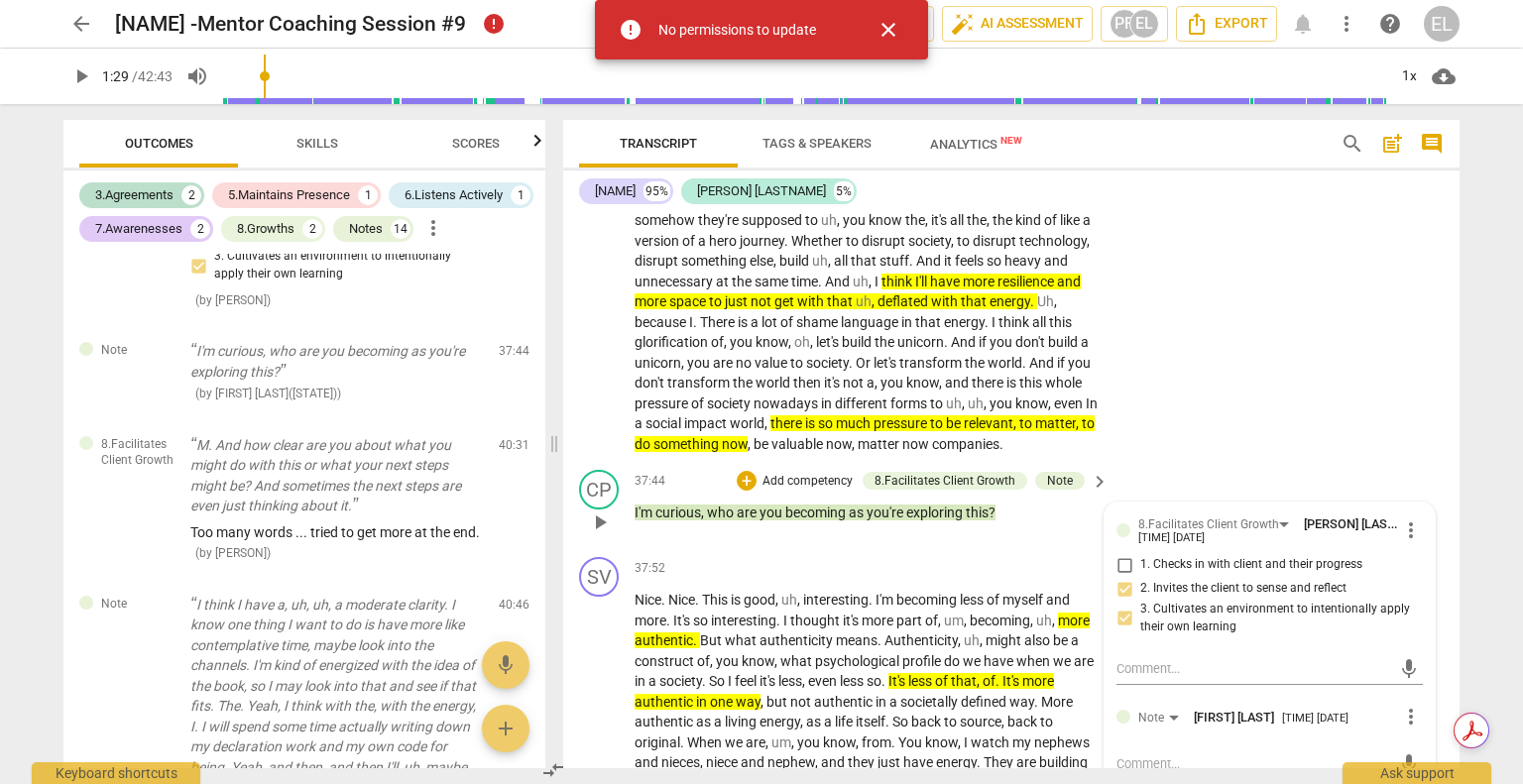 scroll, scrollTop: 7057, scrollLeft: 0, axis: vertical 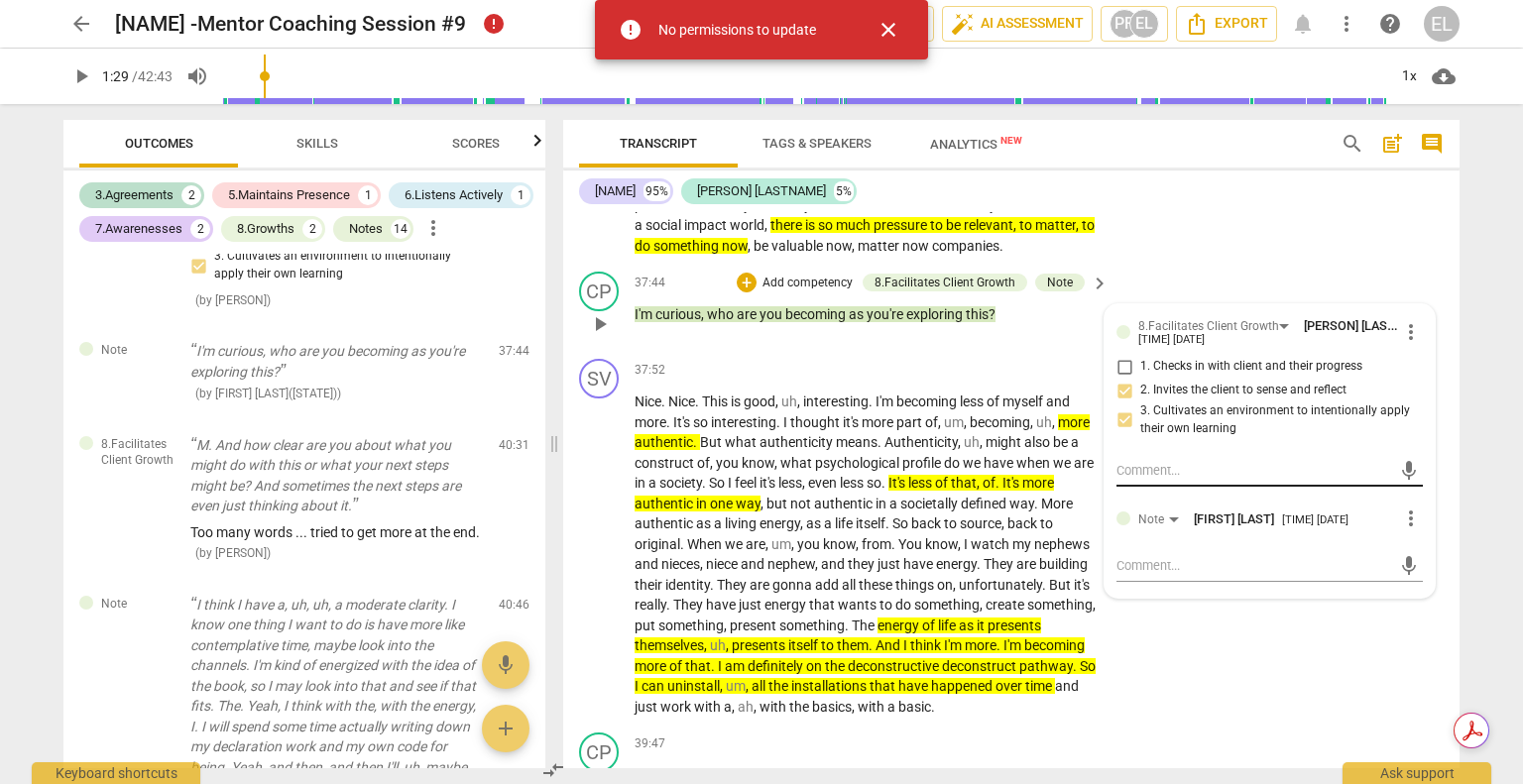 click at bounding box center [1253, 470] 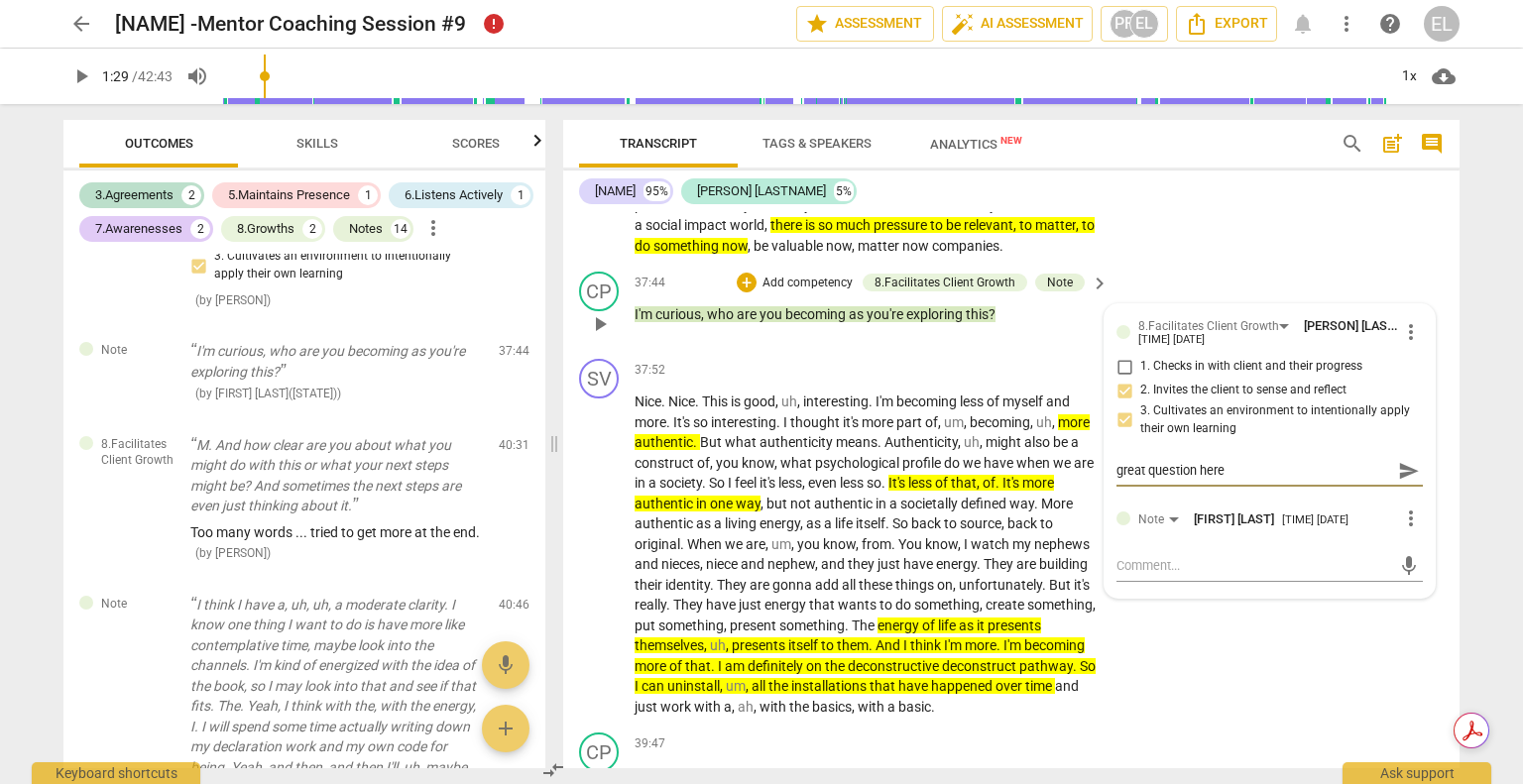 click on "send" at bounding box center (1409, 471) 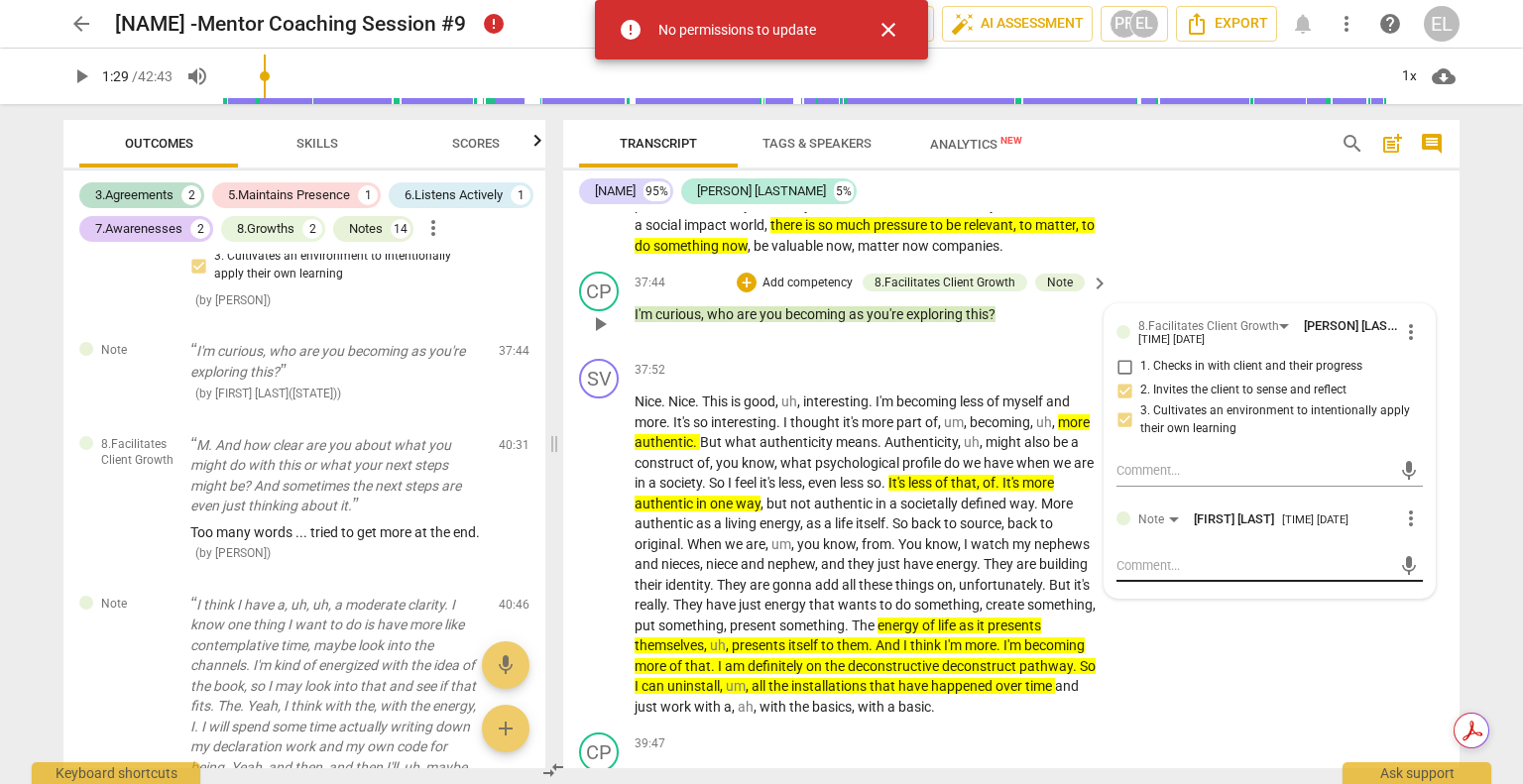 click at bounding box center [1253, 565] 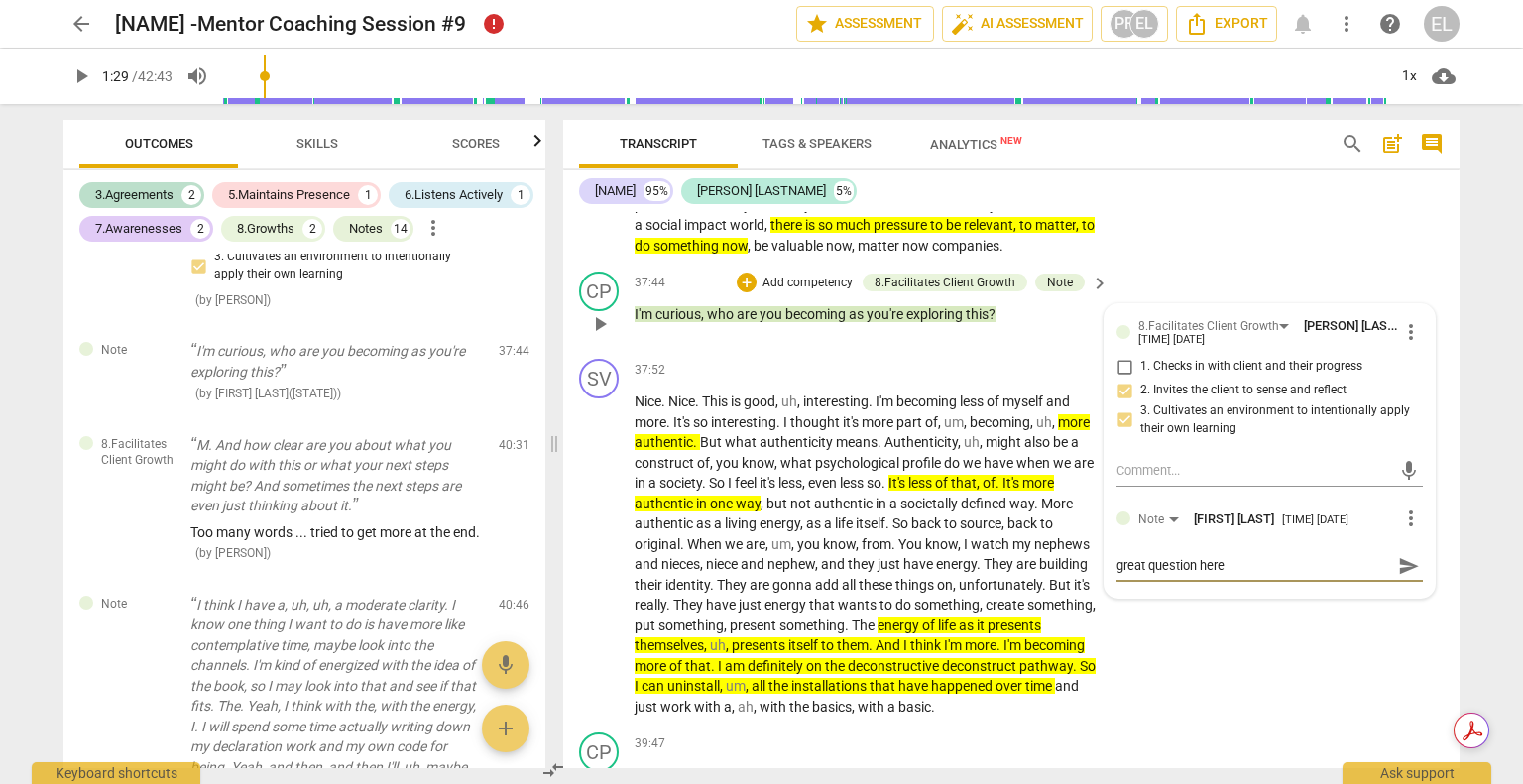 click on "send" at bounding box center [1409, 566] 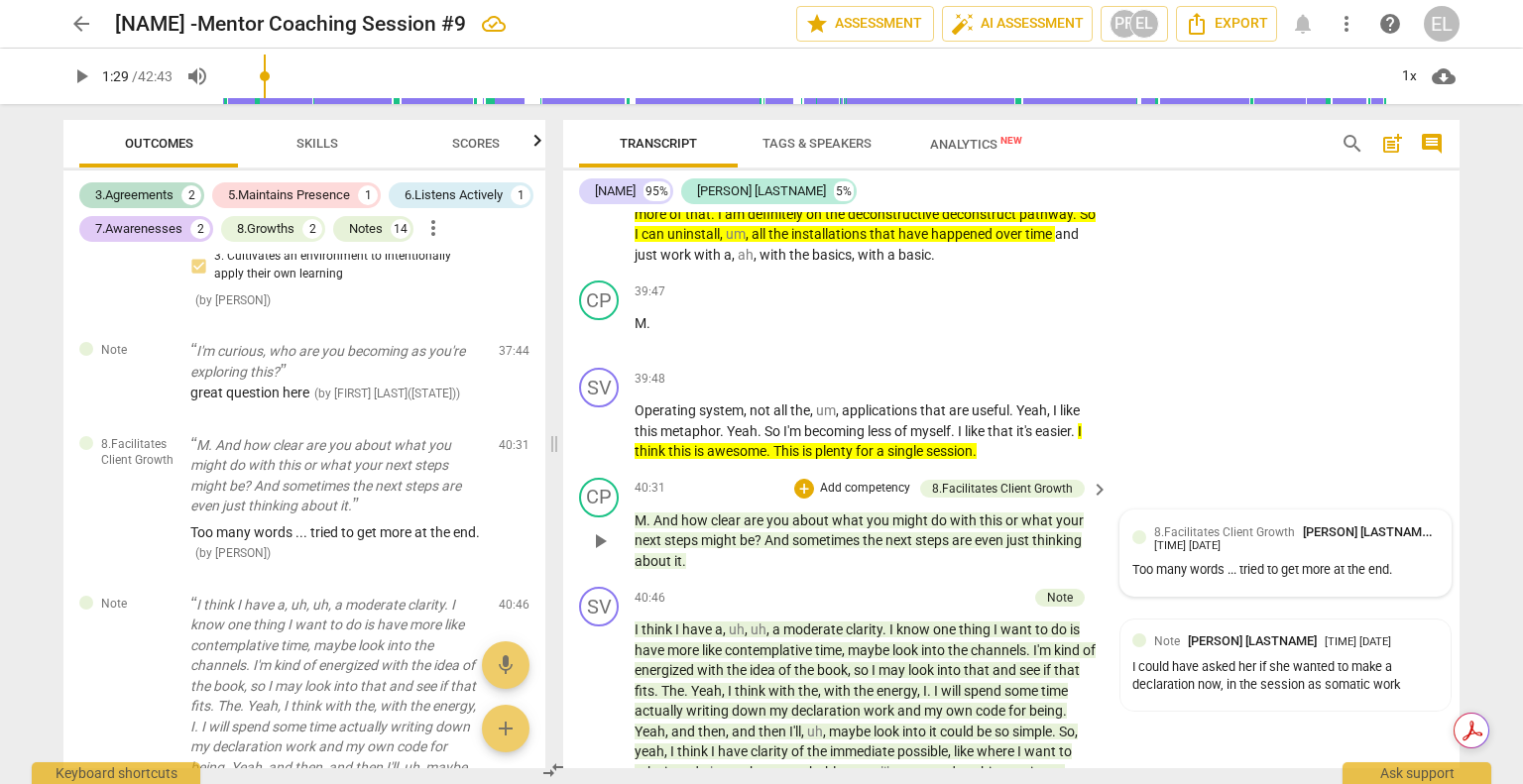 scroll, scrollTop: 7553, scrollLeft: 0, axis: vertical 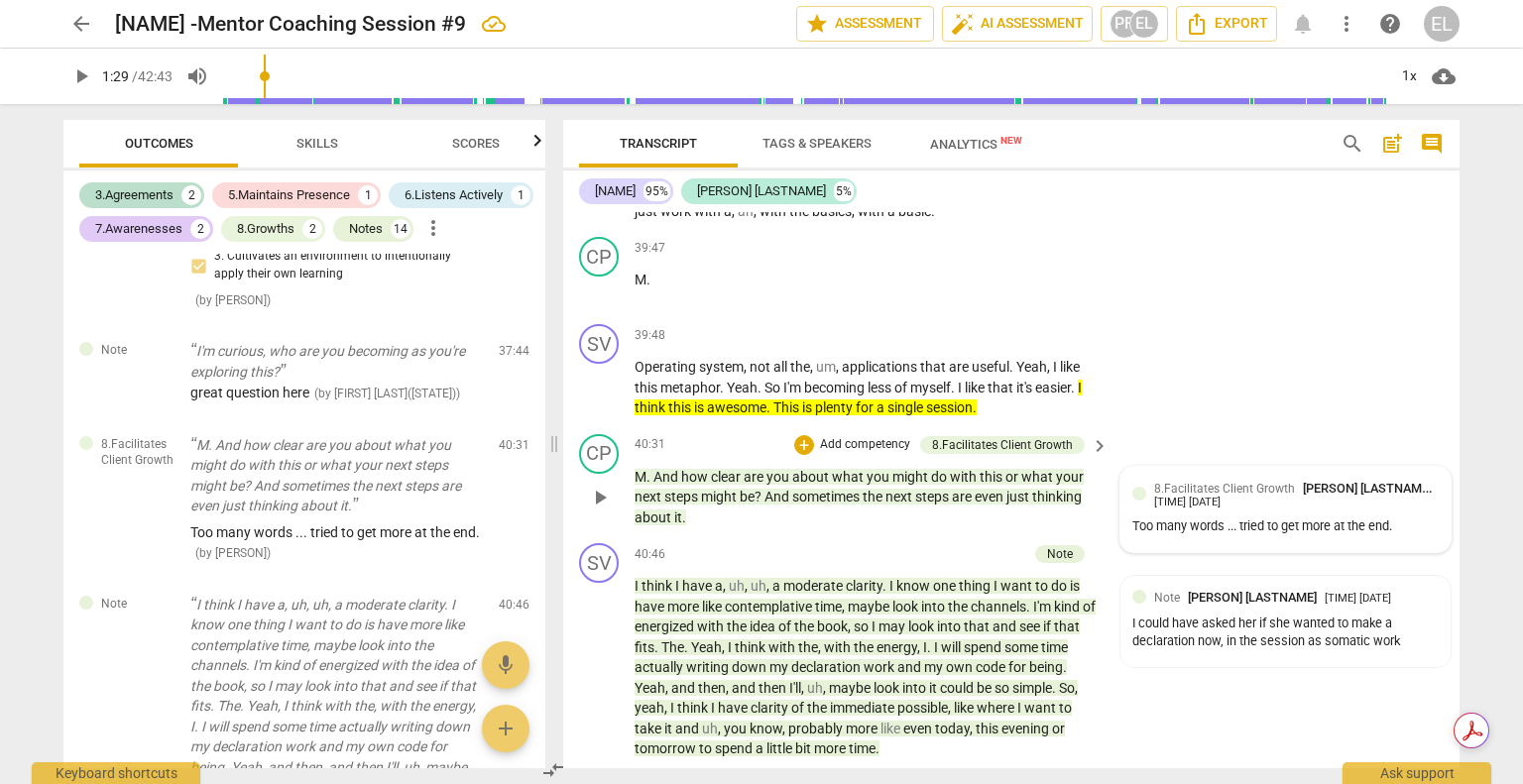 click on "[TIME] [DATE]" at bounding box center [1187, 503] 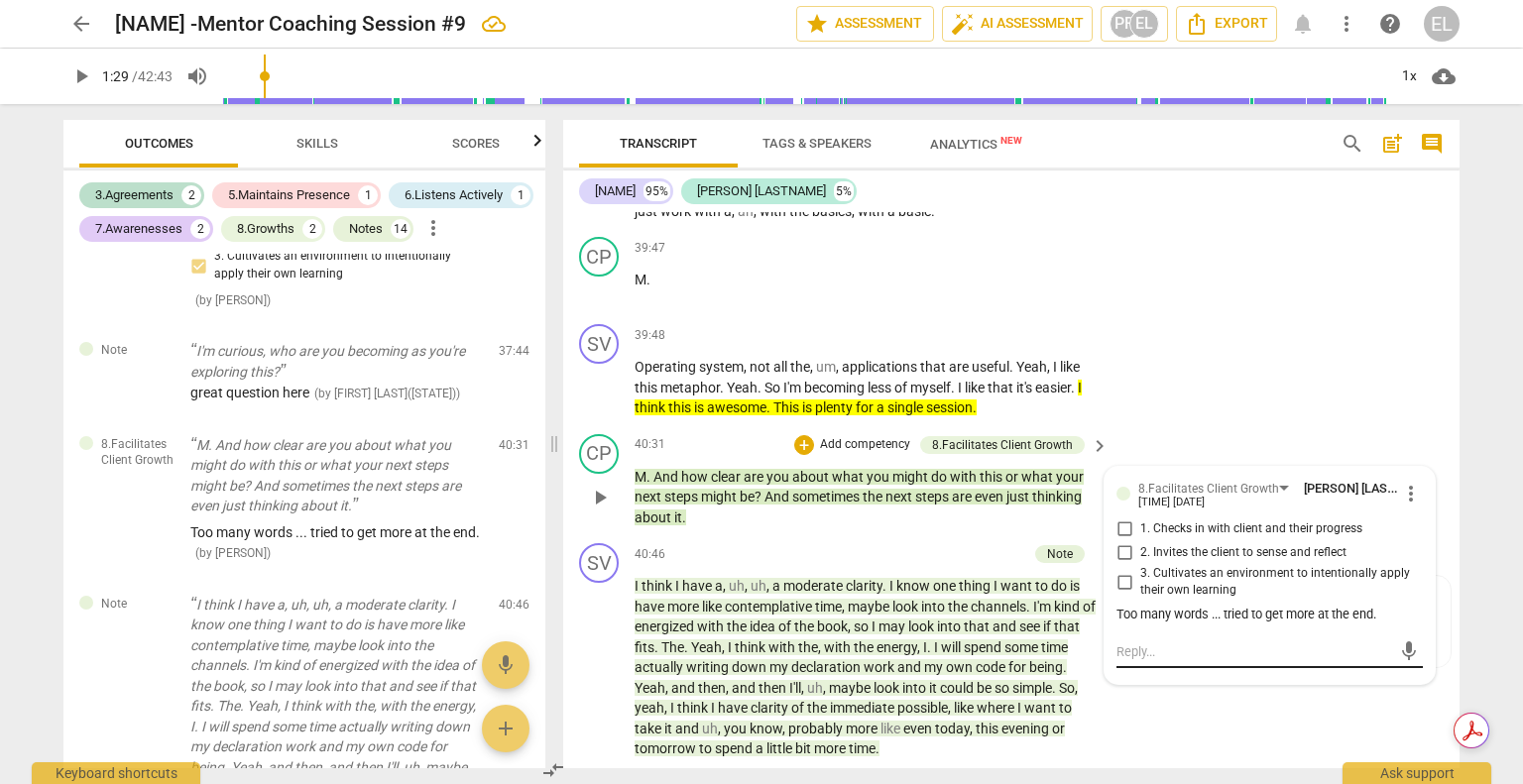 drag, startPoint x: 1142, startPoint y: 694, endPoint x: 1170, endPoint y: 685, distance: 29.410882 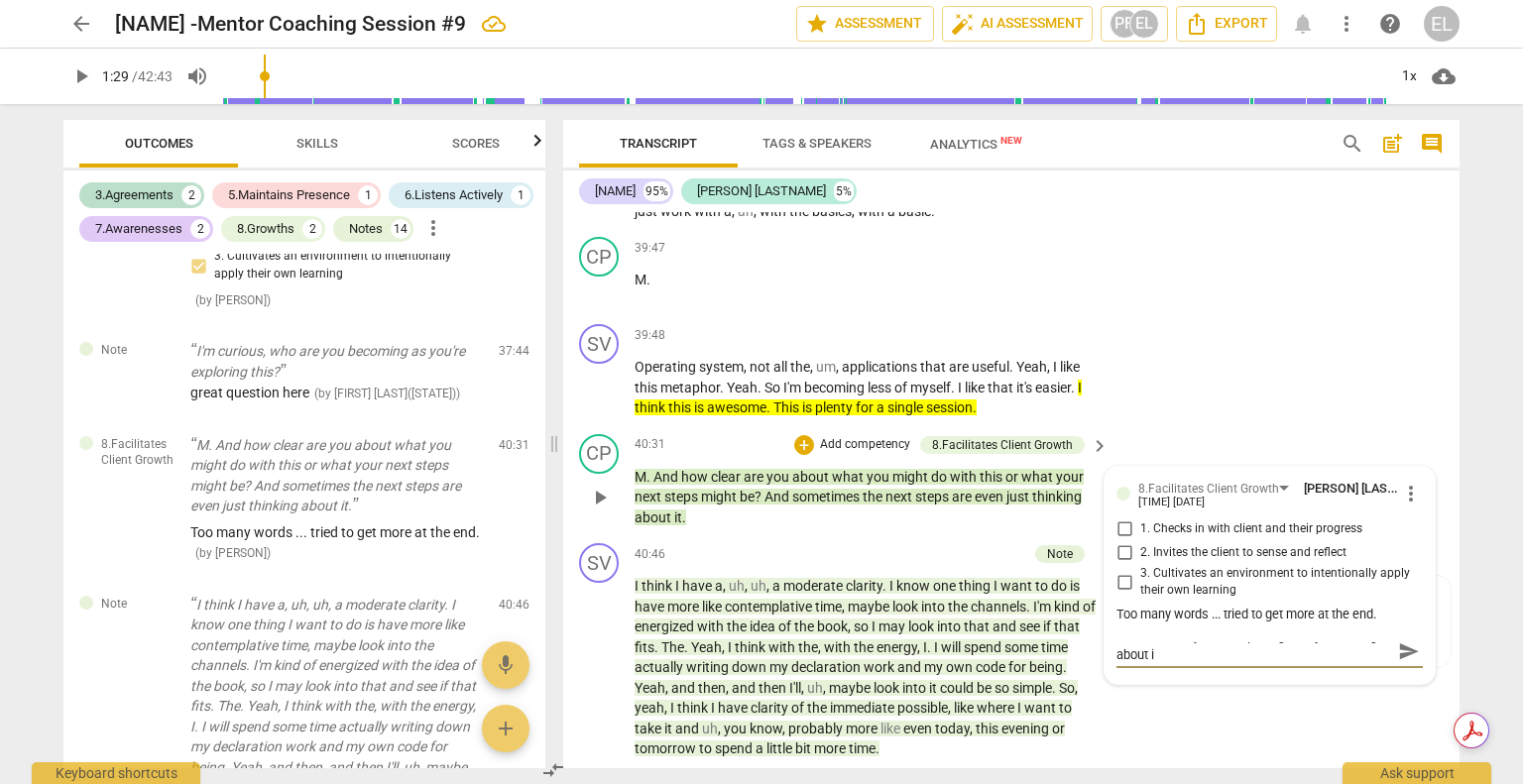 scroll, scrollTop: 0, scrollLeft: 0, axis: both 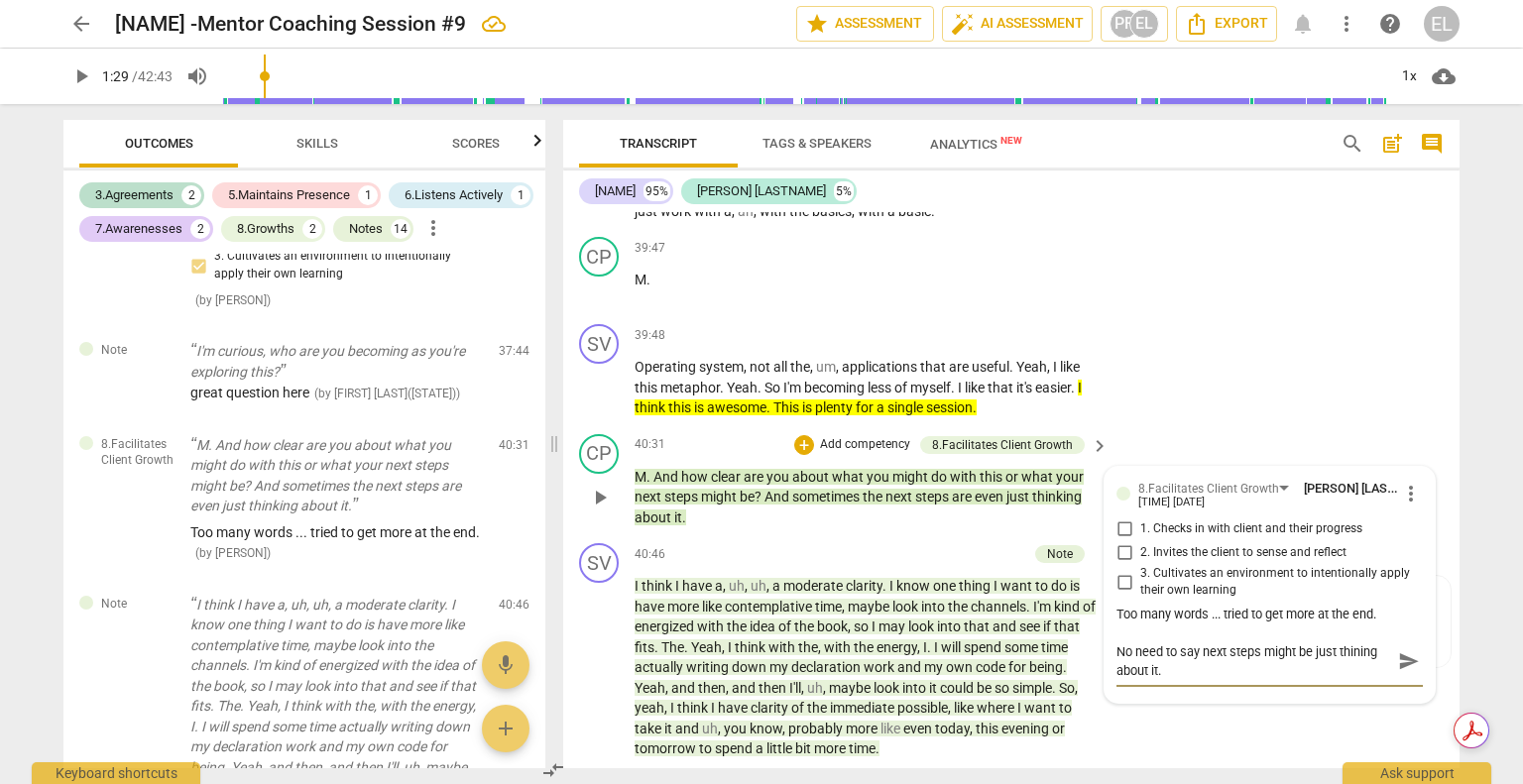 click on "No need to say next steps might be just thining about it." at bounding box center (1253, 661) 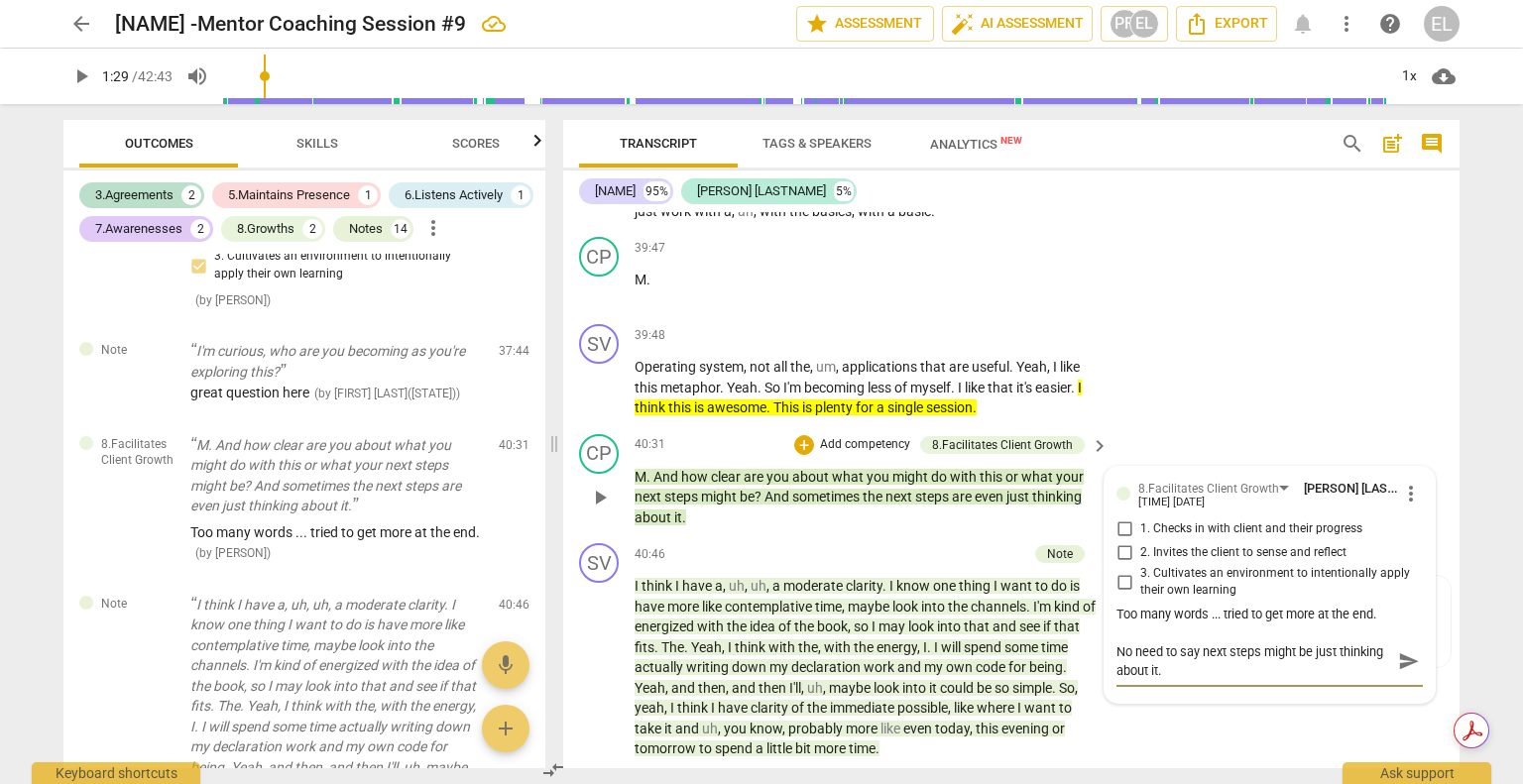 click on "send" at bounding box center (1409, 661) 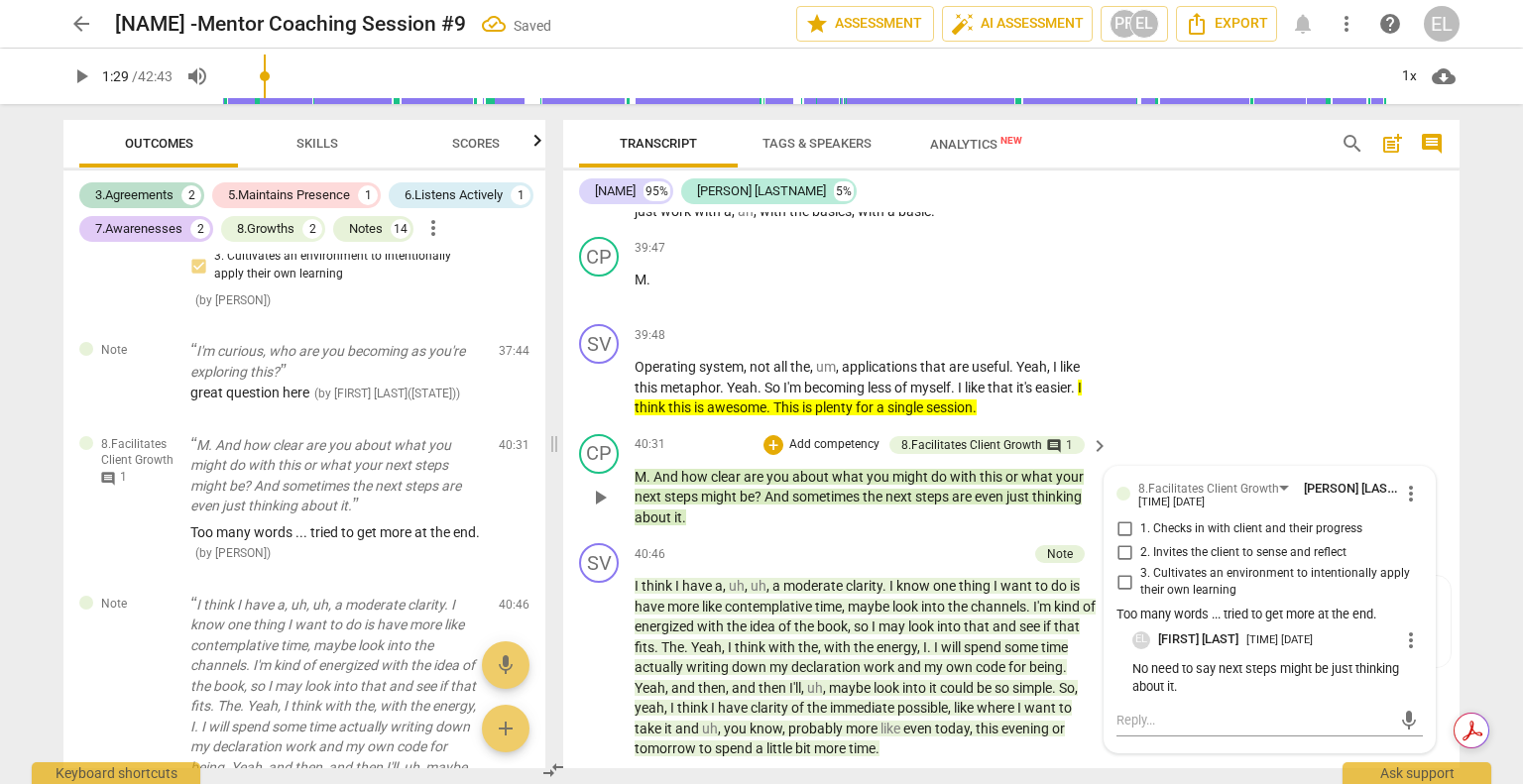 scroll, scrollTop: 7652, scrollLeft: 0, axis: vertical 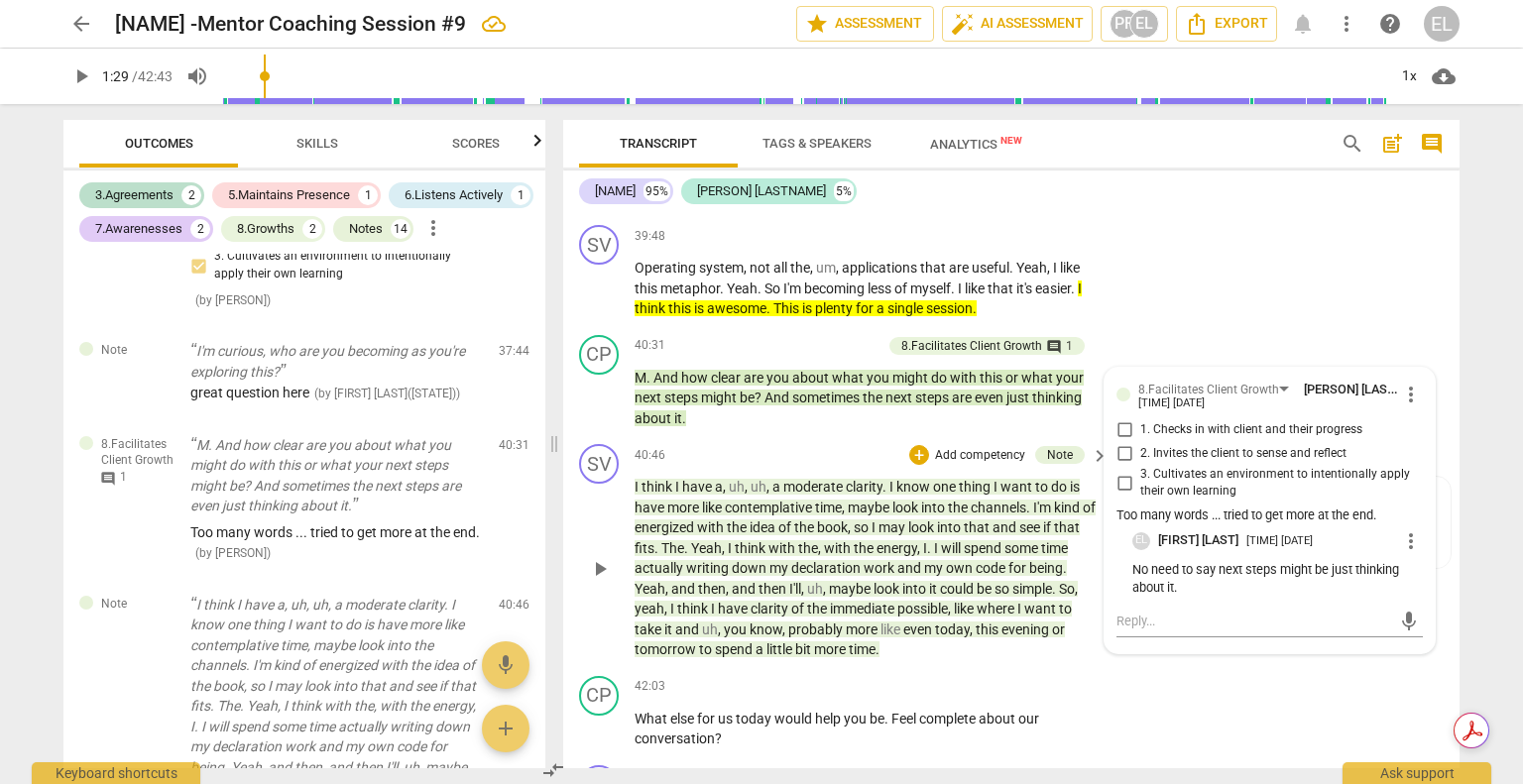 click on "a" at bounding box center (777, 487) 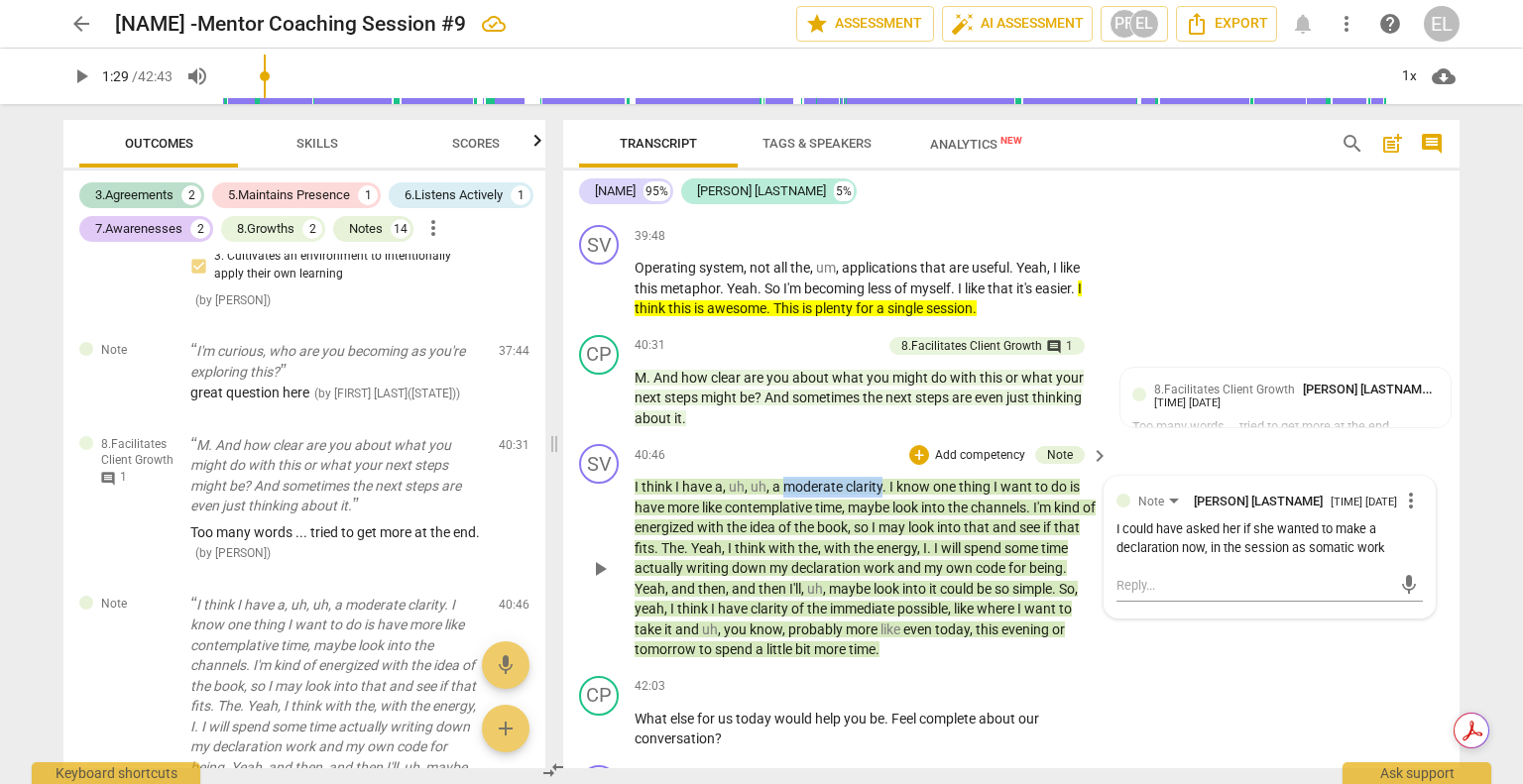 drag, startPoint x: 783, startPoint y: 528, endPoint x: 880, endPoint y: 533, distance: 97.12878 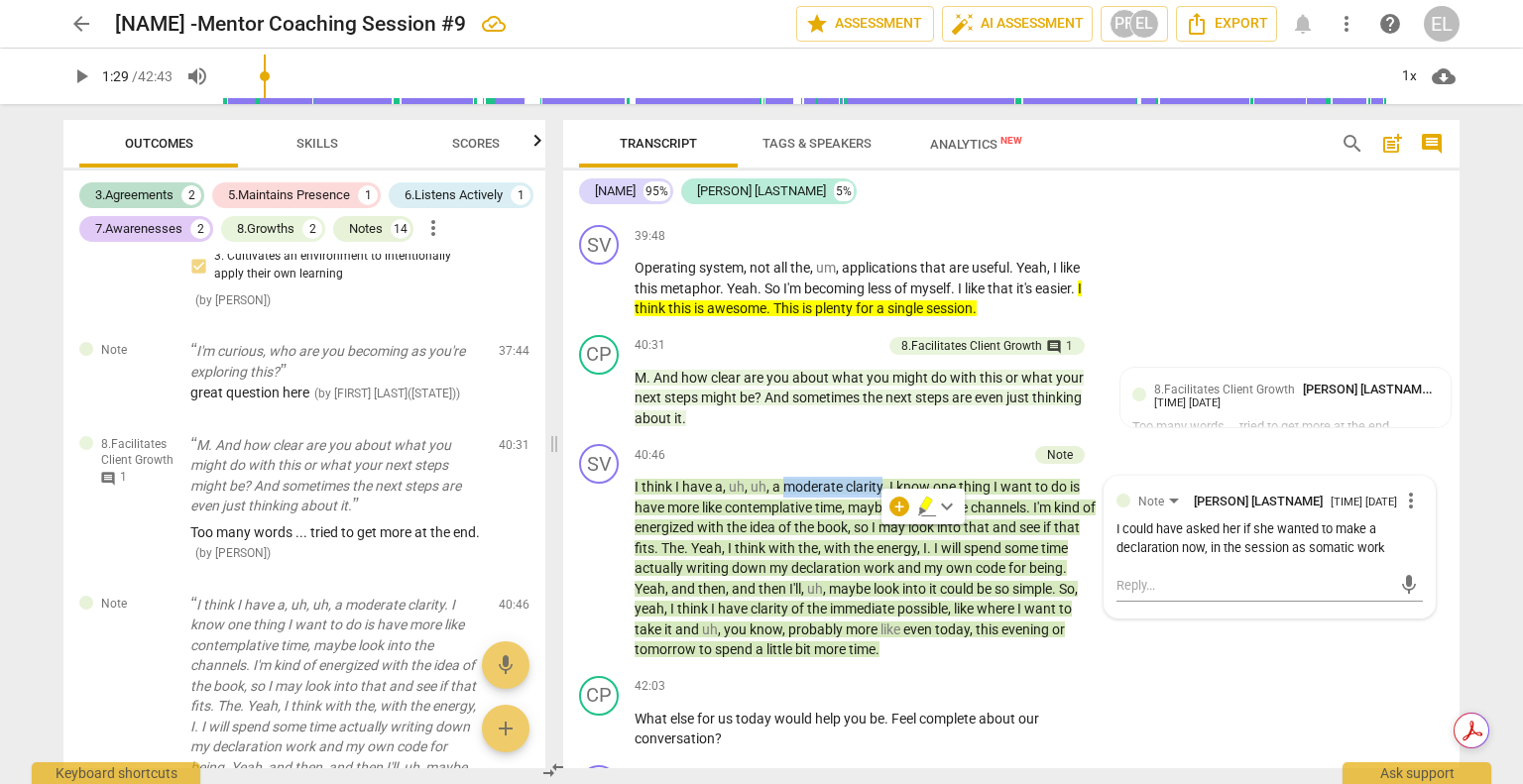 click 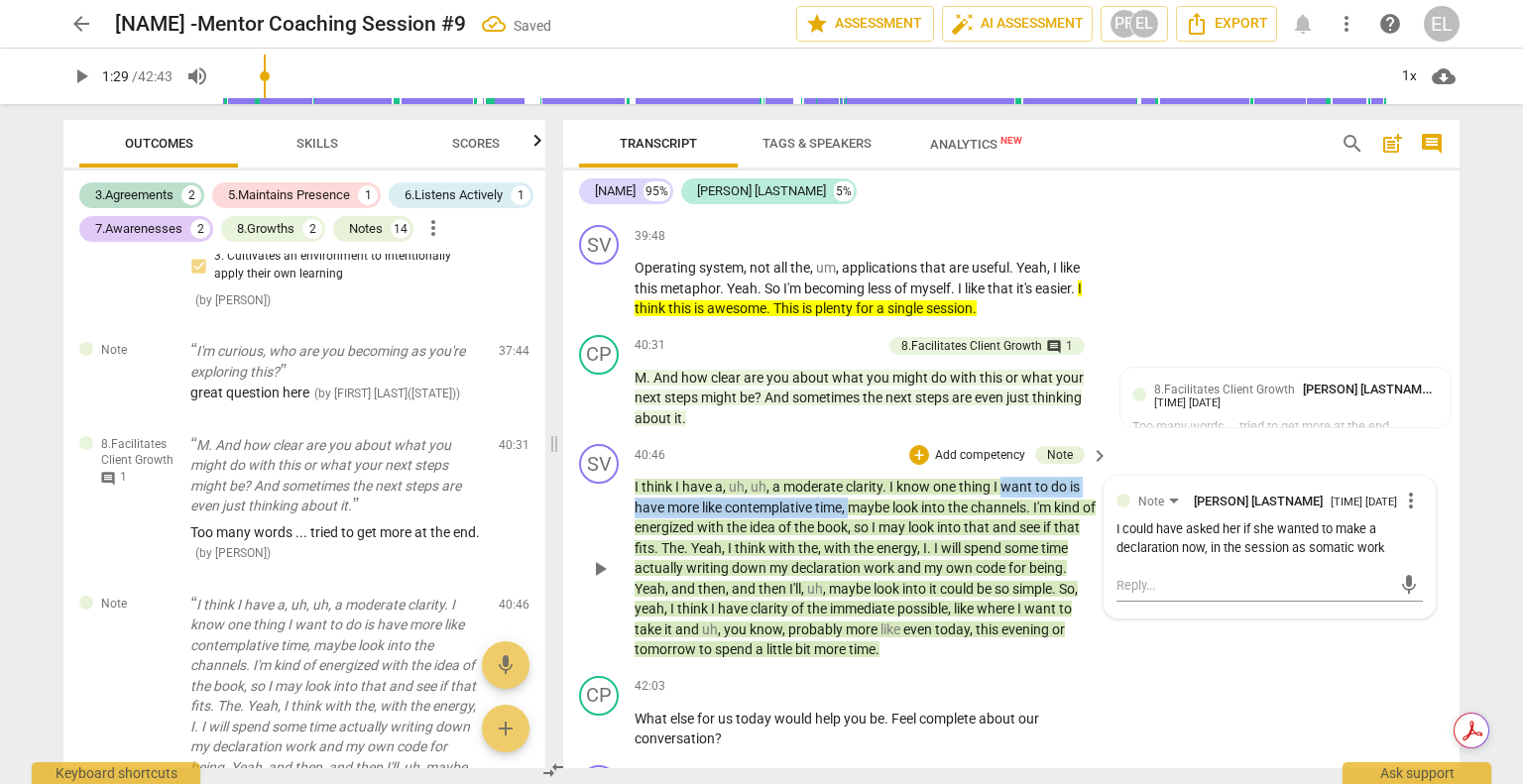 drag, startPoint x: 1001, startPoint y: 528, endPoint x: 851, endPoint y: 550, distance: 151.60475 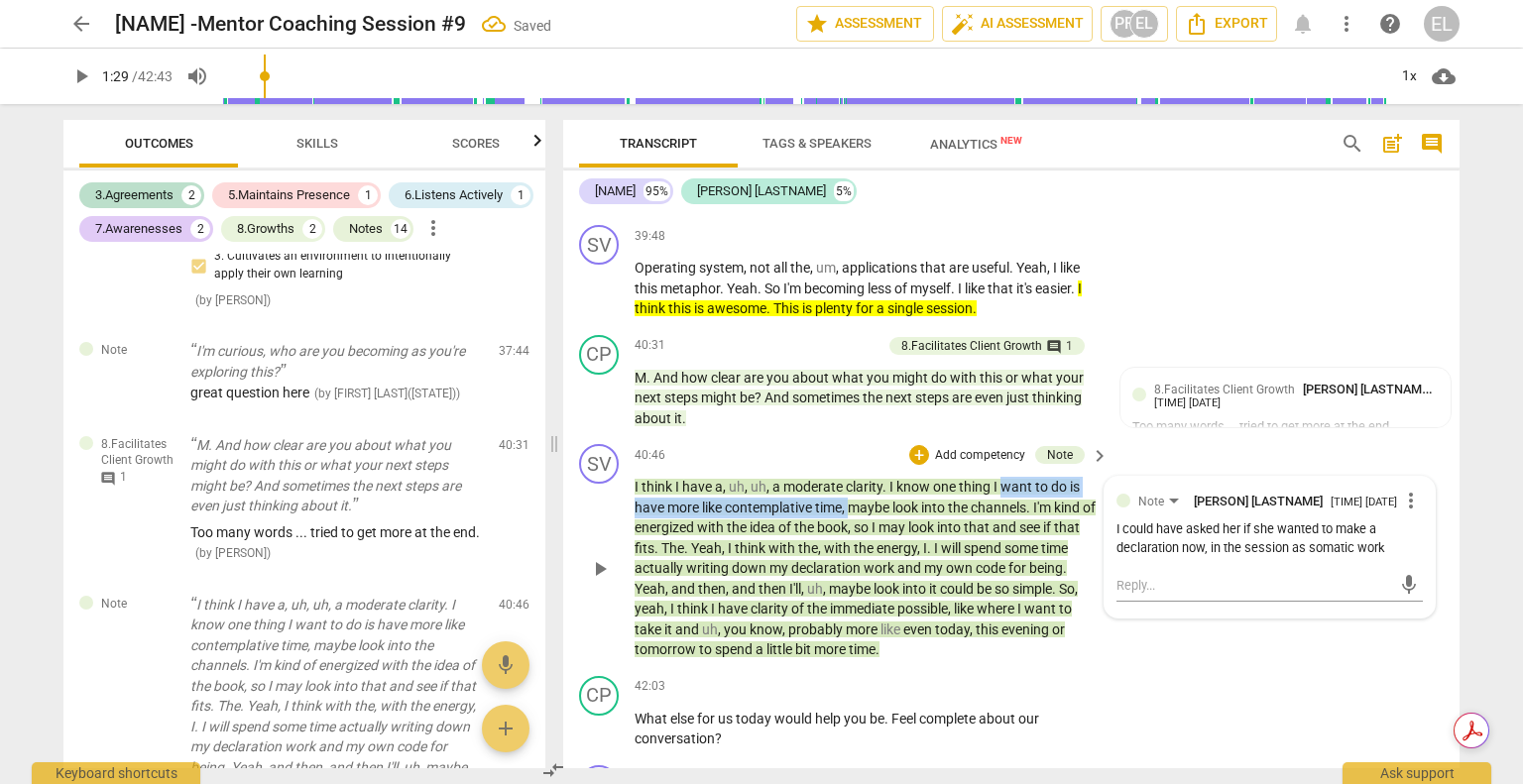 click on "I   think   I   have   a ,   uh ,   uh ,   a   moderate   clarity .   I   know   one   thing   I   want   to   do   is   have   more   like   contemplative   time ,   maybe   look   into   the   channels .   I'm   kind   of   energized   with   the   idea   of   the   book ,   so   I   may   look   into   that   and   see   if   that   fits .   The .   Yeah ,   I   think   with   the ,   with   the   energy ,   I .   I   will   spend   some   time   actually   writing   down   my   declaration   work   and   my   own   code   for   being .   Yeah ,   and   then ,   and   then   I'll ,   uh ,   maybe   look   into   it   could   be   so   simple .   So ,   yeah ,   I   think   I   have   clarity   of   the   immediate   possible ,   like   where   I   want   to   take   it   and   uh ,   you   know ,   probably   more   like   even   today ,   this   evening   or   tomorrow   to   spend   a   little   bit   more   time ." at bounding box center (867, 568) 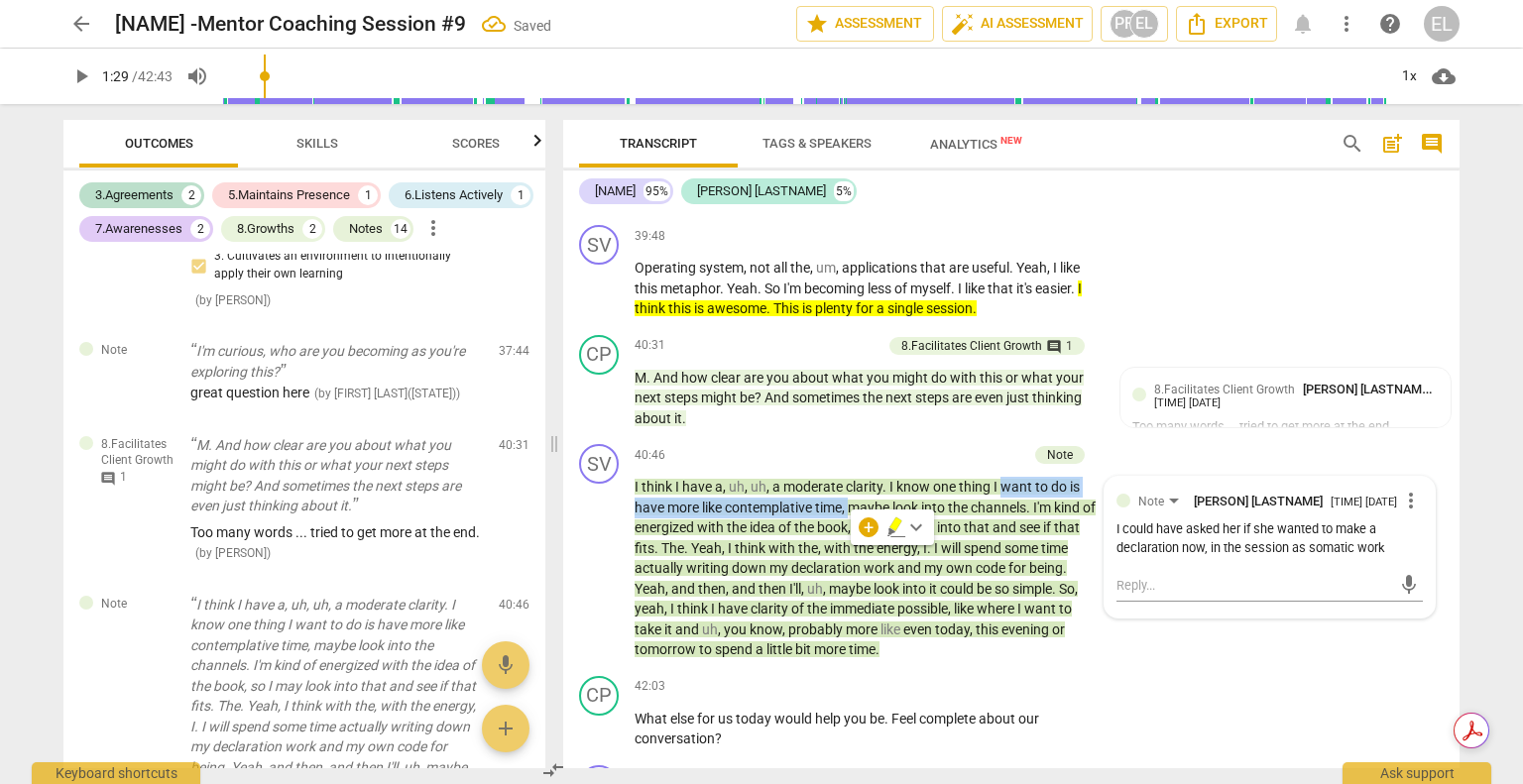 click 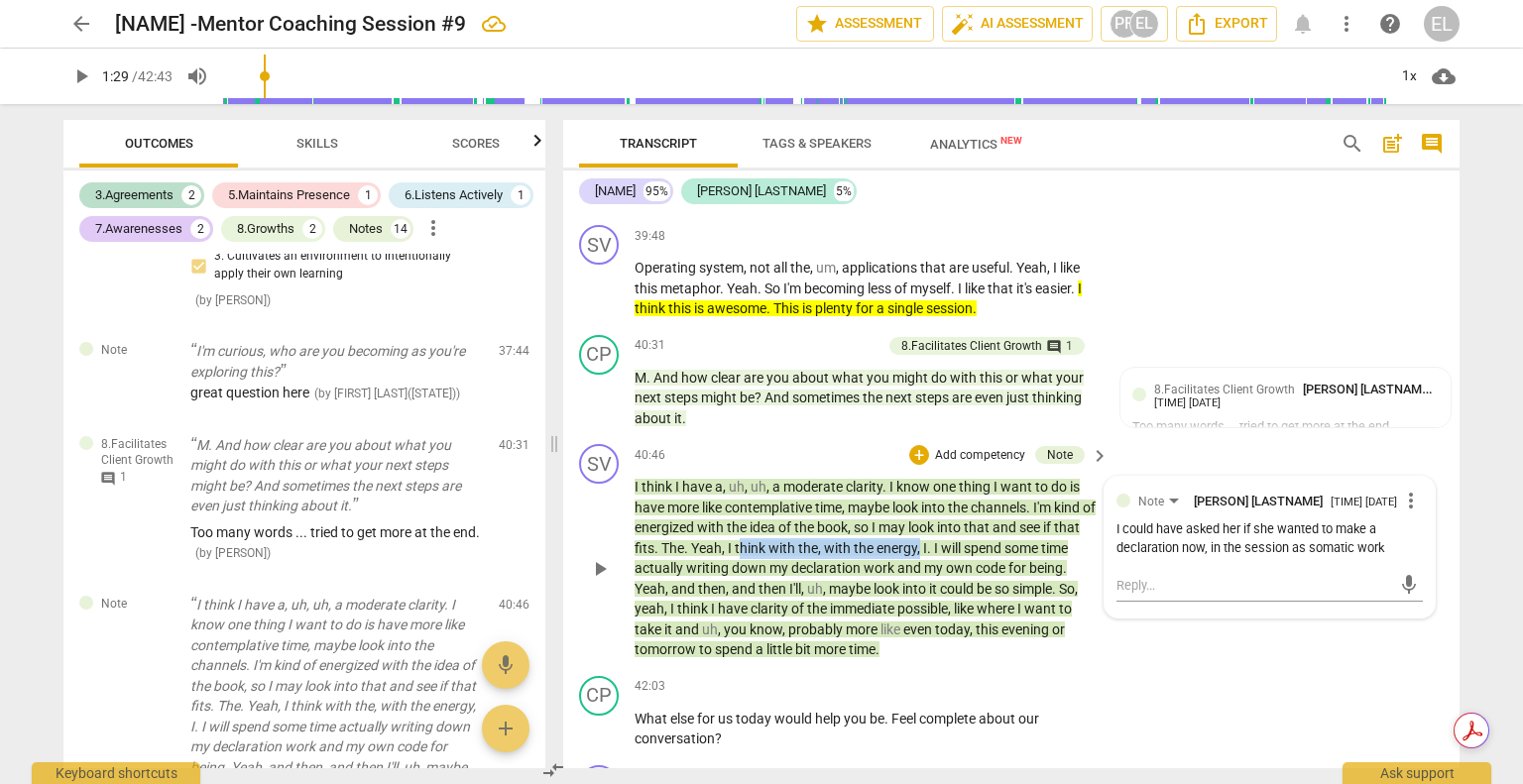 drag, startPoint x: 781, startPoint y: 607, endPoint x: 945, endPoint y: 591, distance: 164.77864 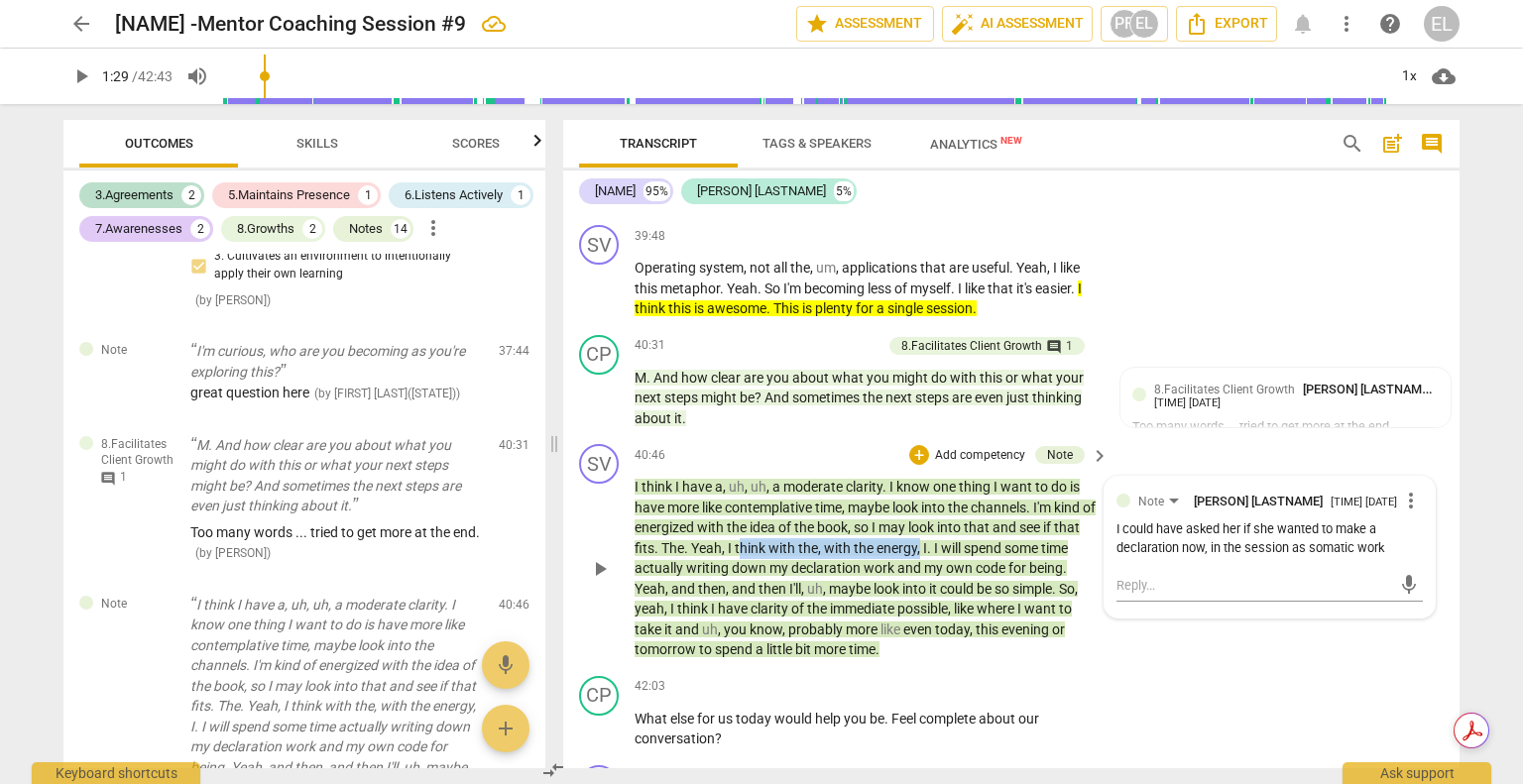 click on "I   think   I   have   a ,   uh ,   uh ,   a   moderate   clarity .   I   know   one   thing   I   want   to   do   is   have   more   like   contemplative   time ,   maybe   look   into   the   channels .   I'm   kind   of   energized   with   the   idea   of   the   book ,   so   I   may   look   into   that   and   see   if   that   fits .   The .   Yeah ,   I   think   with   the ,   with   the   energy ,   I .   I   will   spend   some   time   actually   writing   down   my   declaration   work   and   my   own   code   for   being .   Yeah ,   and   then ,   and   then   I'll ,   uh ,   maybe   look   into   it   could   be   so   simple .   So ,   yeah ,   I   think   I   have   clarity   of   the   immediate   possible ,   like   where   I   want   to   take   it   and   uh ,   you   know ,   probably   more   like   even   today ,   this   evening   or   tomorrow   to   spend   a   little   bit   more   time ." at bounding box center (867, 568) 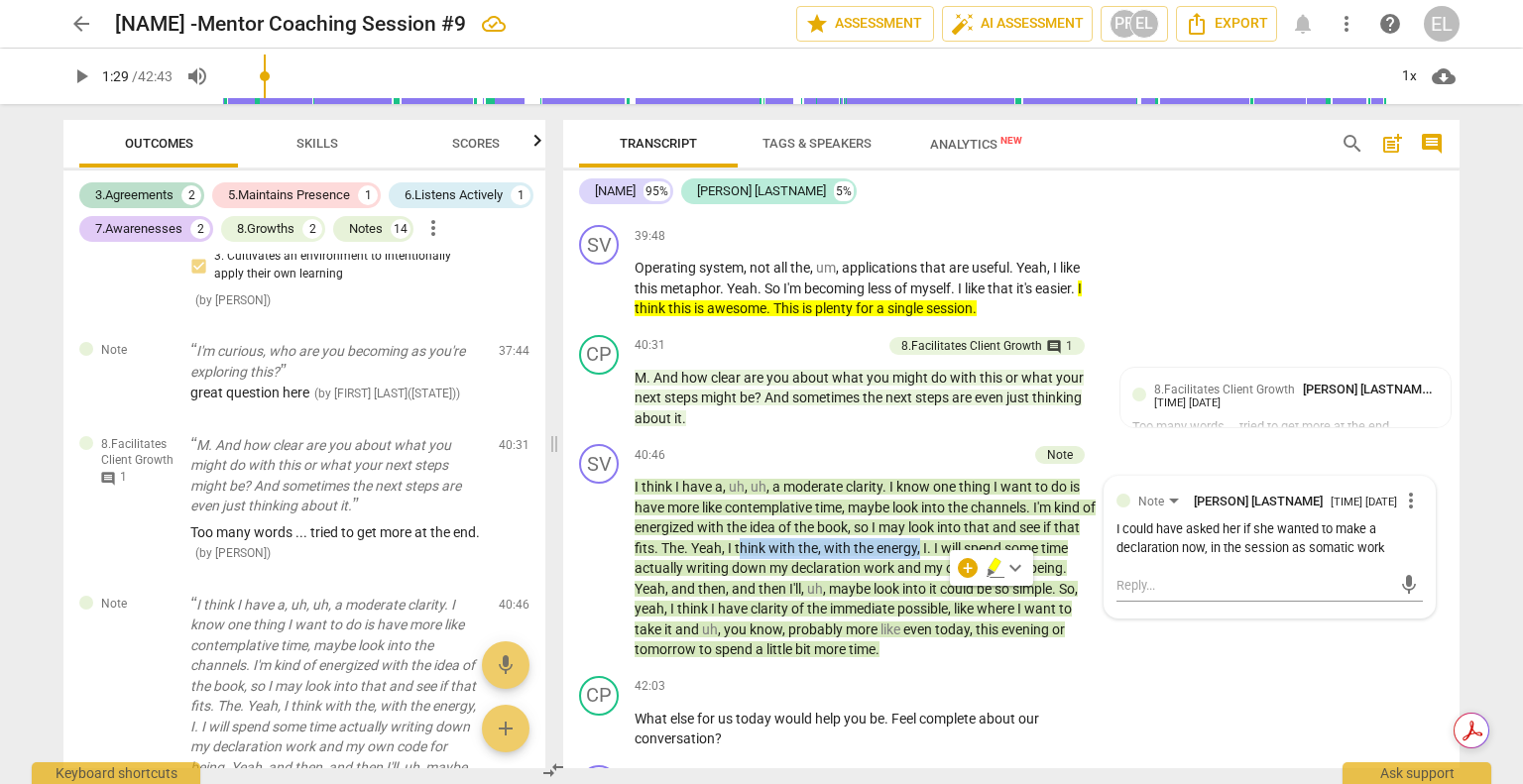click 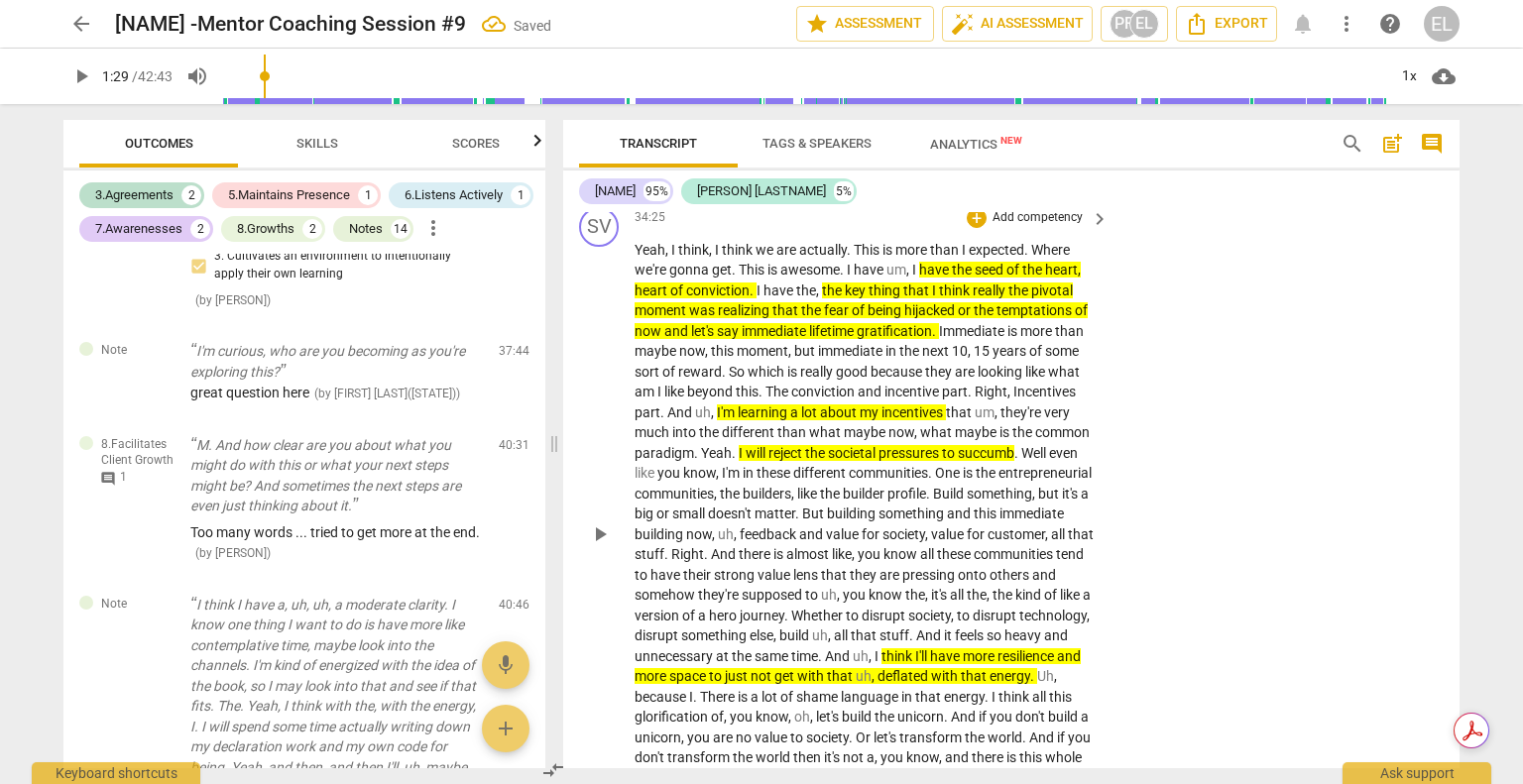 scroll, scrollTop: 6264, scrollLeft: 0, axis: vertical 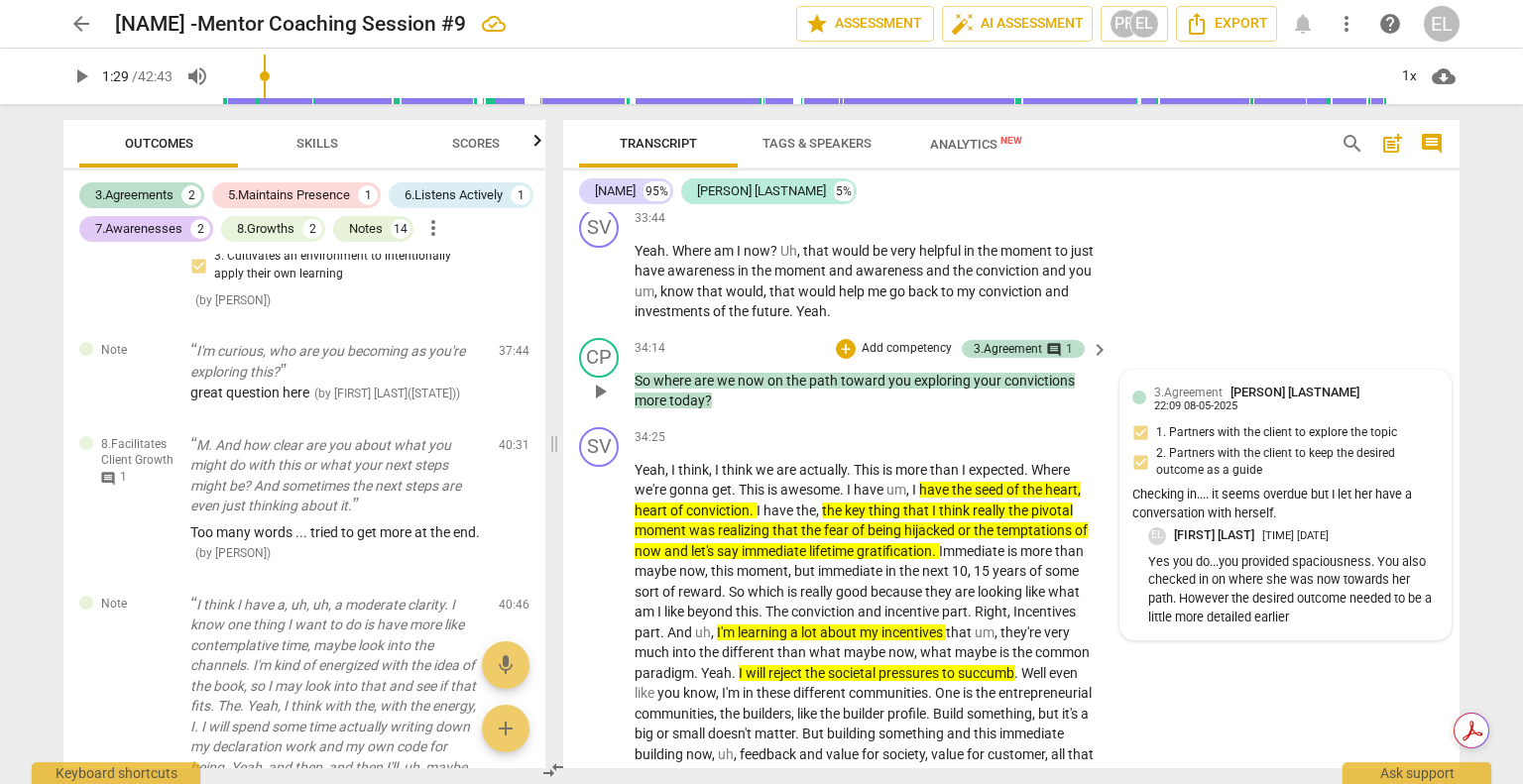 click on "Yes you do...you provided spaciousness. You also checked in on where she was now towards her path. However the desired outcome needed to be a little more detailed earlier" at bounding box center [1293, 590] 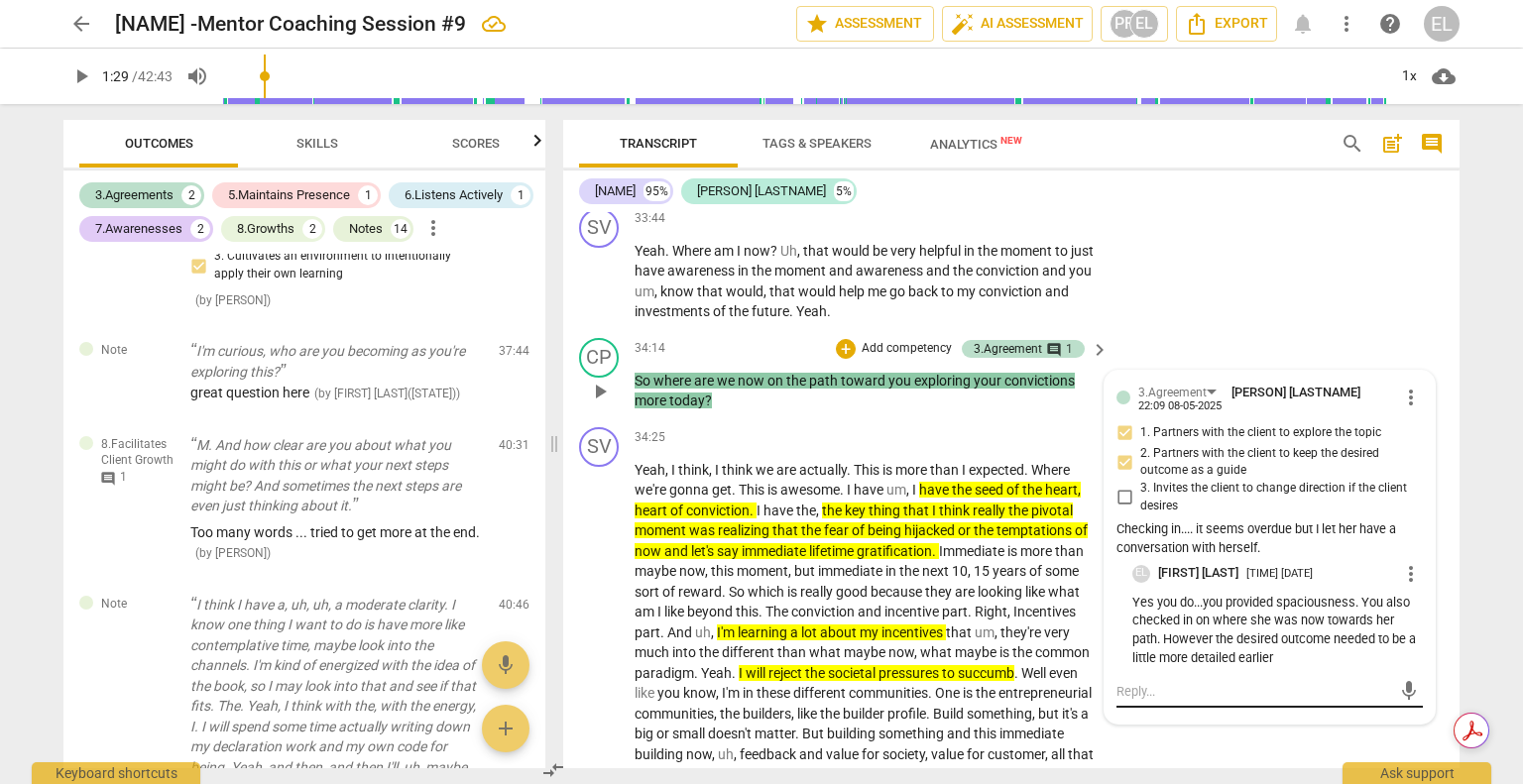 click at bounding box center (1253, 691) 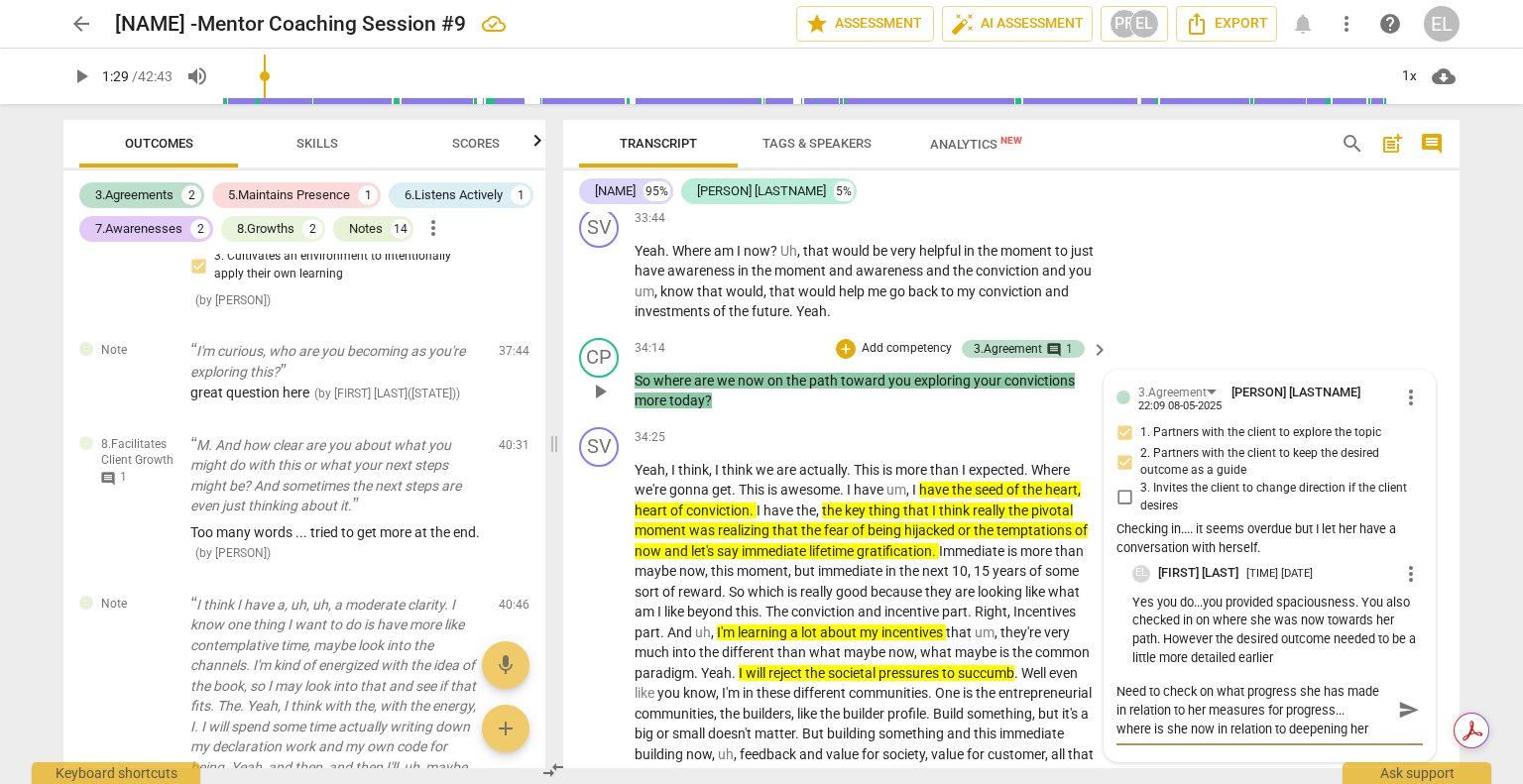 scroll, scrollTop: 17, scrollLeft: 0, axis: vertical 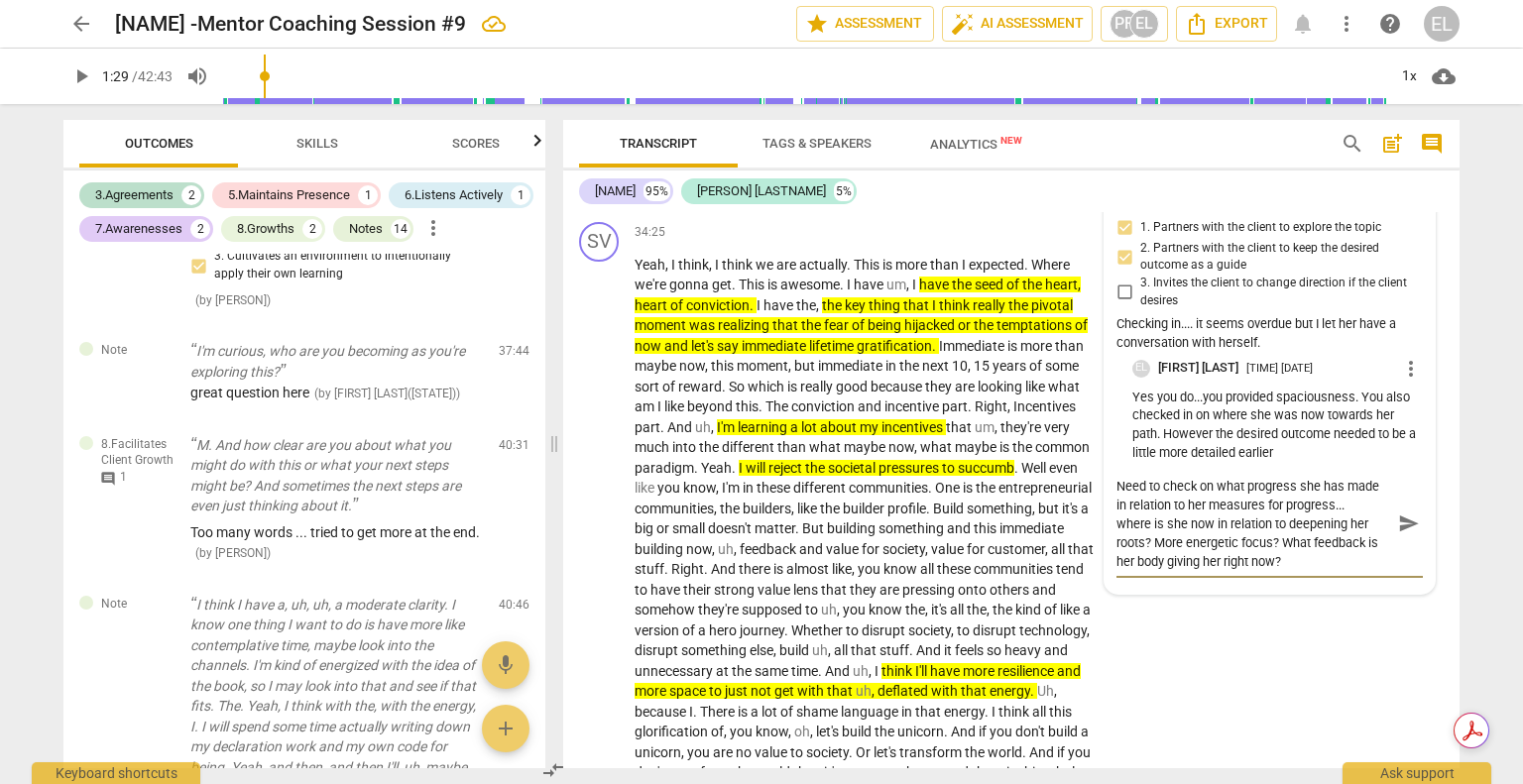 click on "send" at bounding box center (1409, 523) 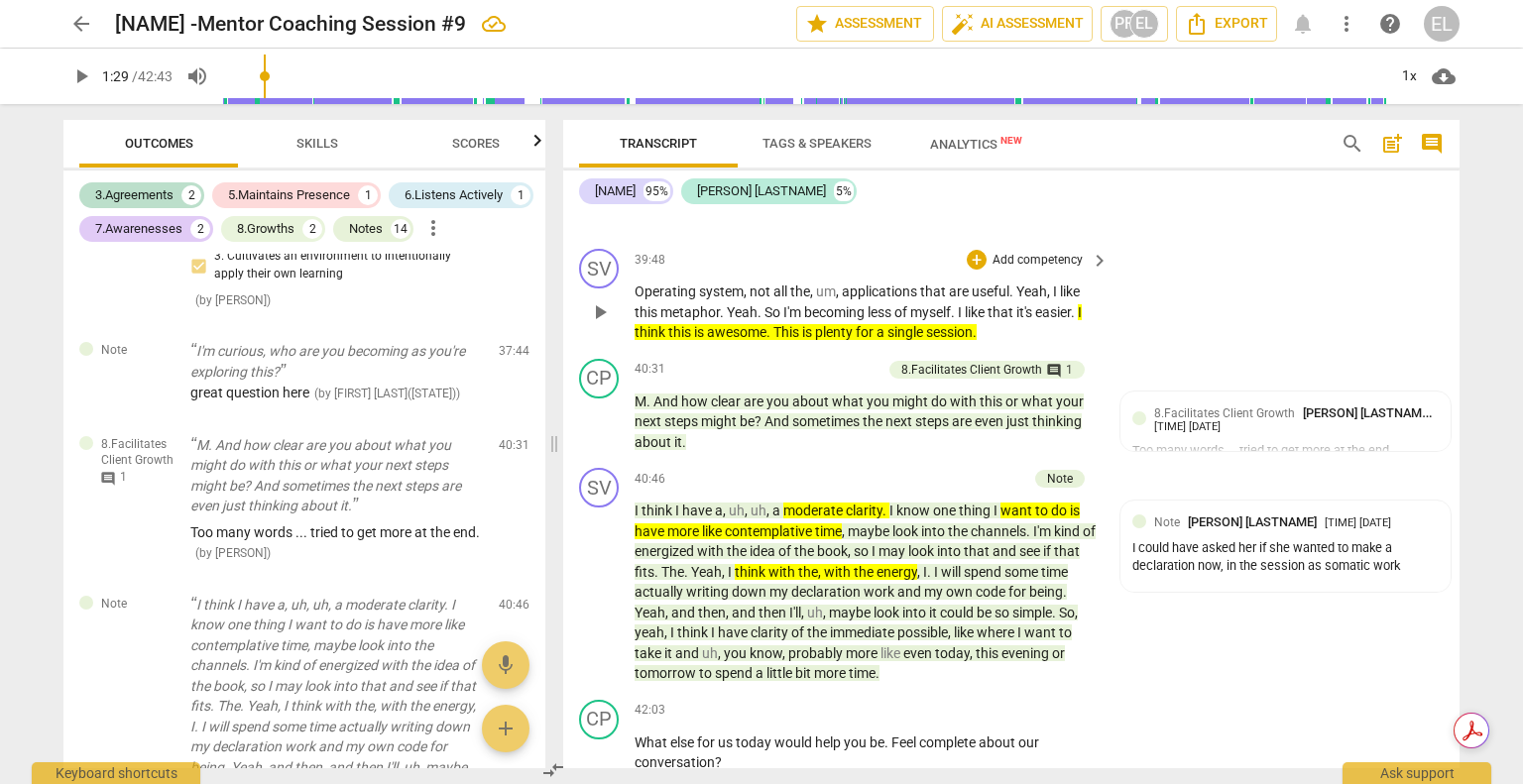 scroll, scrollTop: 7758, scrollLeft: 0, axis: vertical 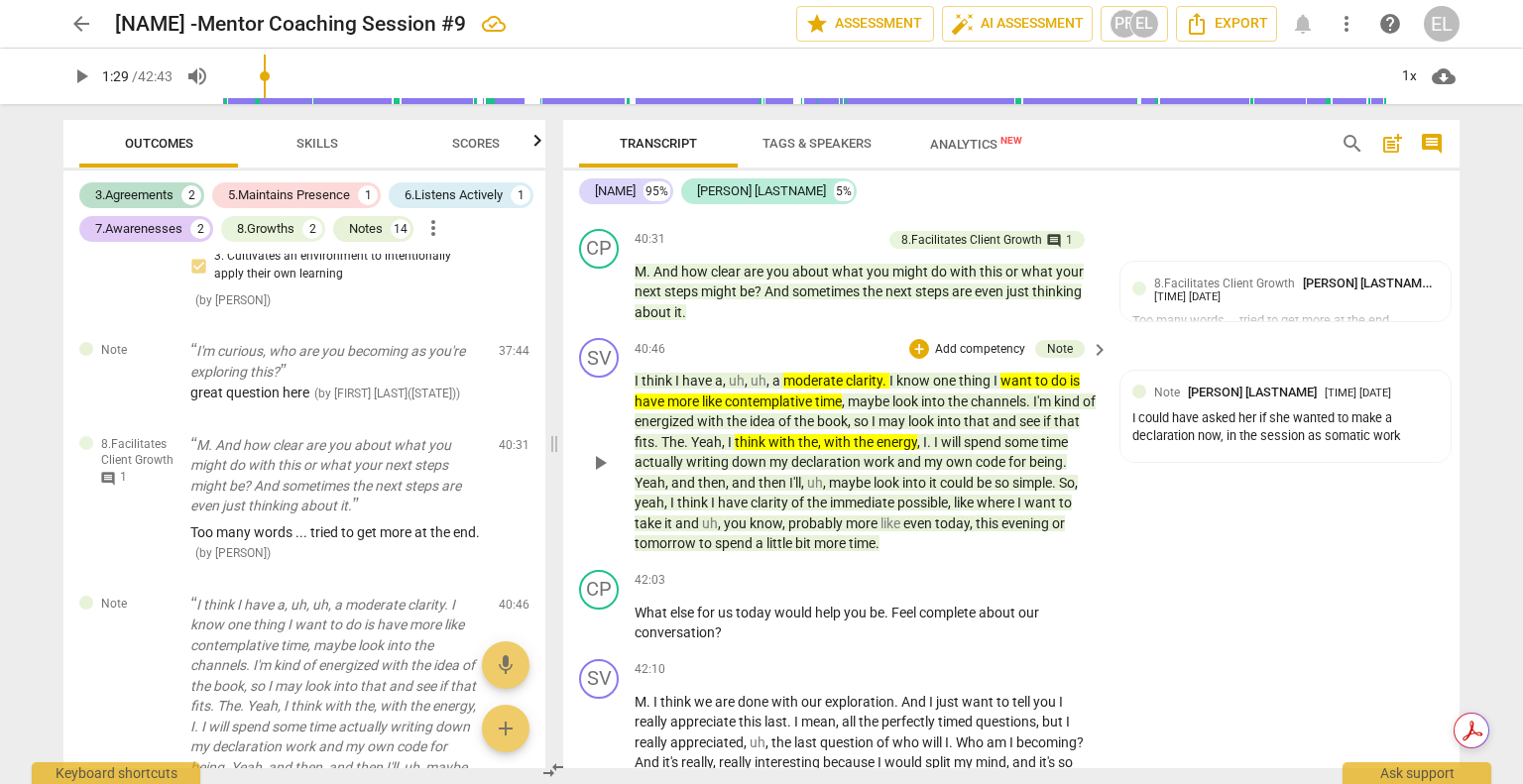 click on "like" at bounding box center [965, 503] 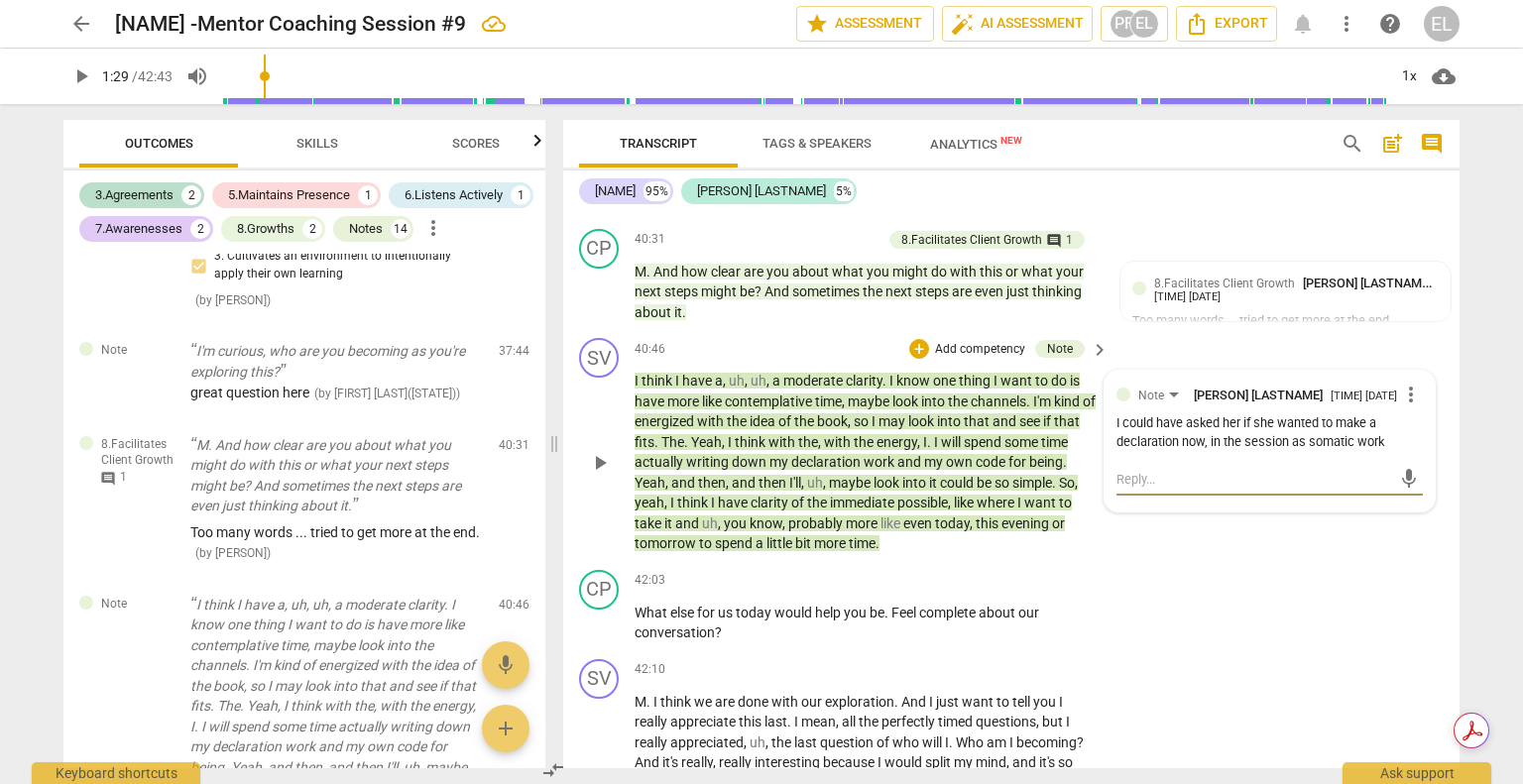 click at bounding box center [1253, 479] 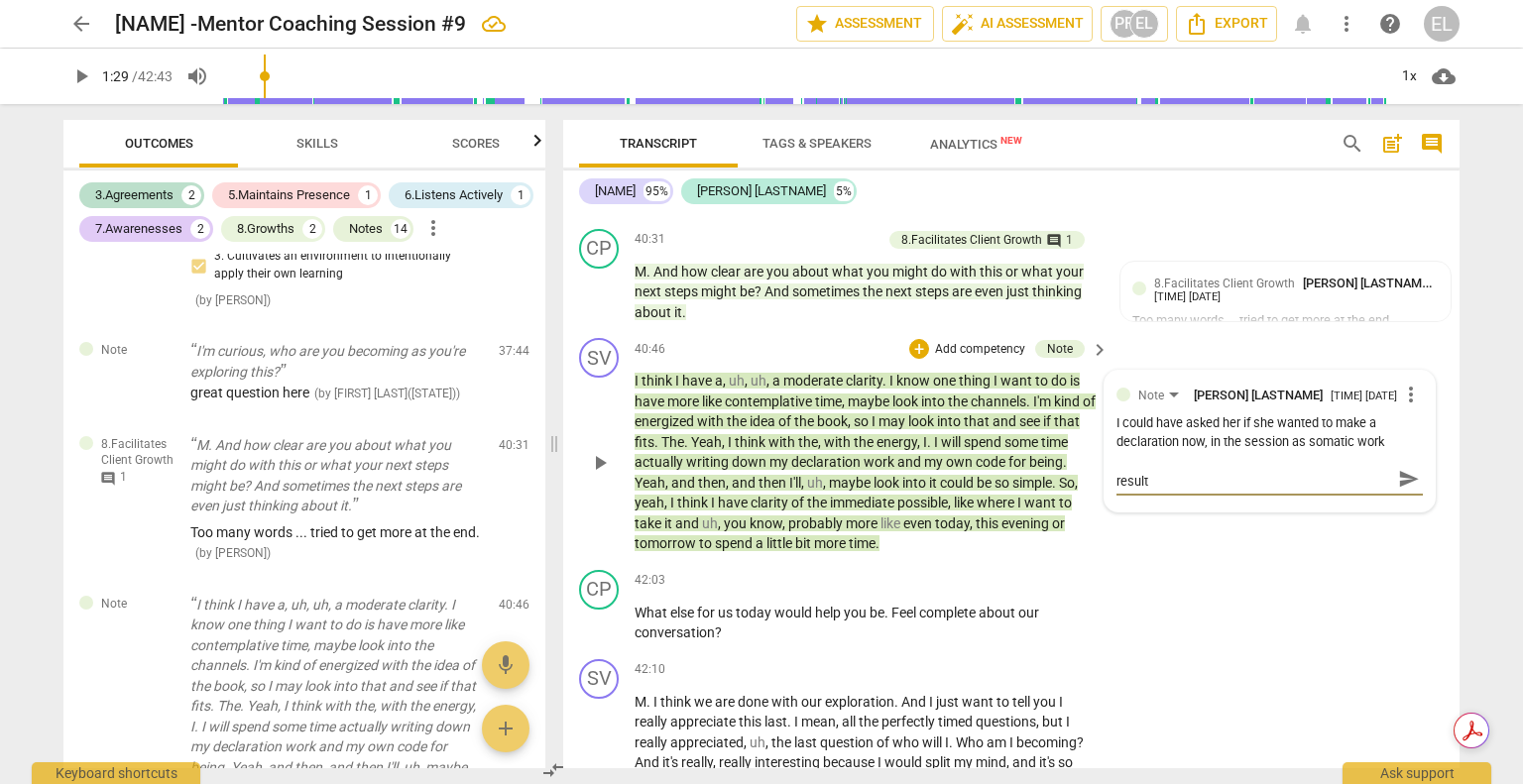 scroll, scrollTop: 0, scrollLeft: 0, axis: both 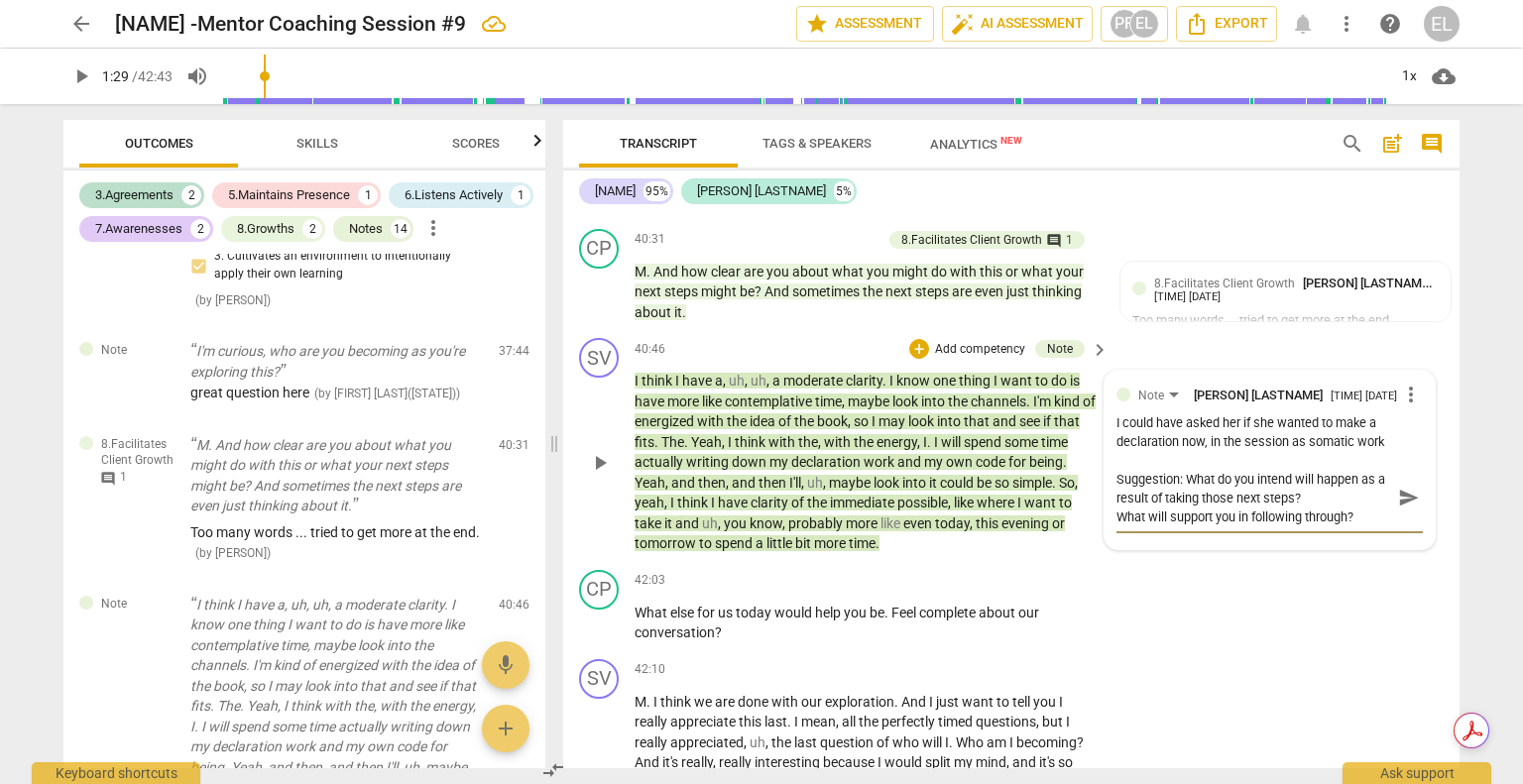 click on "send" at bounding box center (1409, 498) 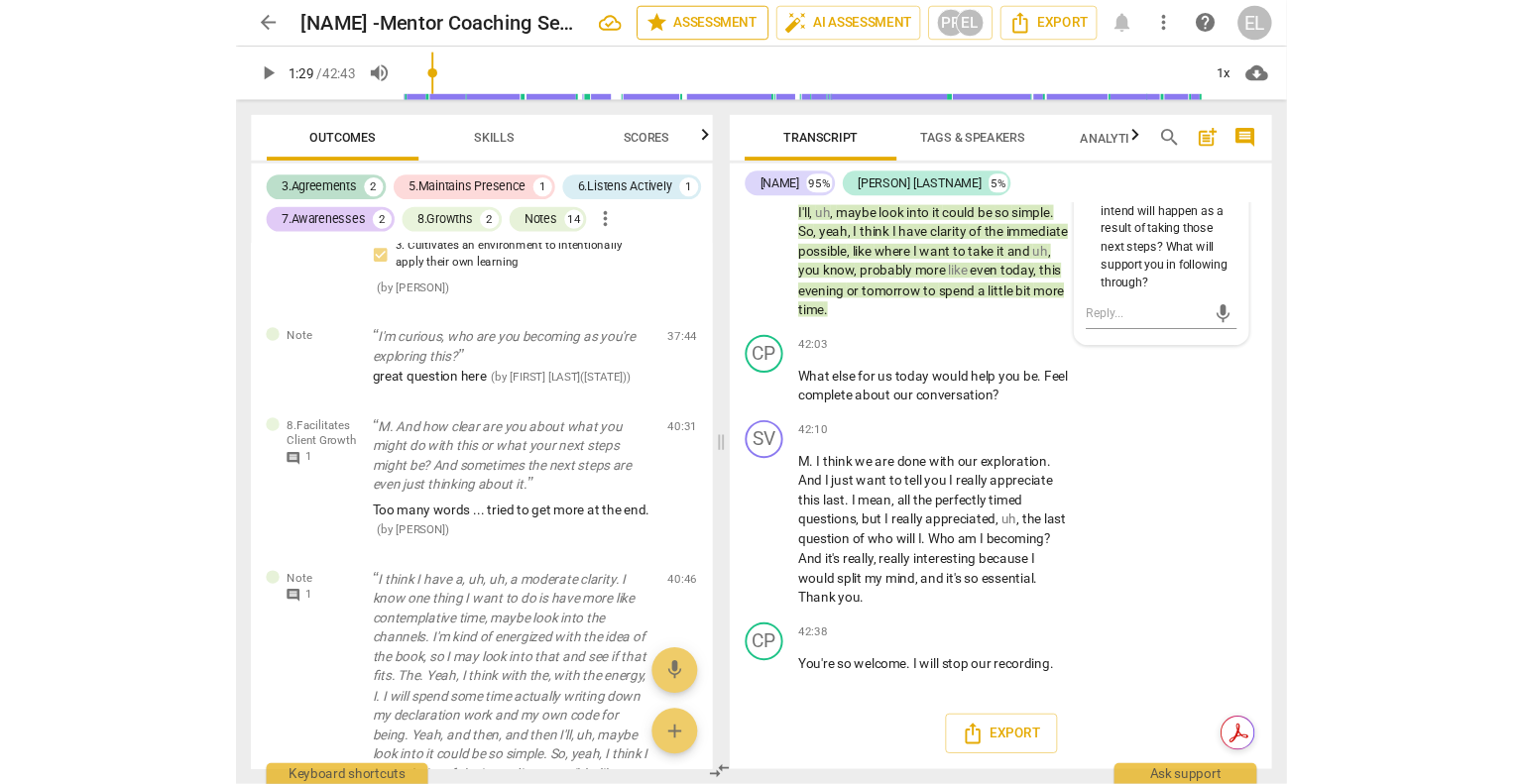 scroll, scrollTop: 7996, scrollLeft: 0, axis: vertical 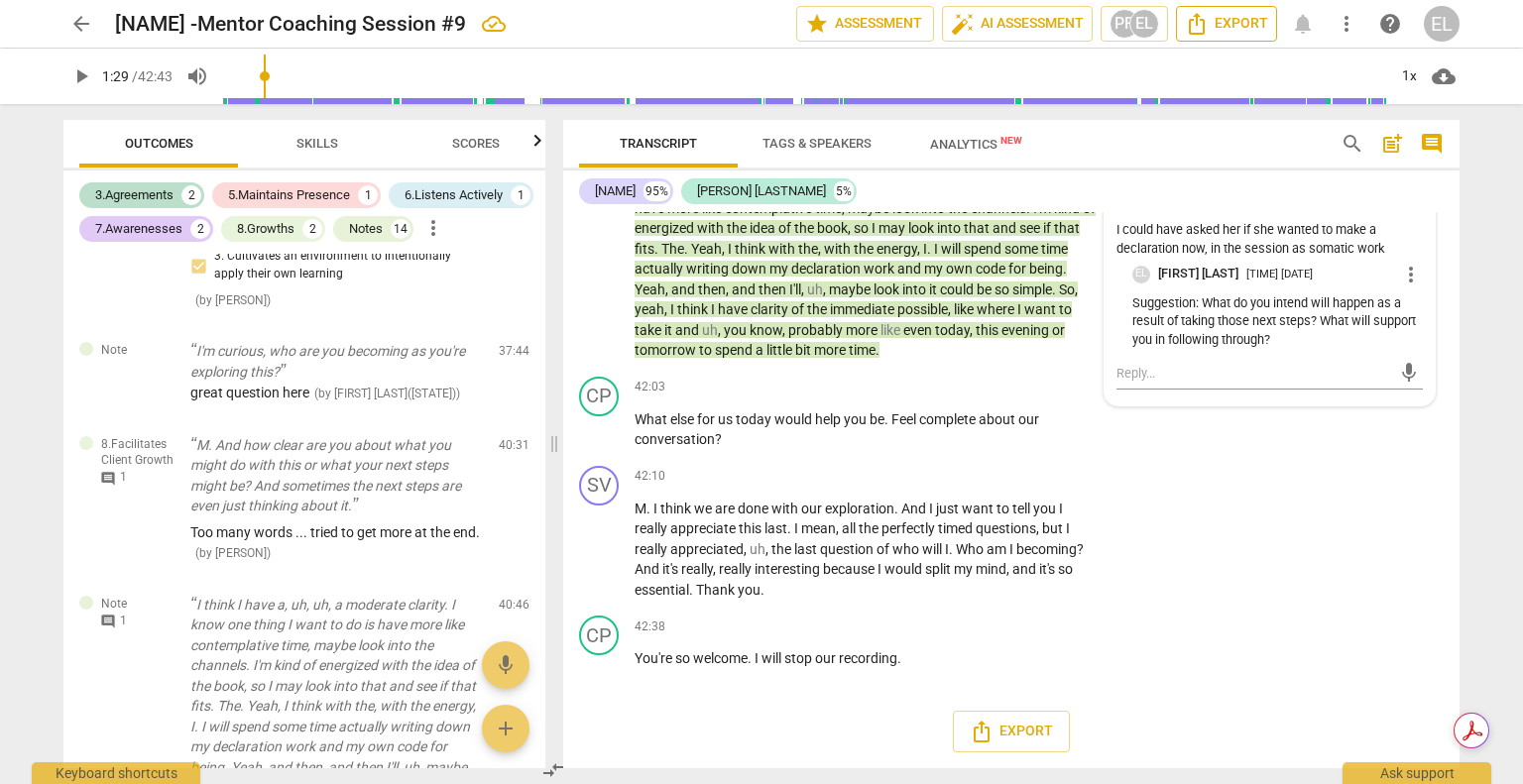 click on "Export" at bounding box center (1227, 24) 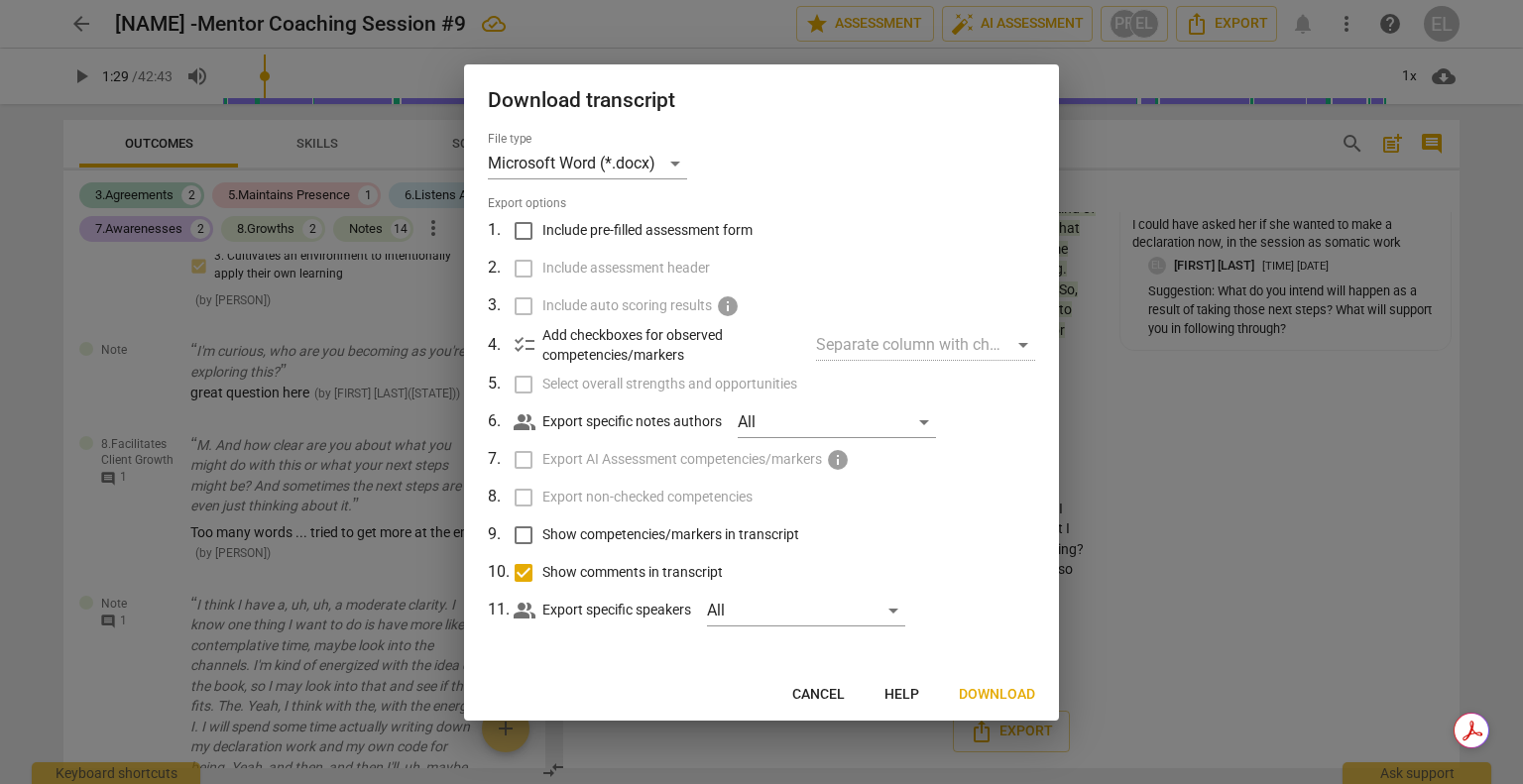 click on "Download" at bounding box center [996, 695] 